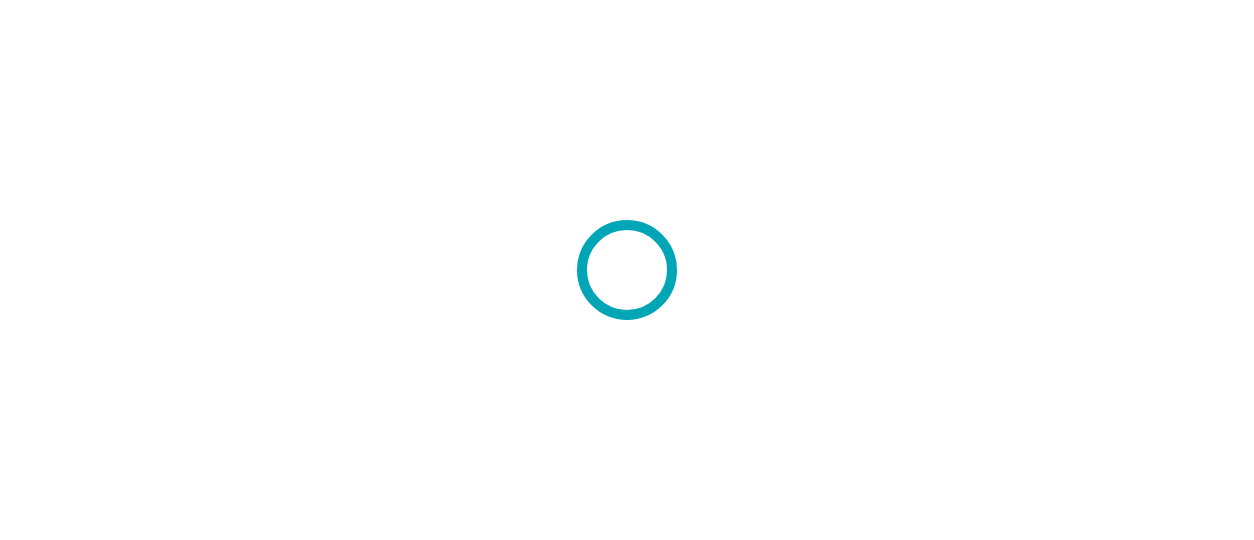 scroll, scrollTop: 0, scrollLeft: 0, axis: both 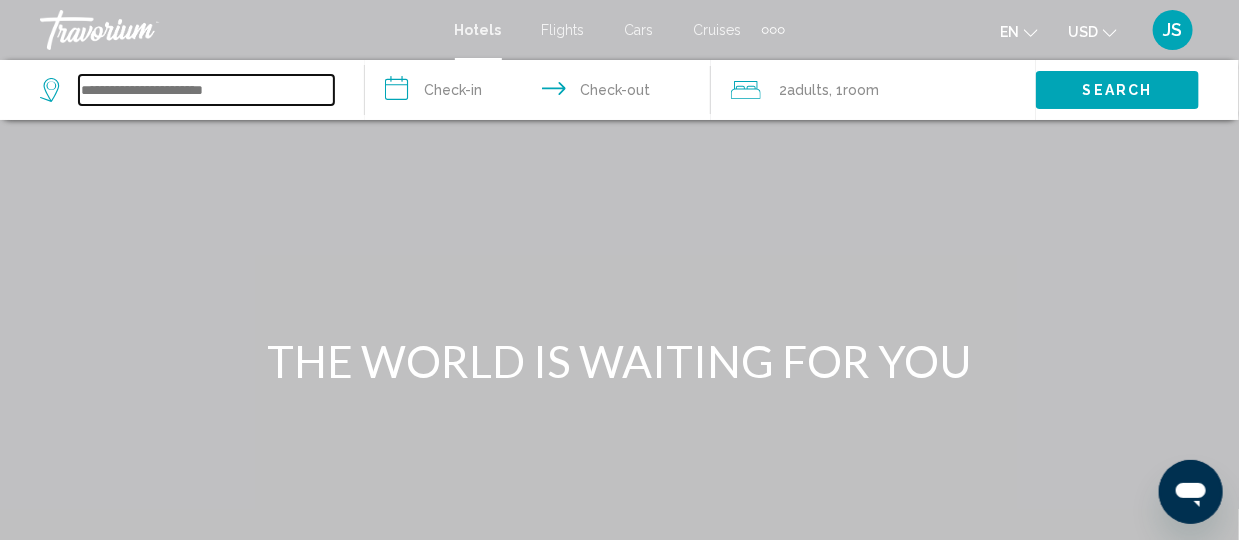 click at bounding box center (206, 90) 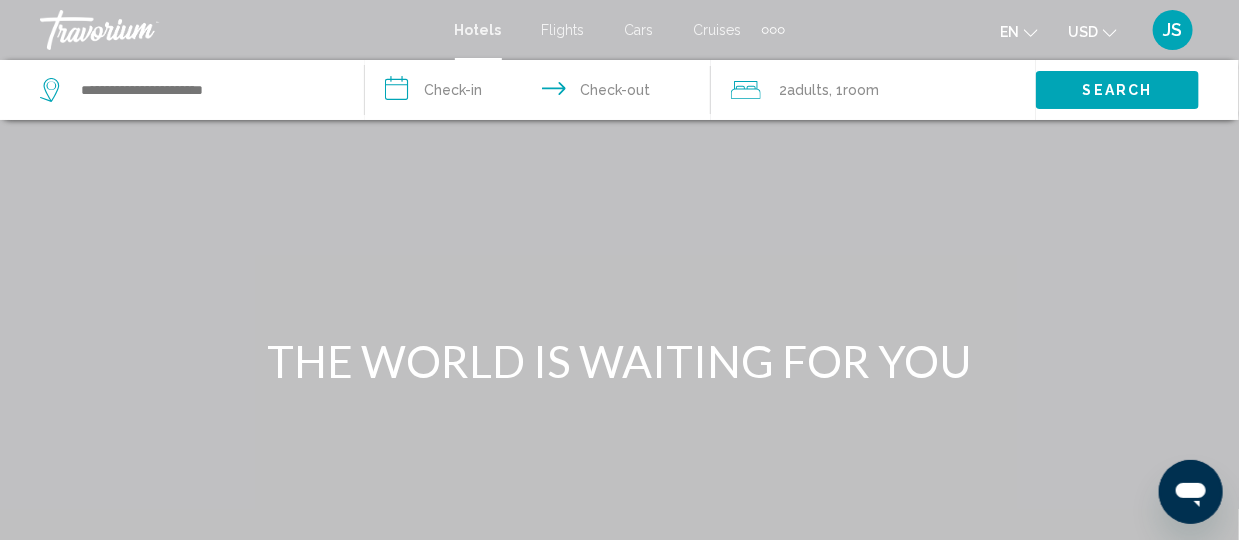 click on "Hotels" at bounding box center (478, 30) 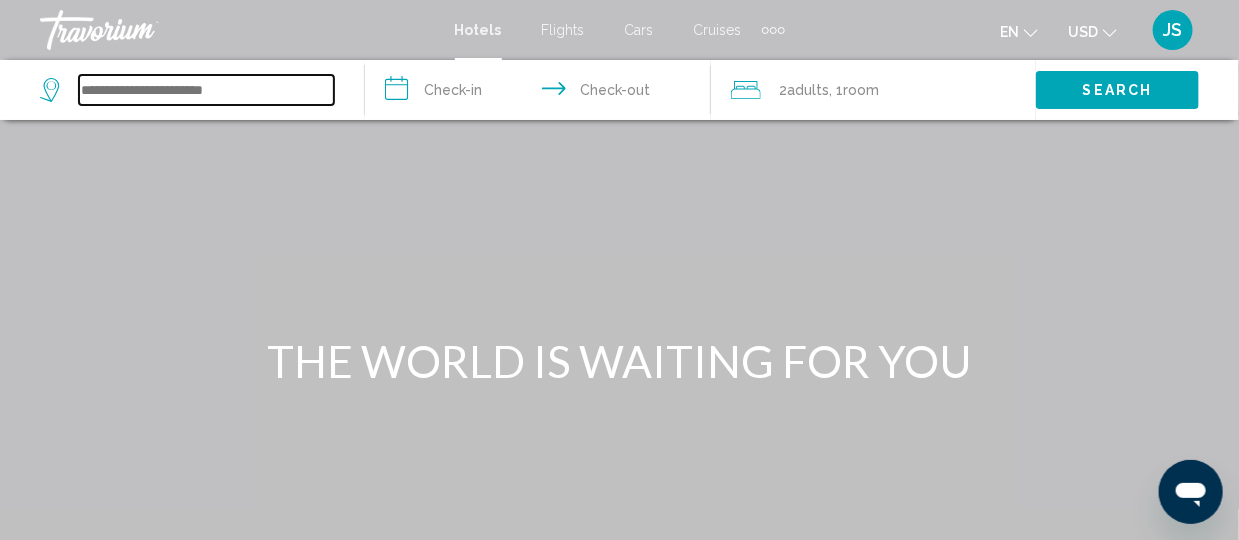 click at bounding box center (206, 90) 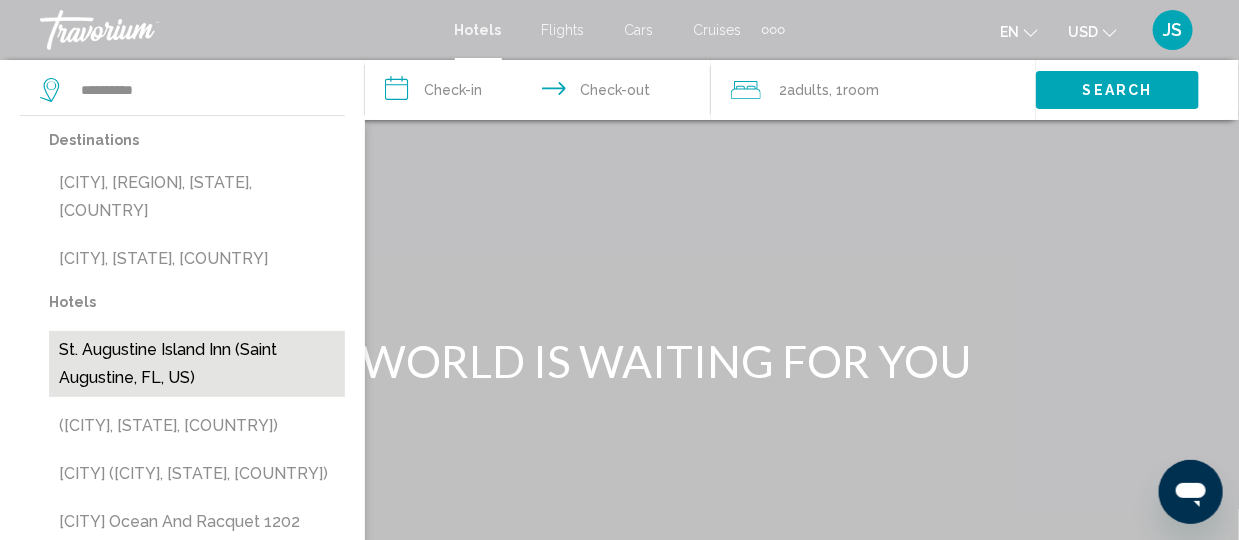 click on "St. Augustine Island Inn (Saint Augustine, FL, US)" at bounding box center [197, 364] 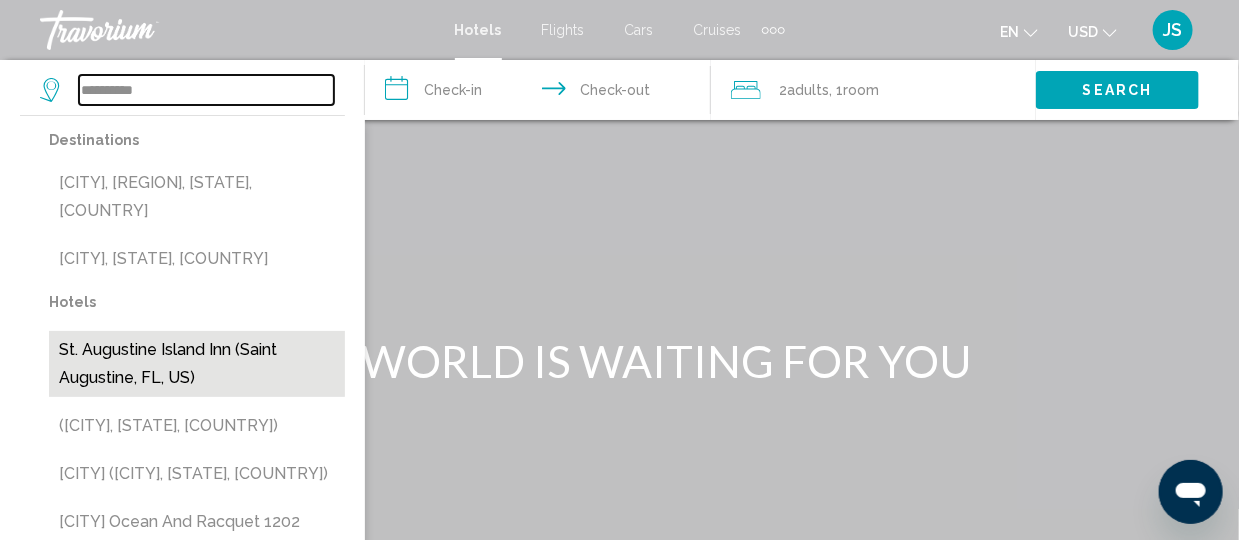 type on "**********" 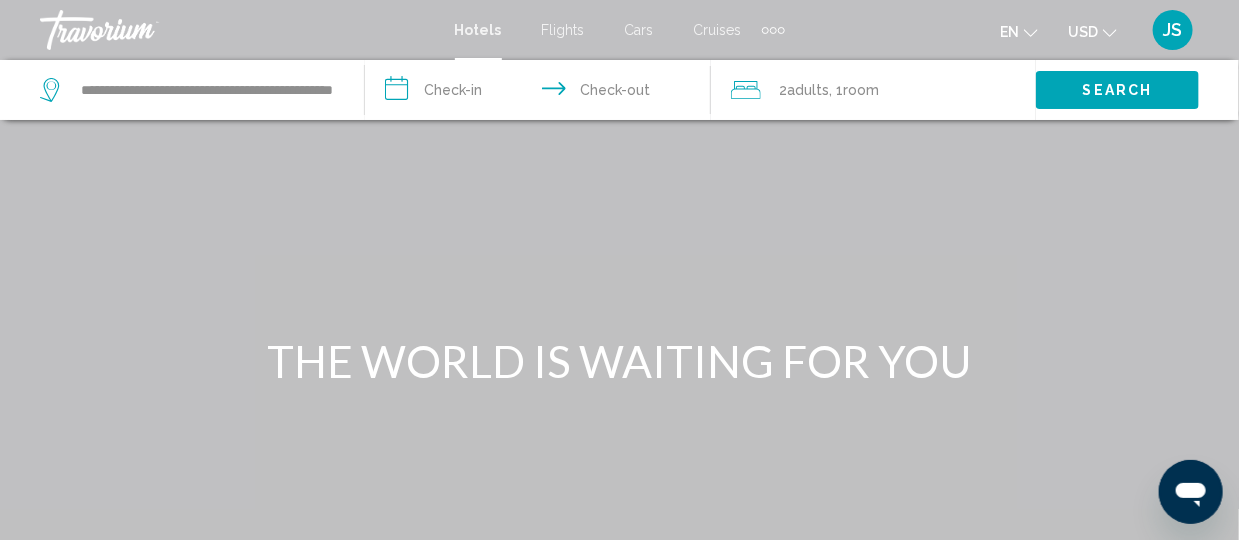 click on "**********" at bounding box center [541, 93] 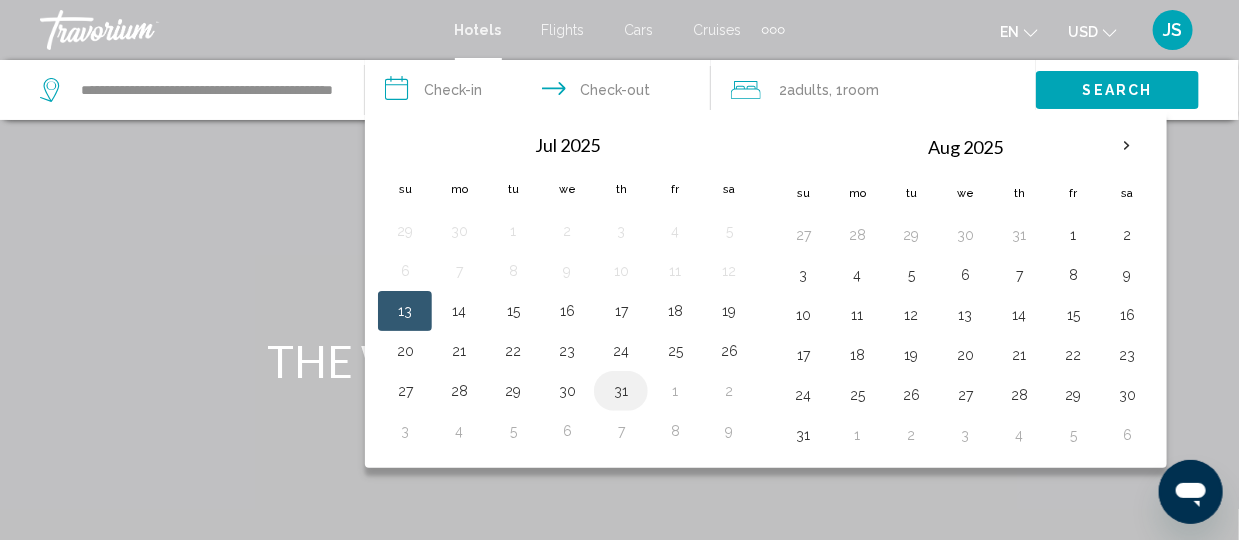 click on "31" at bounding box center (621, 391) 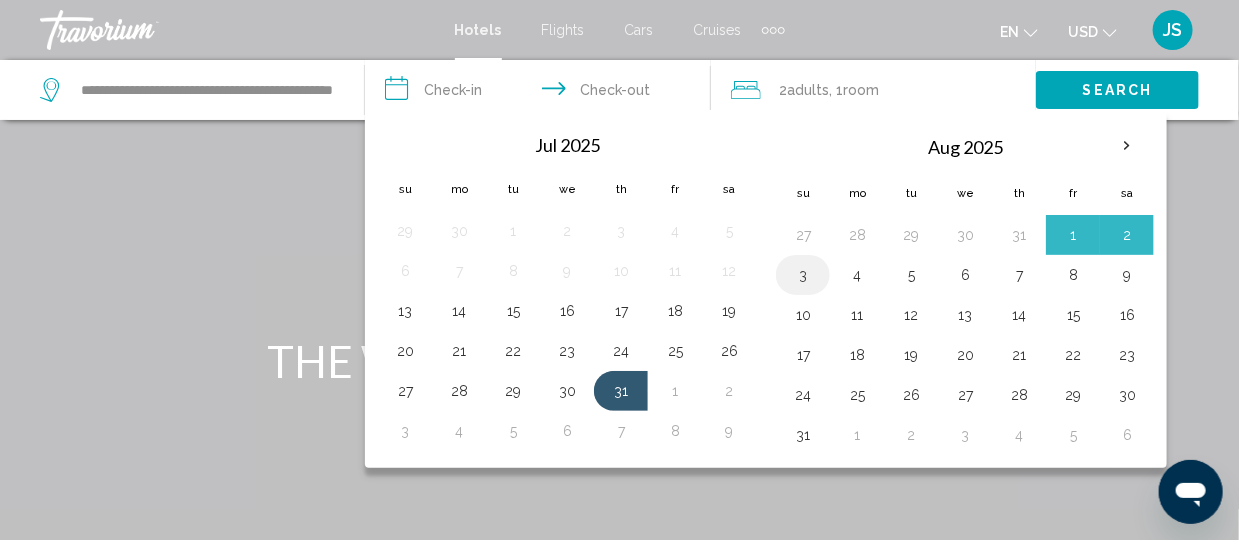 click on "3" at bounding box center [803, 275] 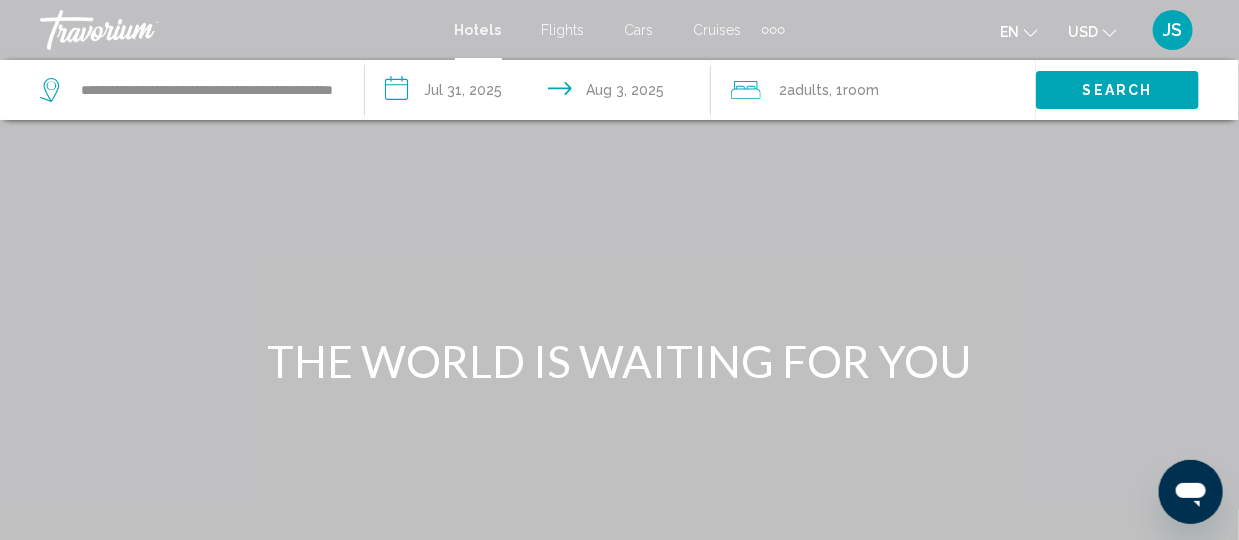 click on "Adults" 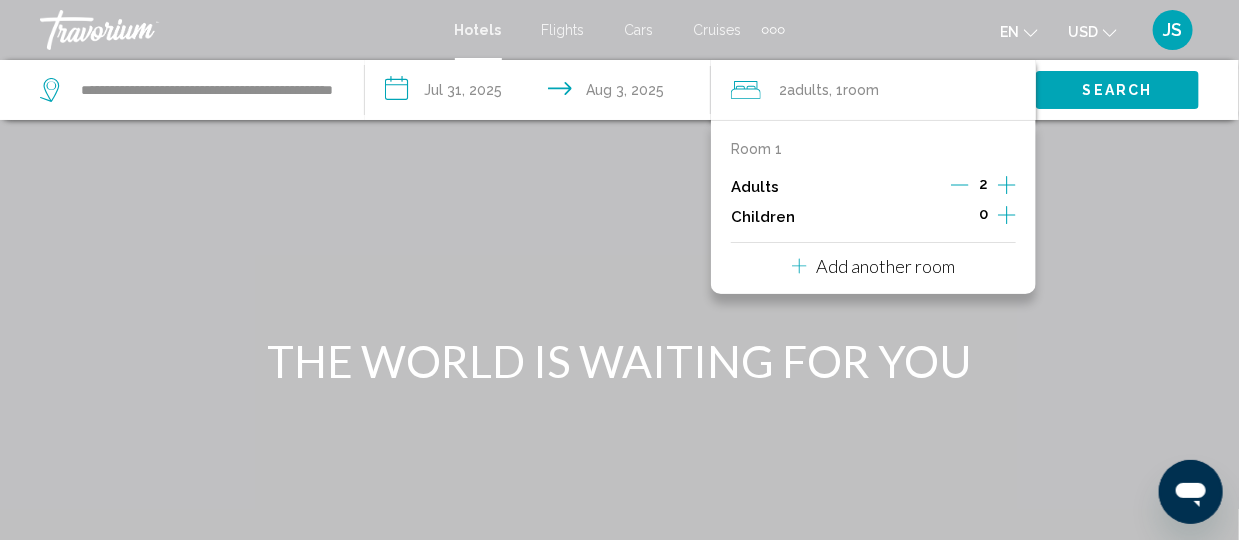 click 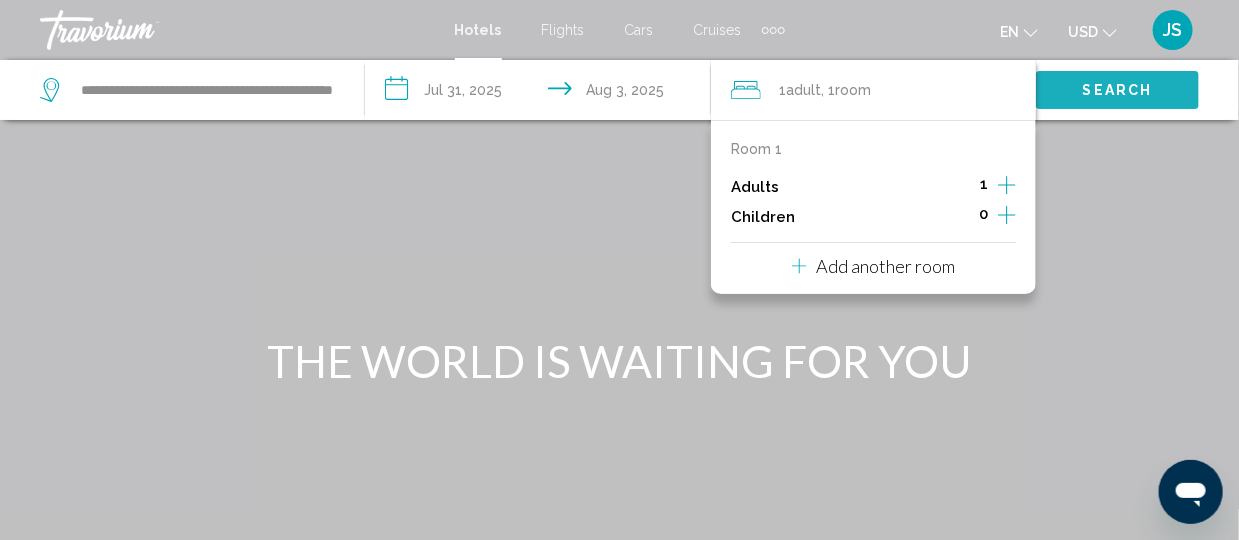 click on "Search" at bounding box center [1118, 91] 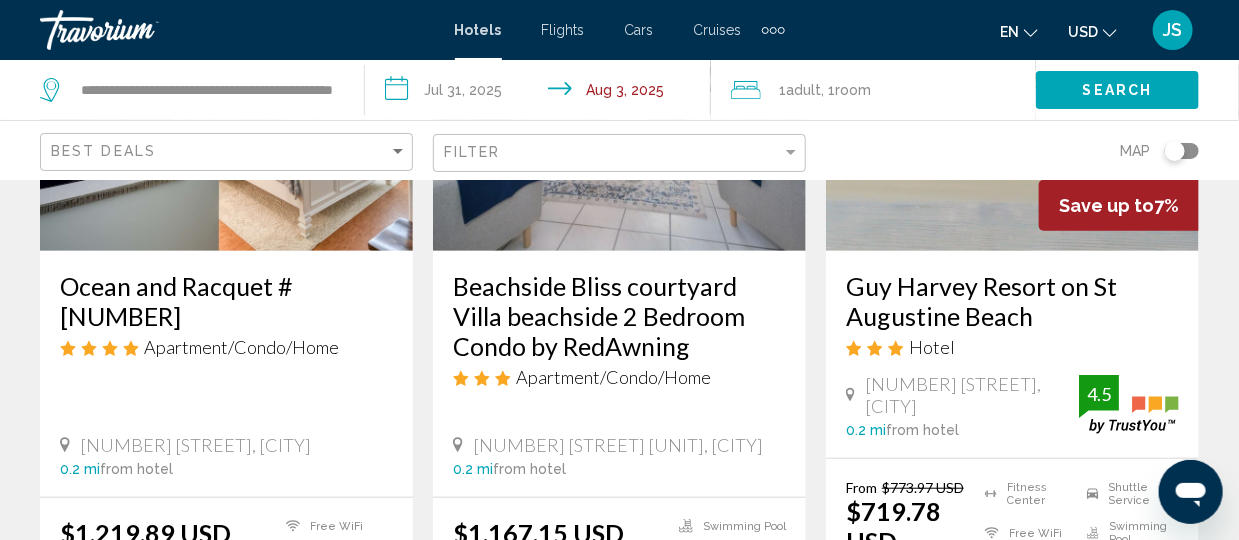 scroll, scrollTop: 318, scrollLeft: 0, axis: vertical 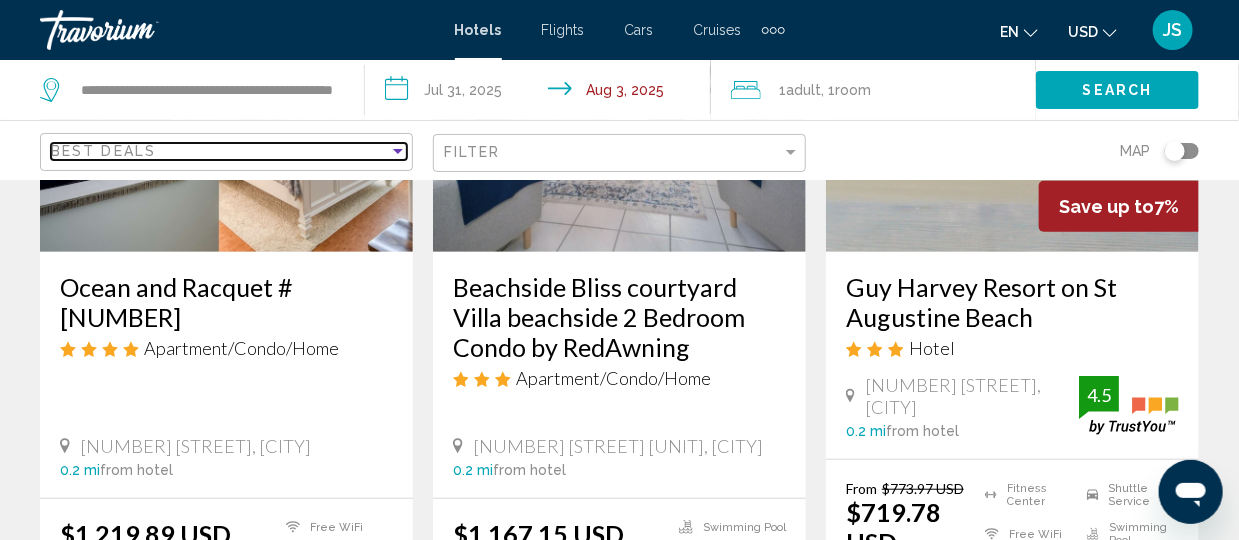 click at bounding box center [398, 151] 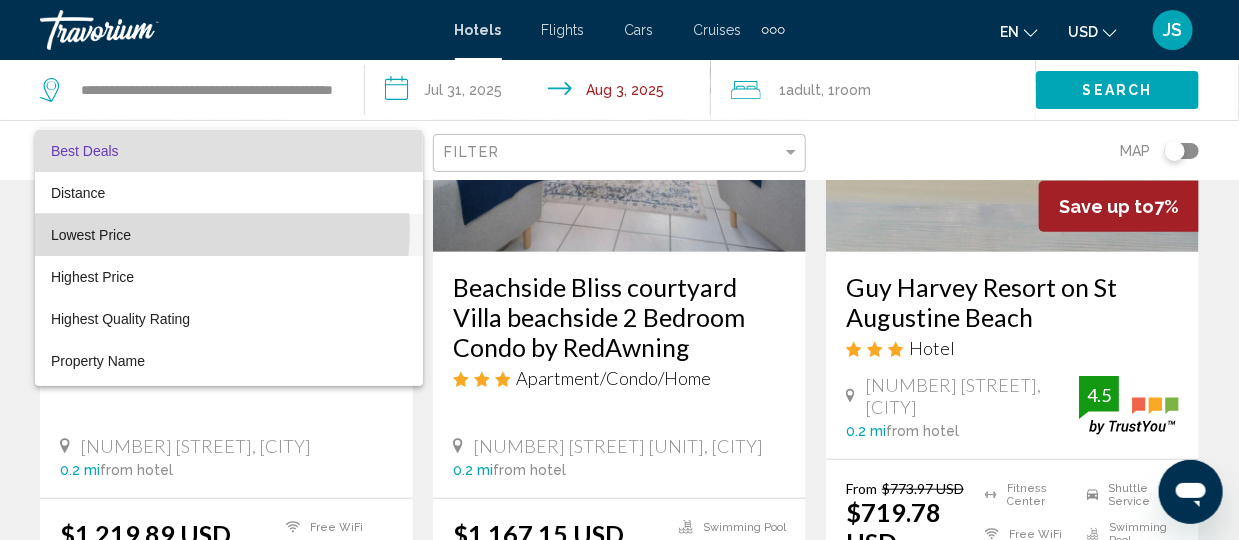 click on "Lowest Price" at bounding box center (229, 235) 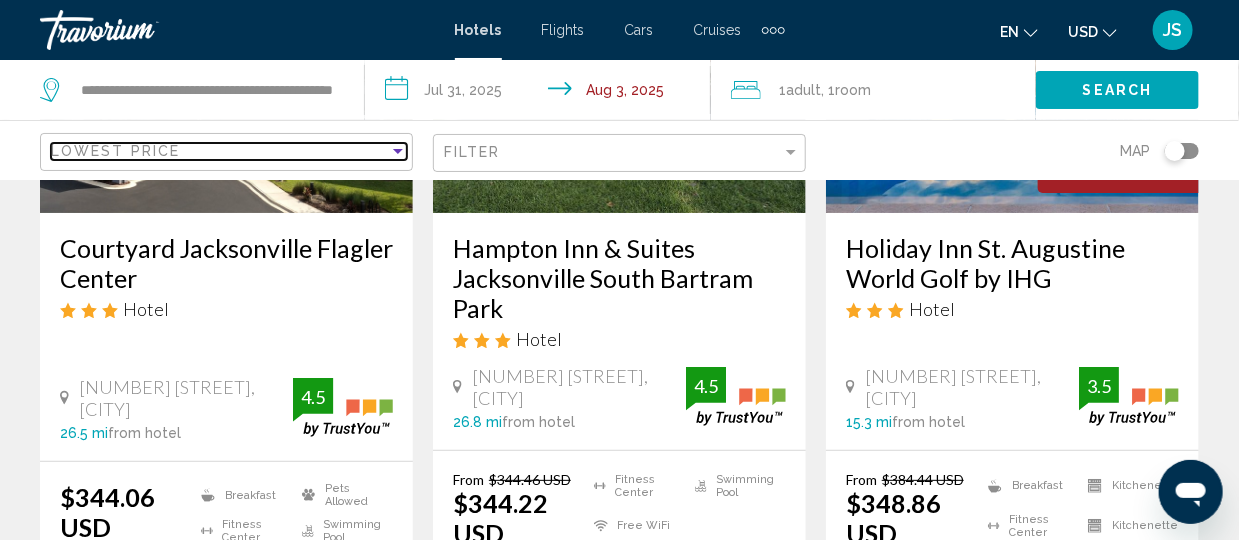 scroll, scrollTop: 2732, scrollLeft: 0, axis: vertical 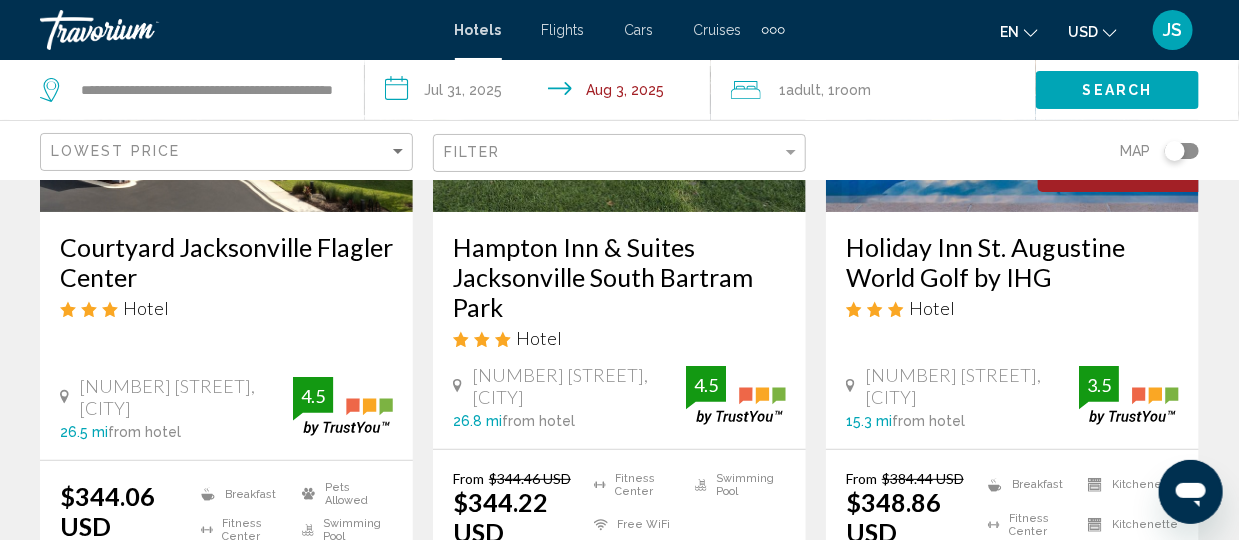 click on "Holiday Inn St. Augustine World Golf by IHG" at bounding box center [1012, 262] 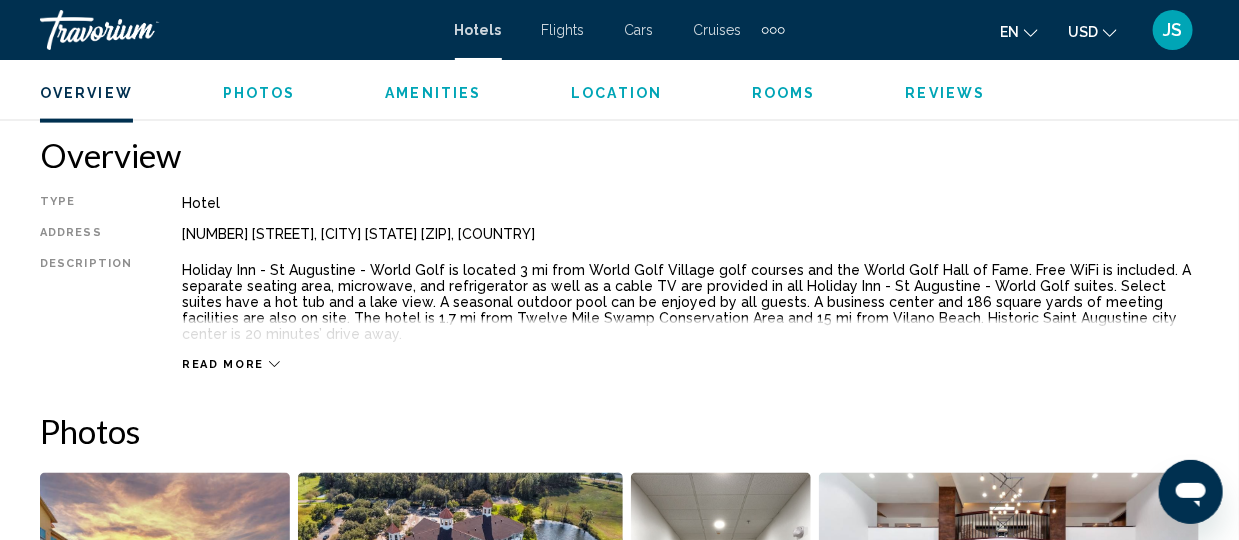 scroll, scrollTop: 977, scrollLeft: 0, axis: vertical 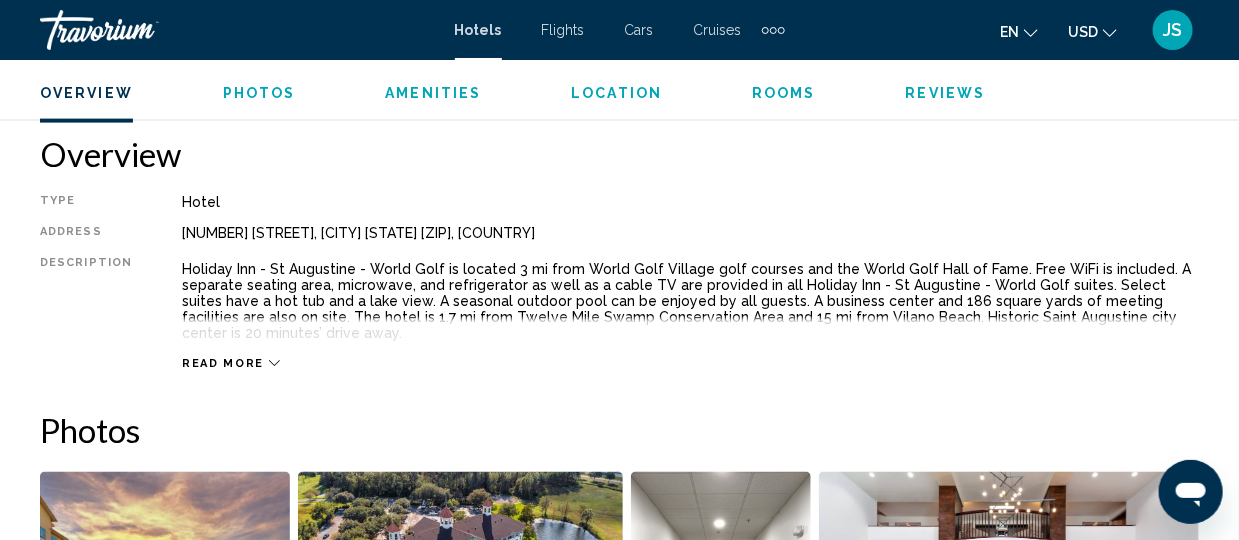 click on "Read more" at bounding box center [223, 363] 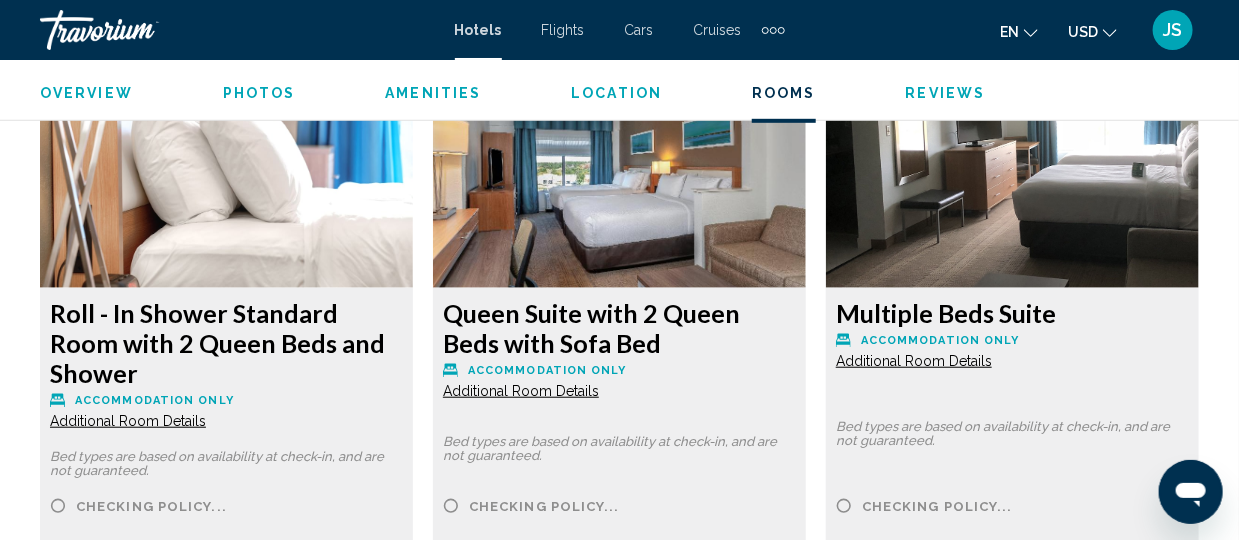 scroll, scrollTop: 5922, scrollLeft: 0, axis: vertical 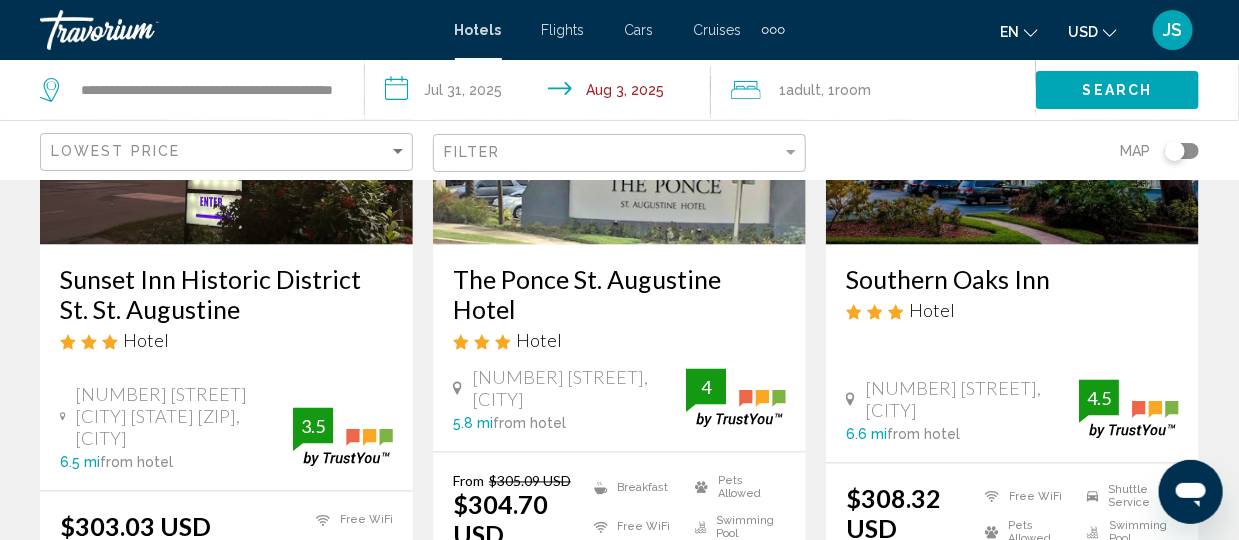 click on "Southern Oaks Inn" at bounding box center [1012, 280] 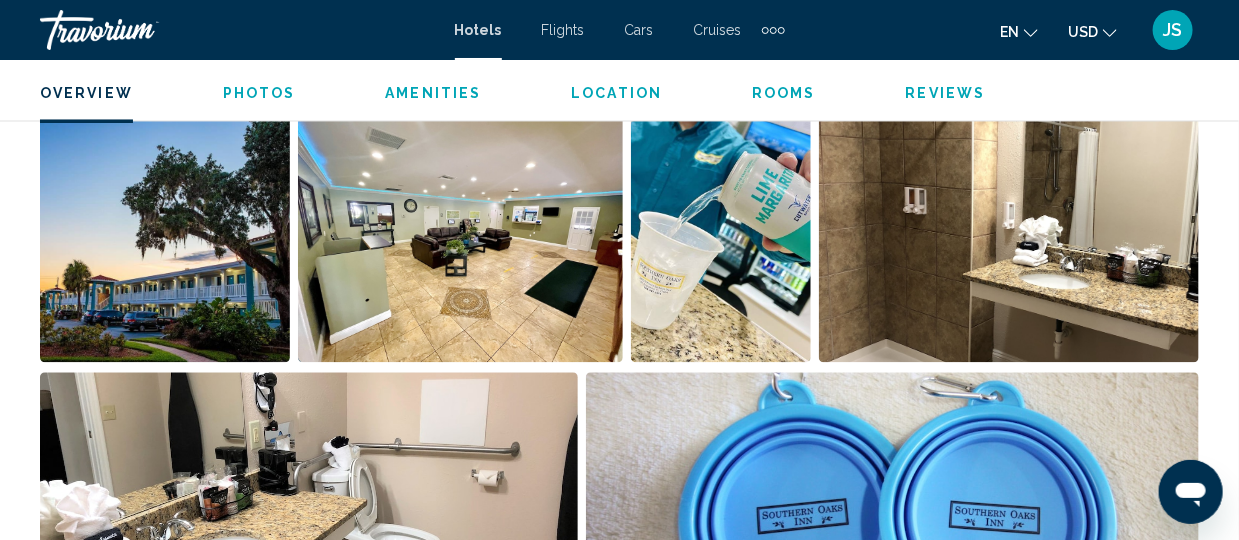 scroll, scrollTop: 1290, scrollLeft: 0, axis: vertical 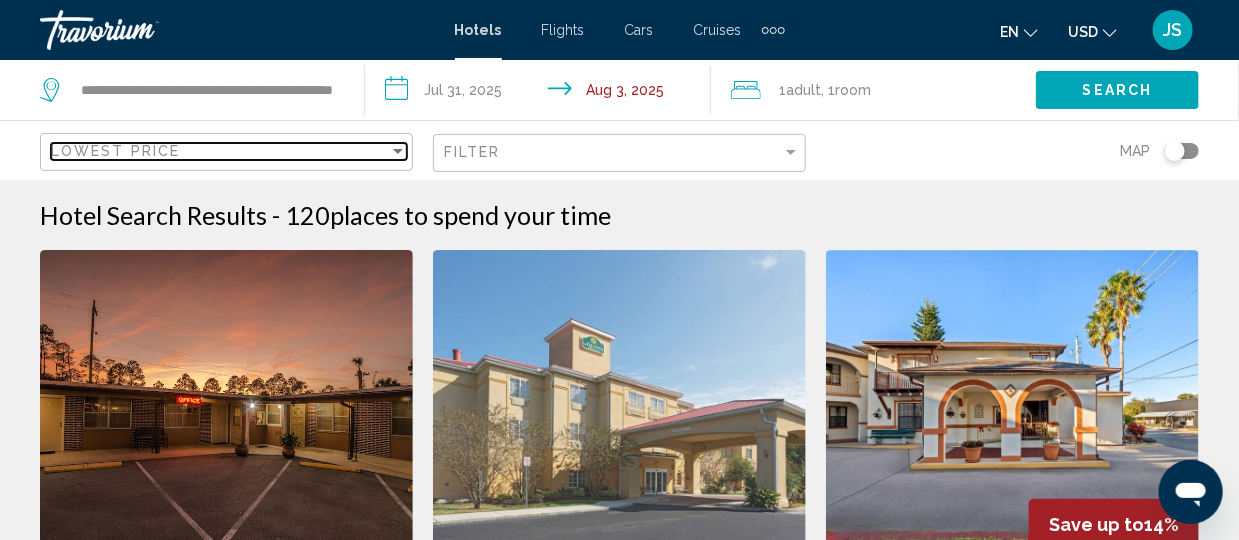 click on "Lowest Price" at bounding box center [115, 151] 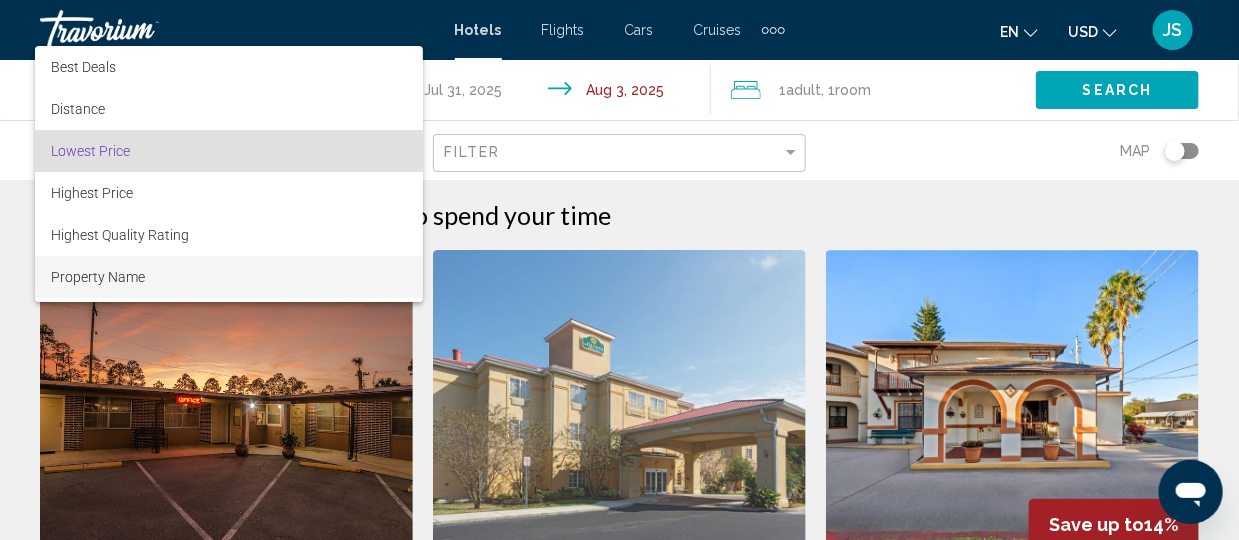 click on "Property Name" at bounding box center [229, 277] 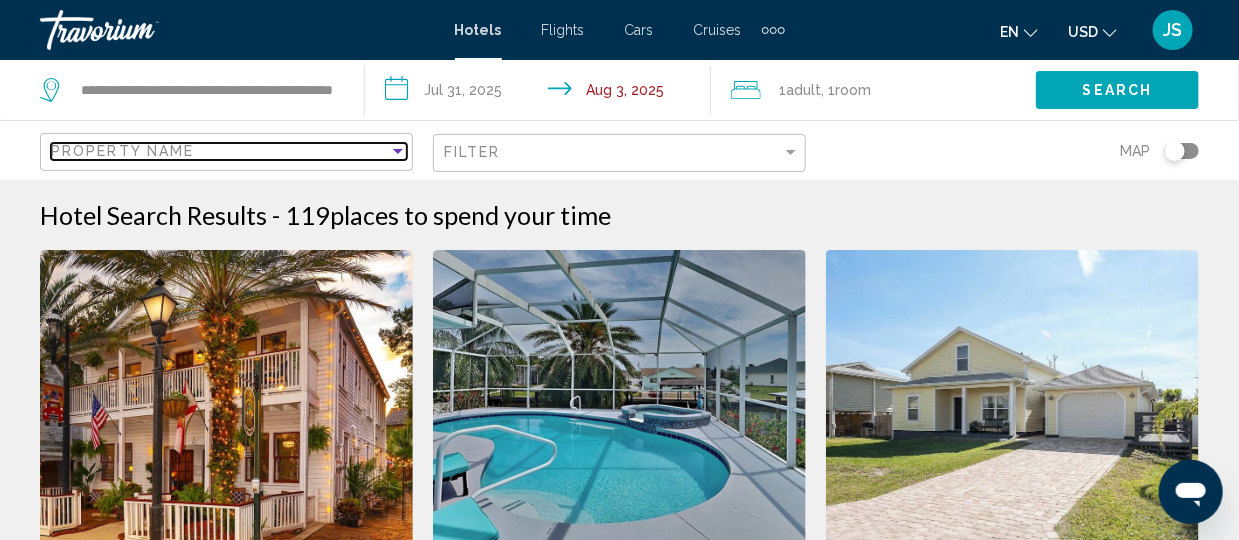 click on "Property Name" at bounding box center (122, 151) 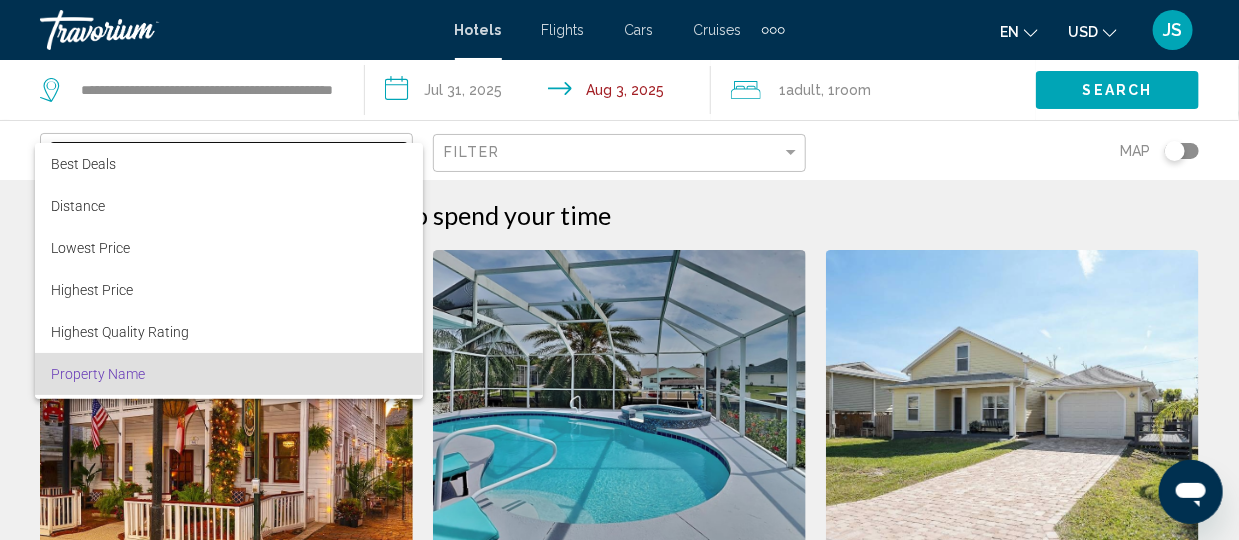 scroll, scrollTop: 37, scrollLeft: 0, axis: vertical 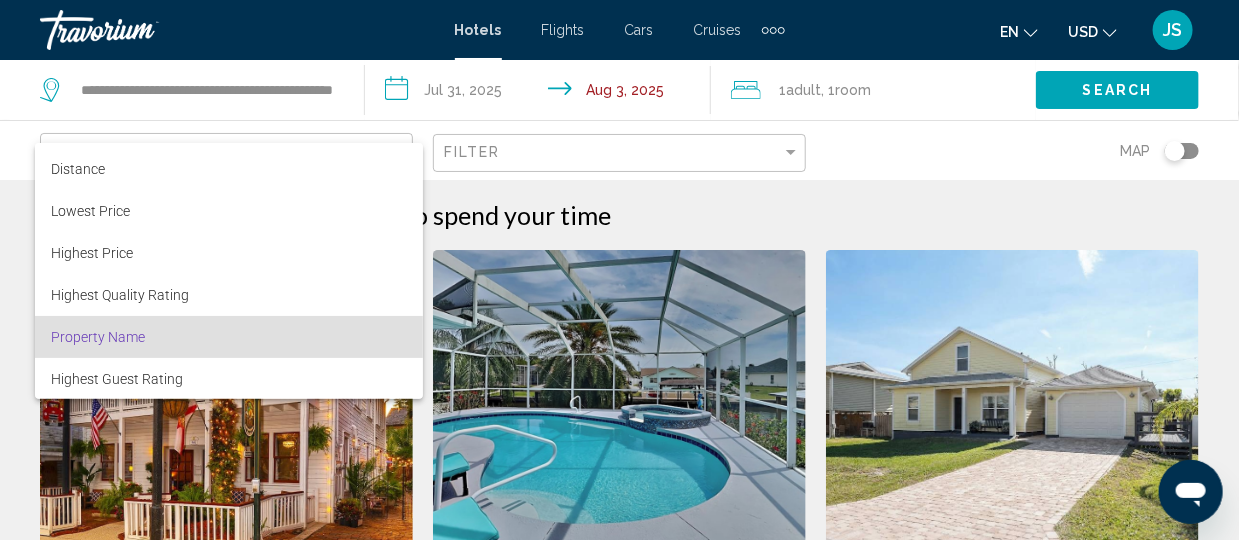 click at bounding box center [619, 270] 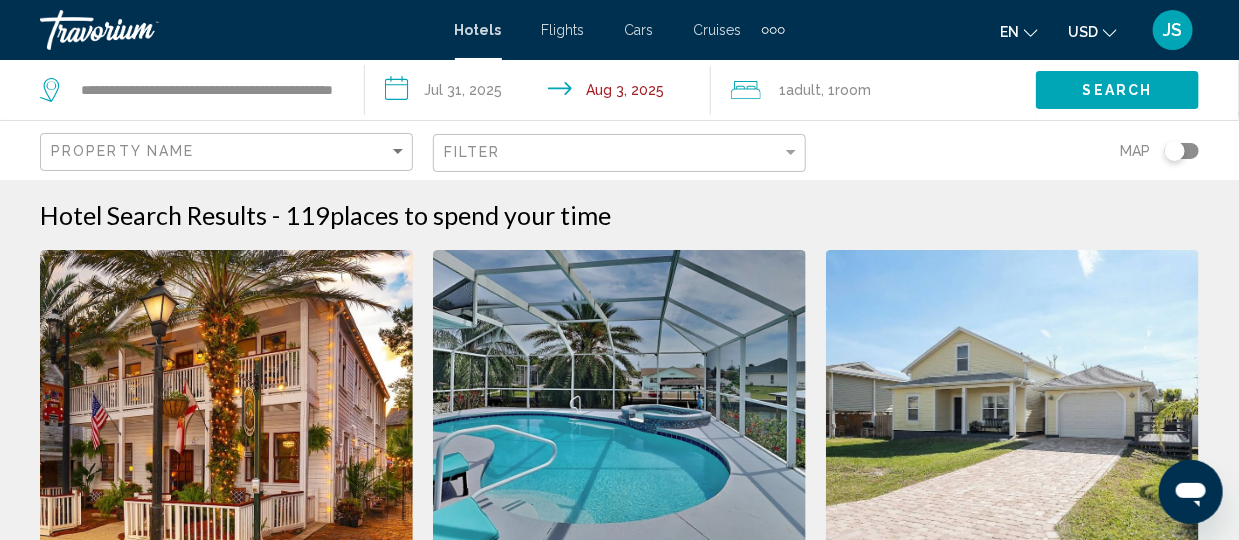 click on "Property Name" 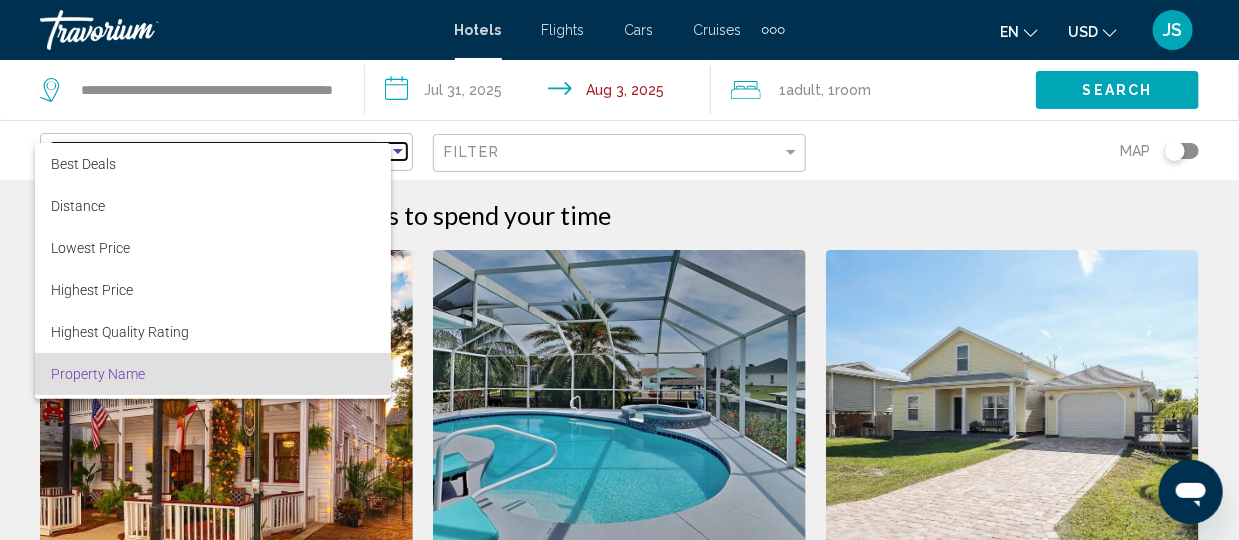 scroll, scrollTop: 37, scrollLeft: 0, axis: vertical 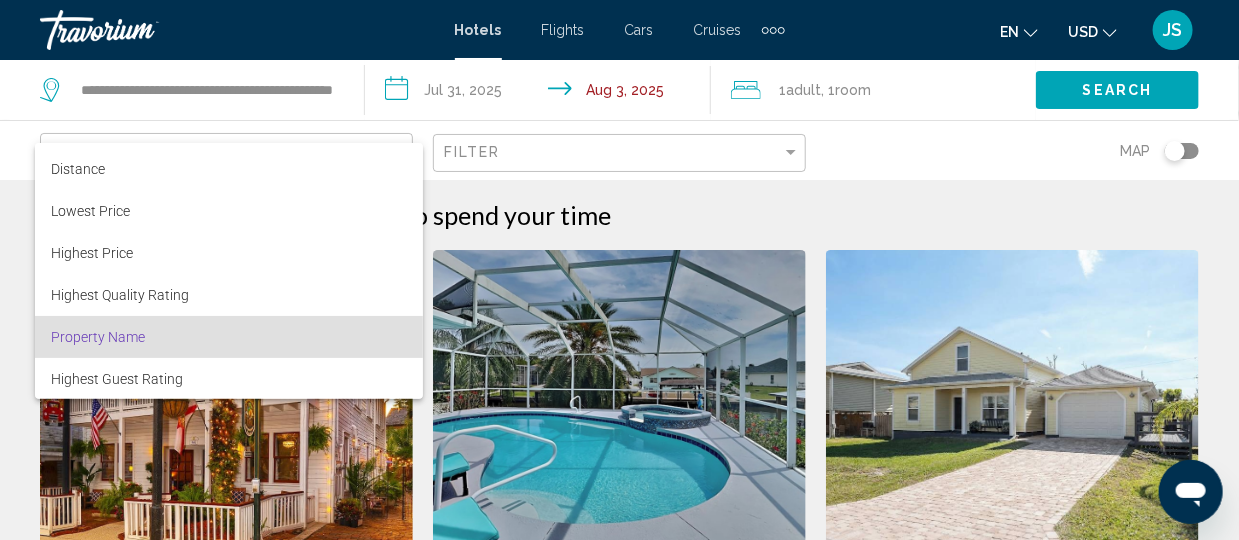 click on "Property Name" at bounding box center [98, 337] 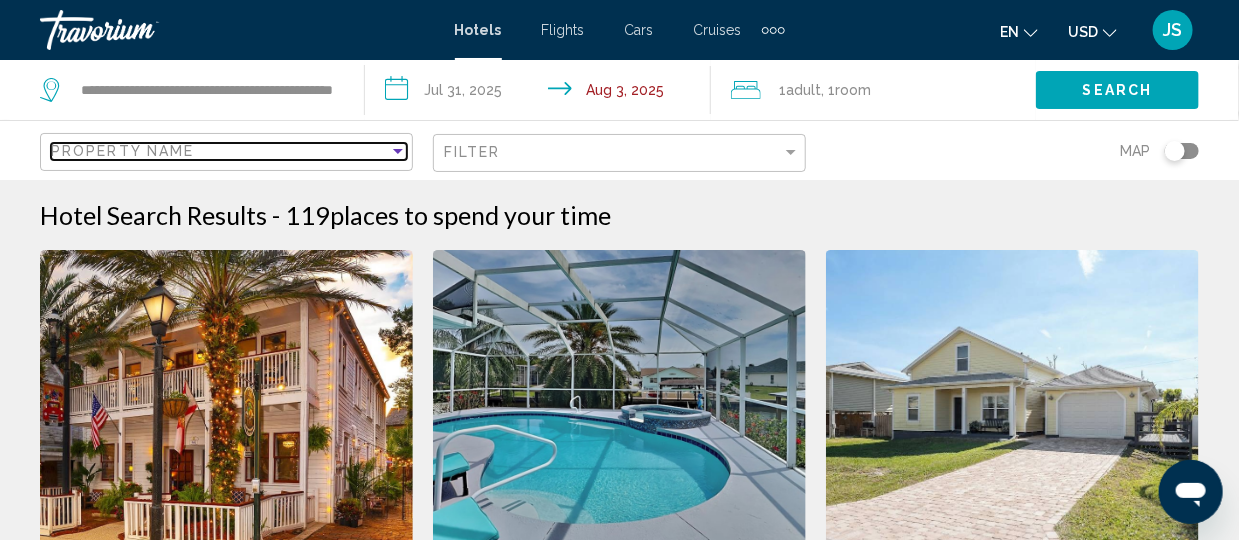 click at bounding box center [398, 151] 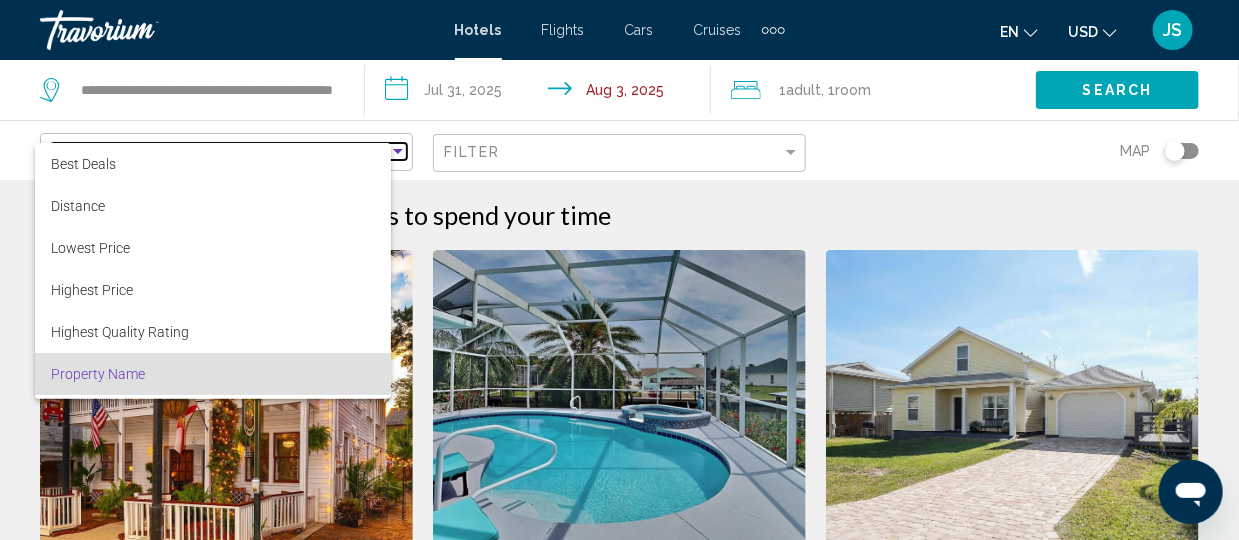 scroll, scrollTop: 37, scrollLeft: 0, axis: vertical 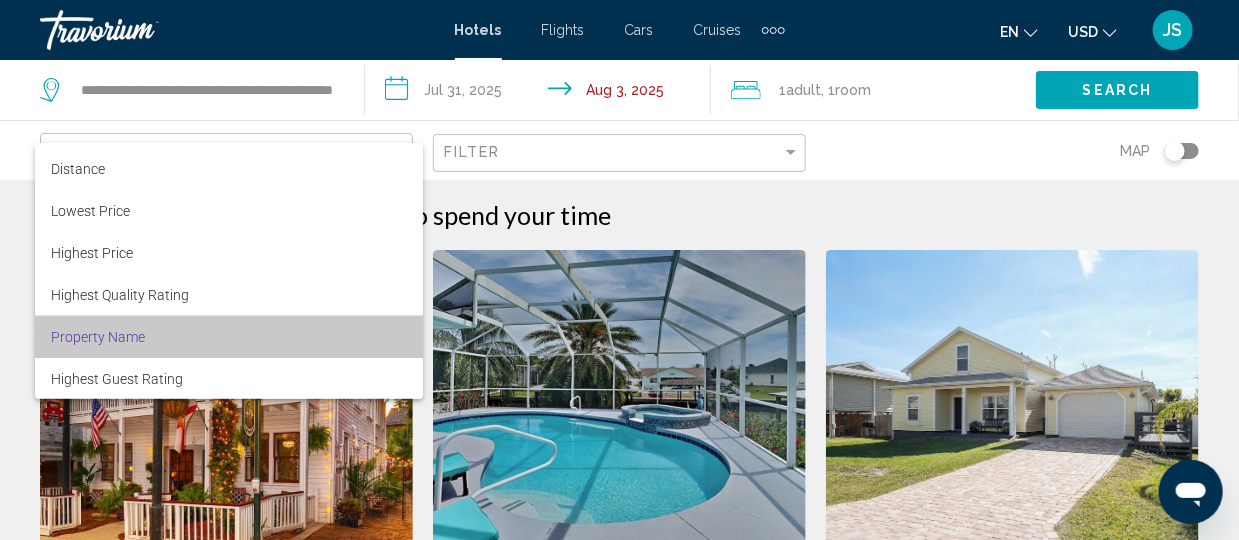 click on "Property Name" at bounding box center (229, 337) 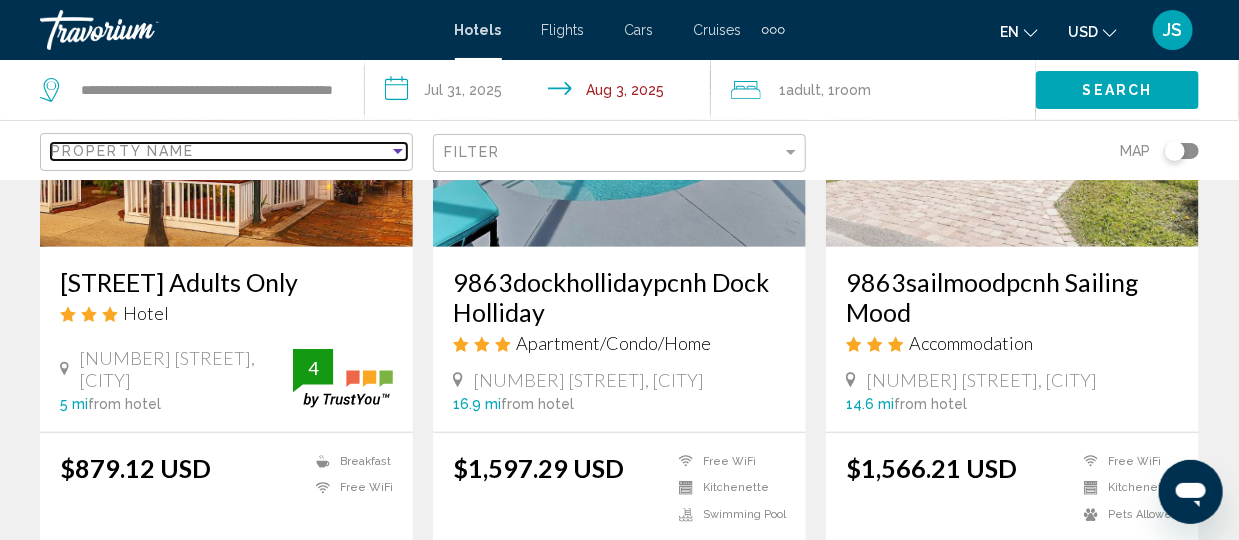 scroll, scrollTop: 0, scrollLeft: 0, axis: both 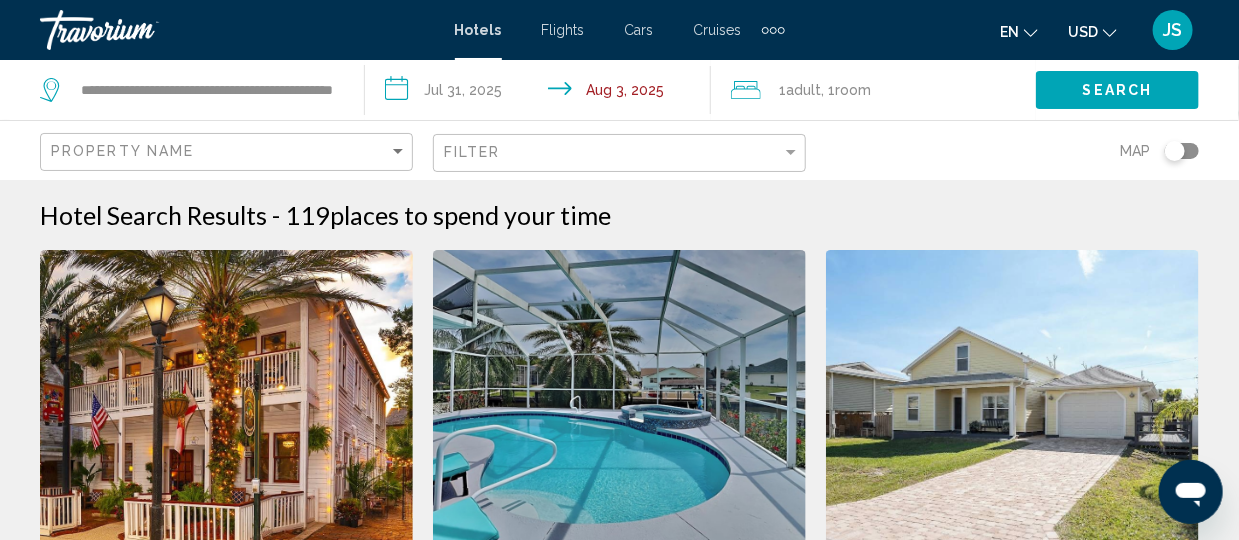 click on "Filter" 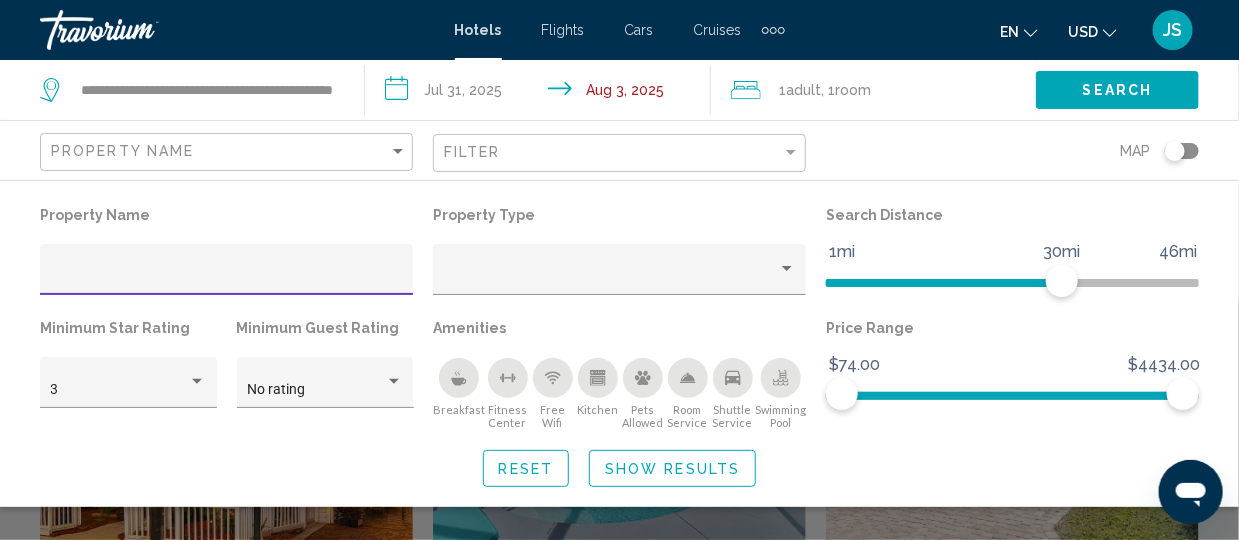 click at bounding box center [227, 277] 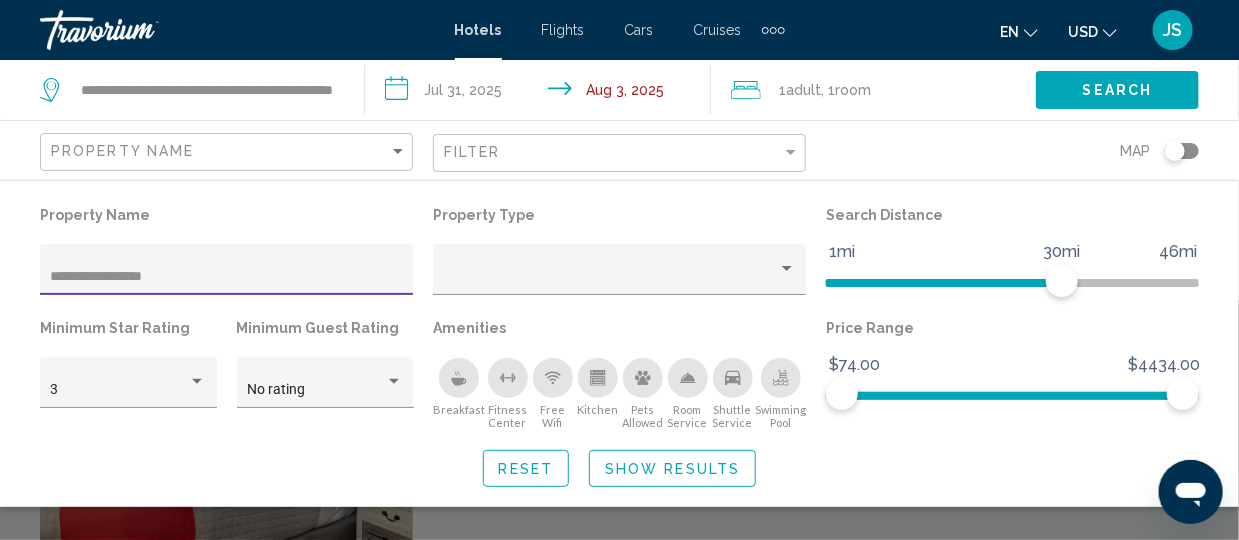 type on "**********" 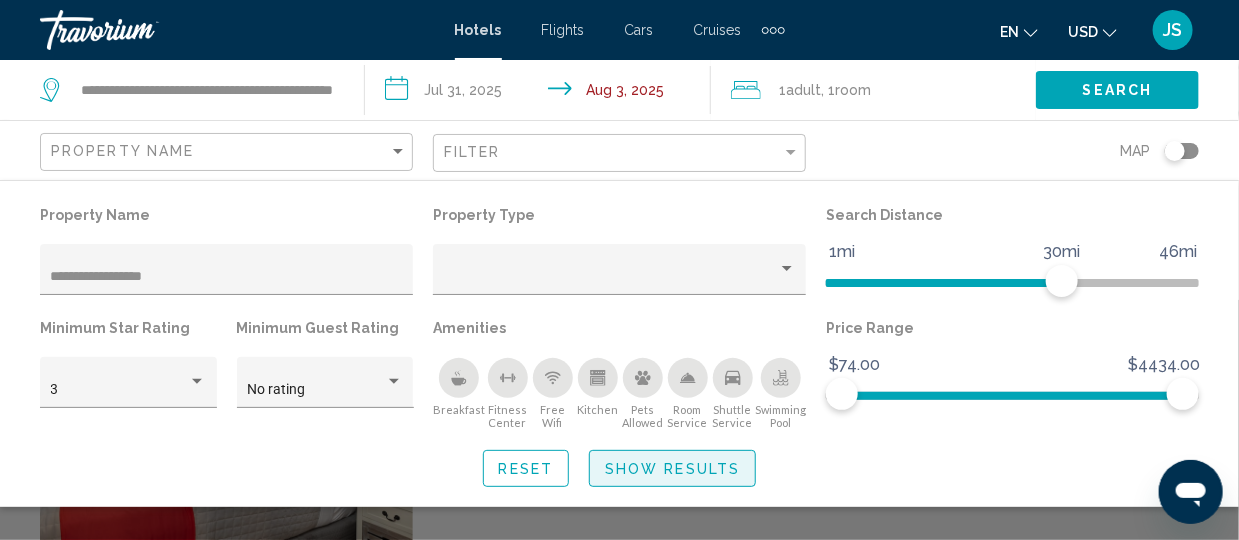 click on "Show Results" 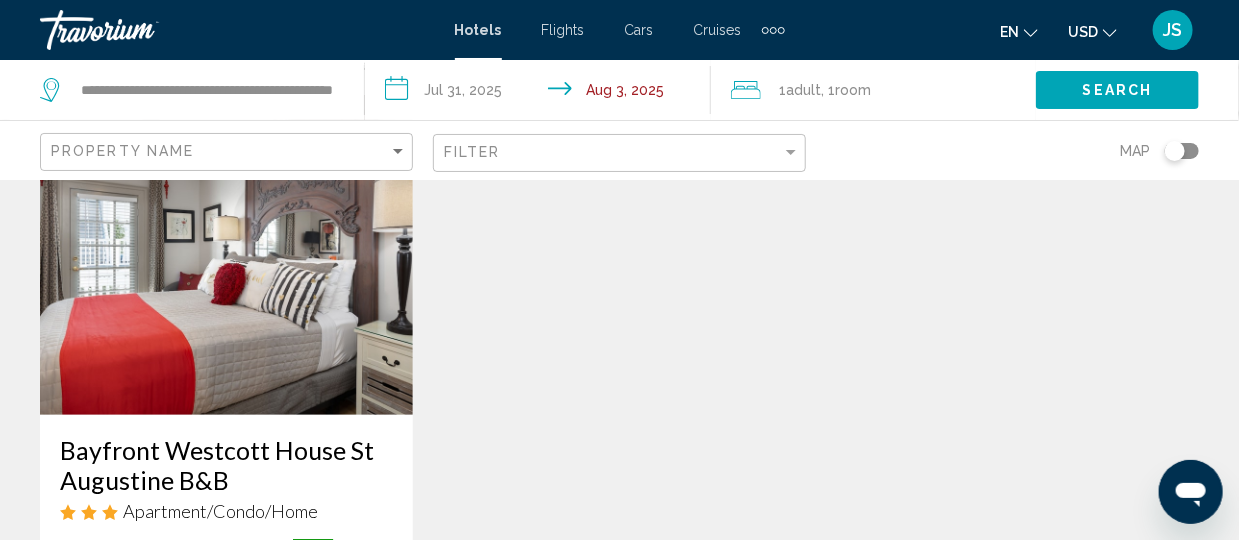 scroll, scrollTop: 147, scrollLeft: 0, axis: vertical 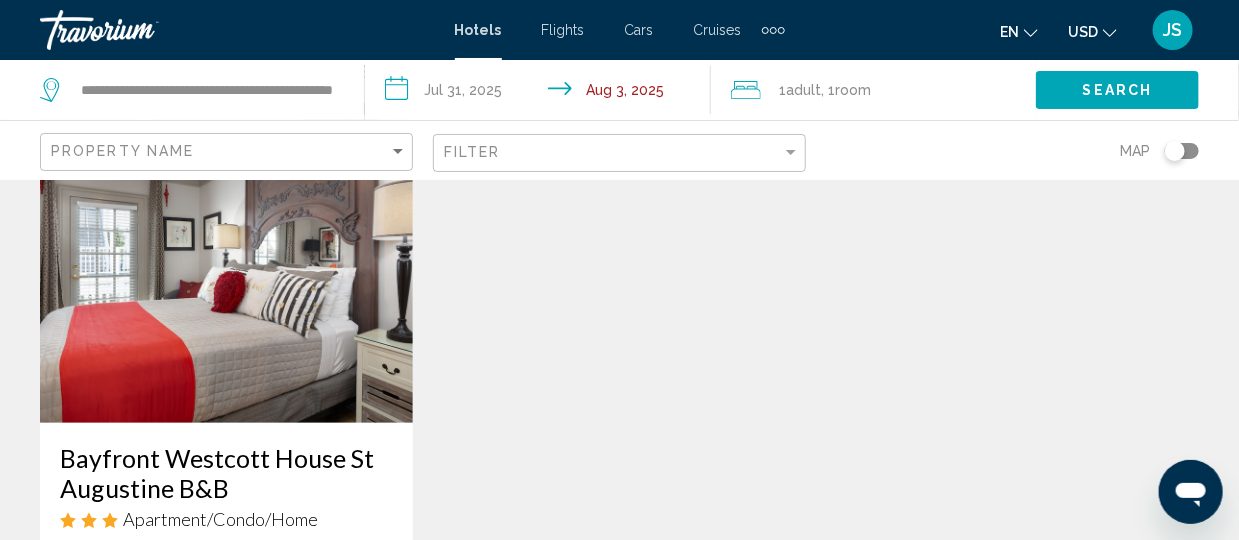 click on "Filter" 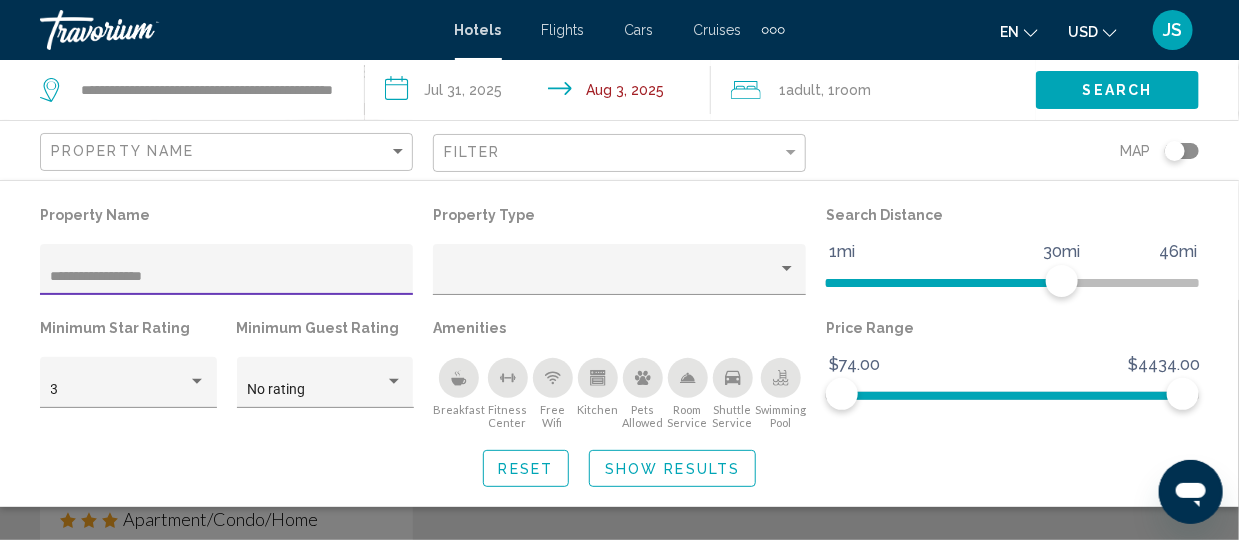 click on "**********" at bounding box center [227, 277] 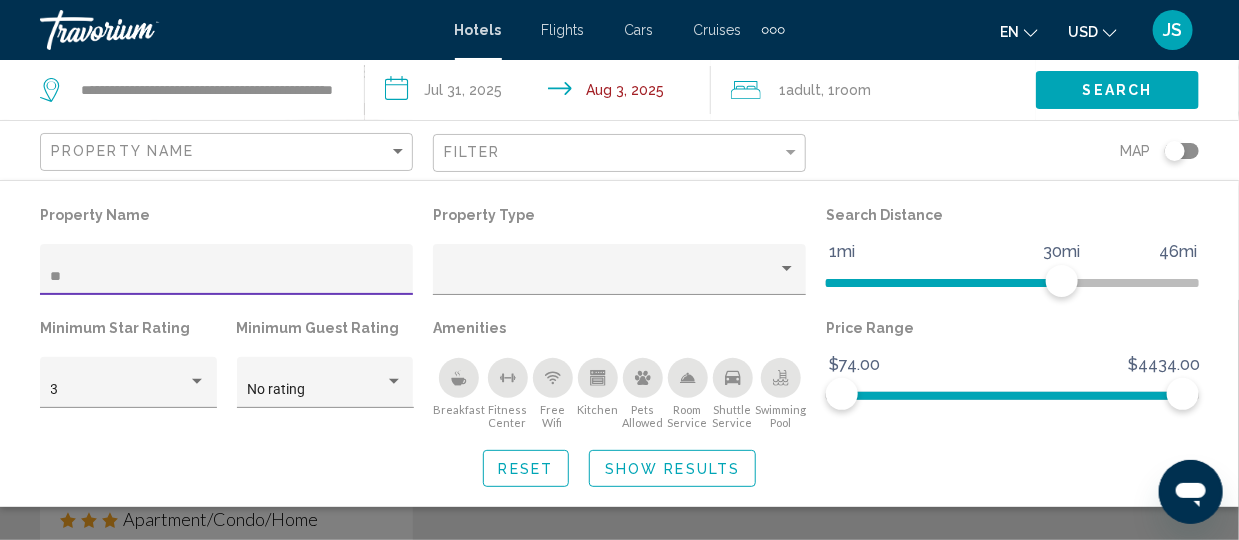 type on "*" 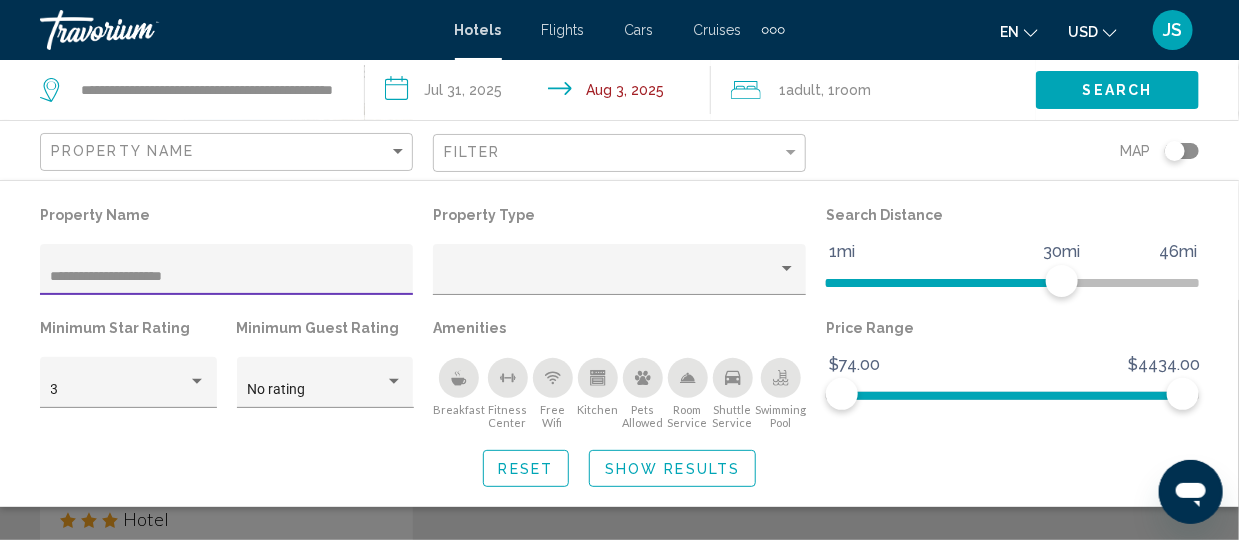 type on "**********" 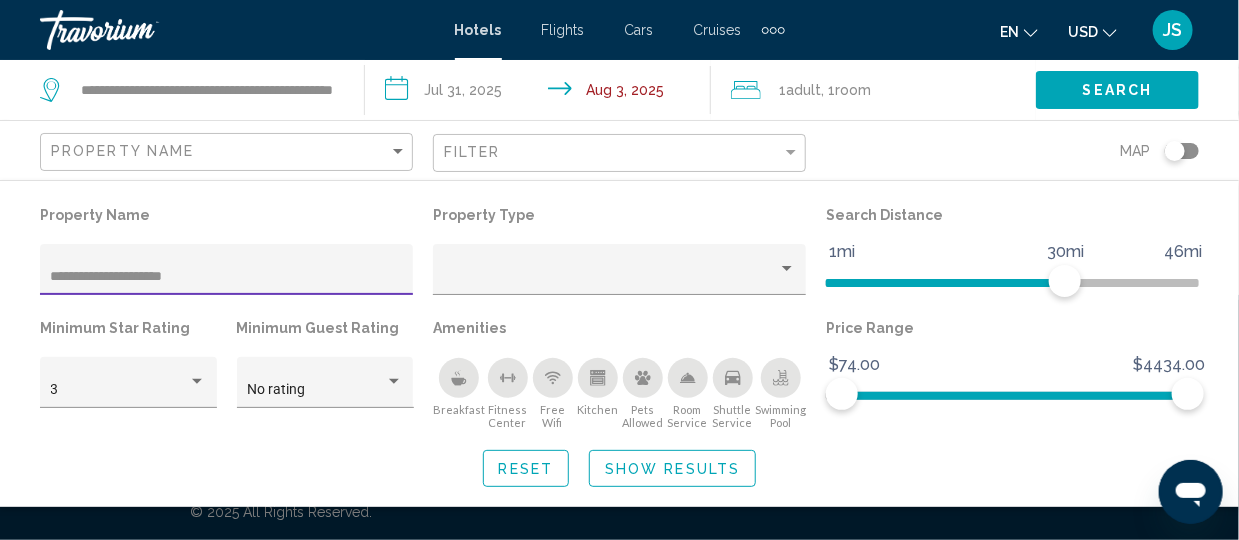 scroll, scrollTop: 0, scrollLeft: 0, axis: both 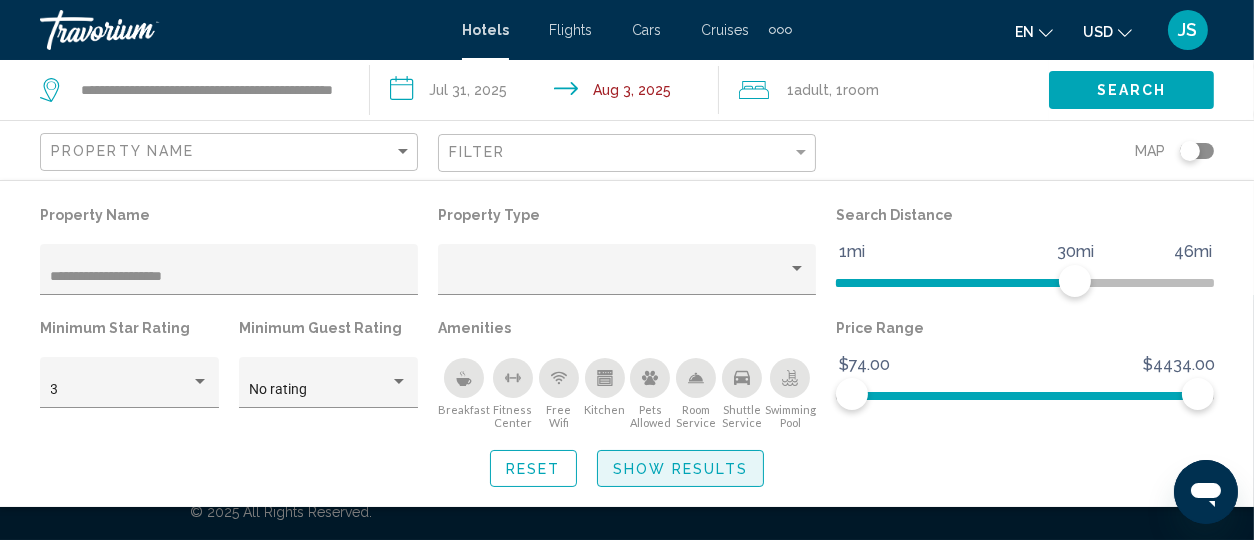 click on "Show Results" 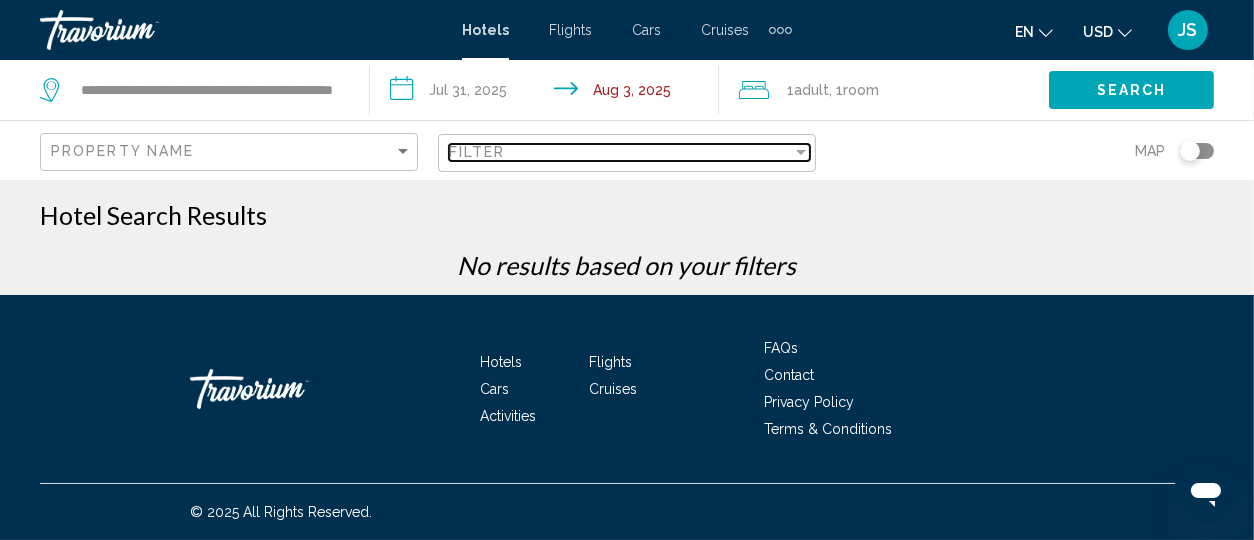 click on "Filter" at bounding box center (620, 152) 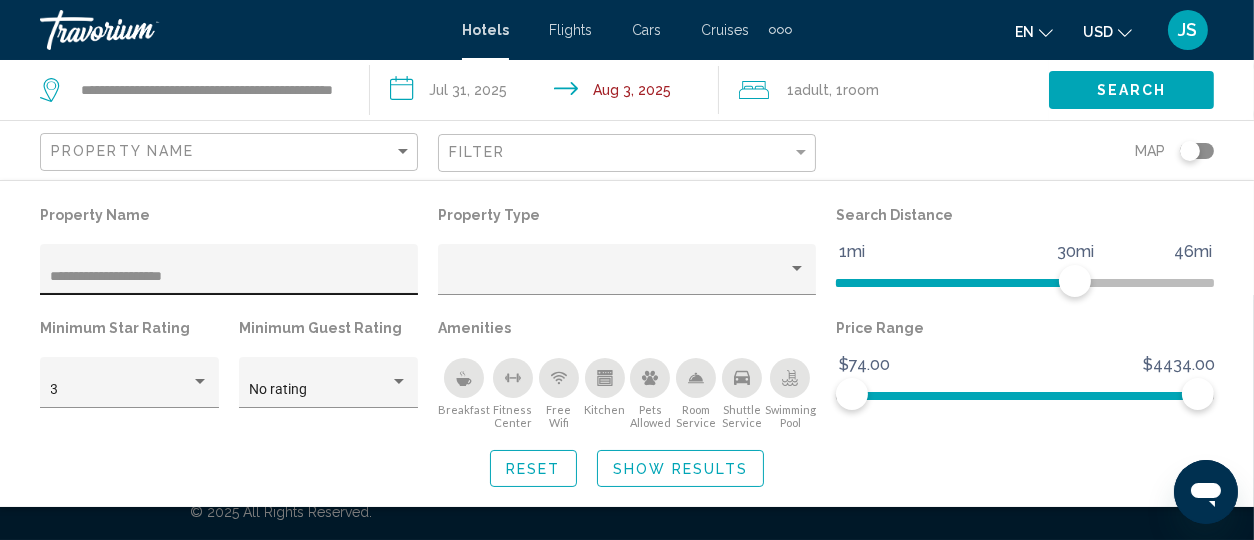 click on "**********" 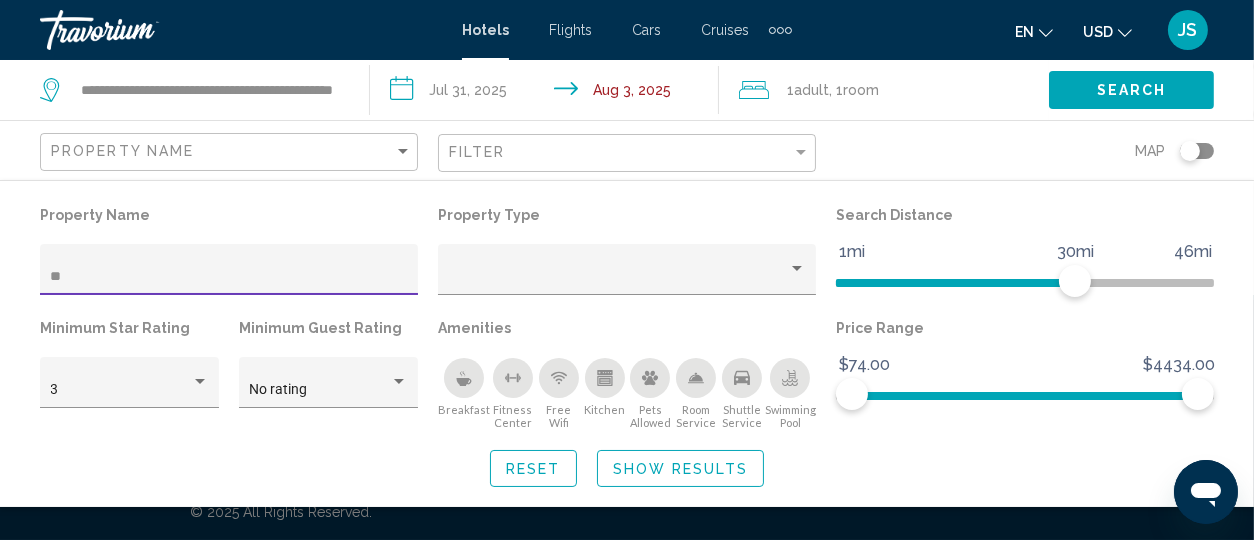 type on "*" 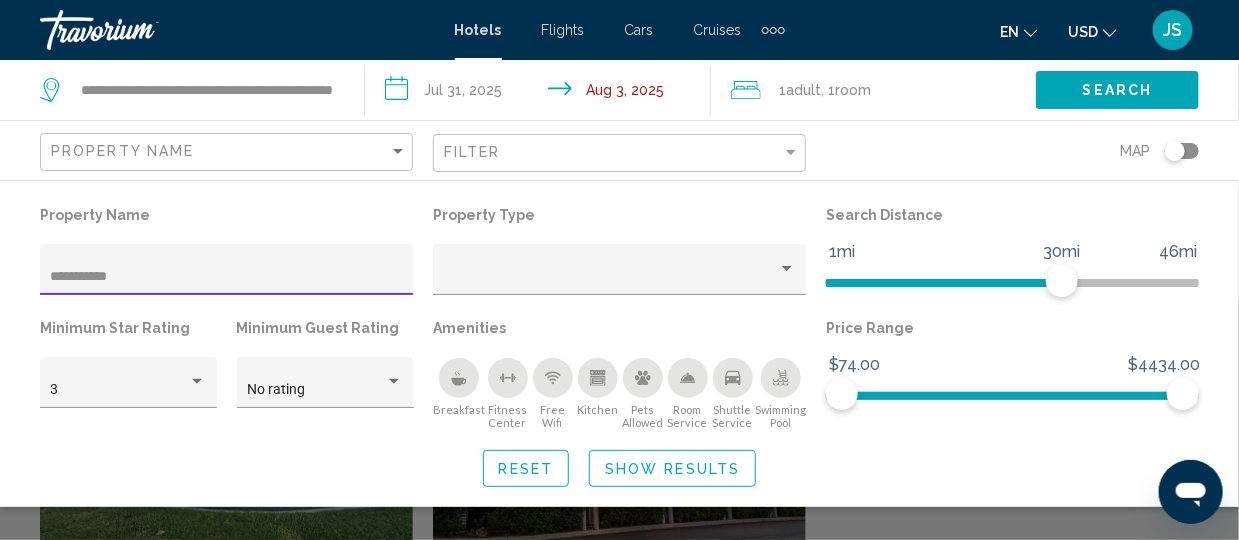 type on "**********" 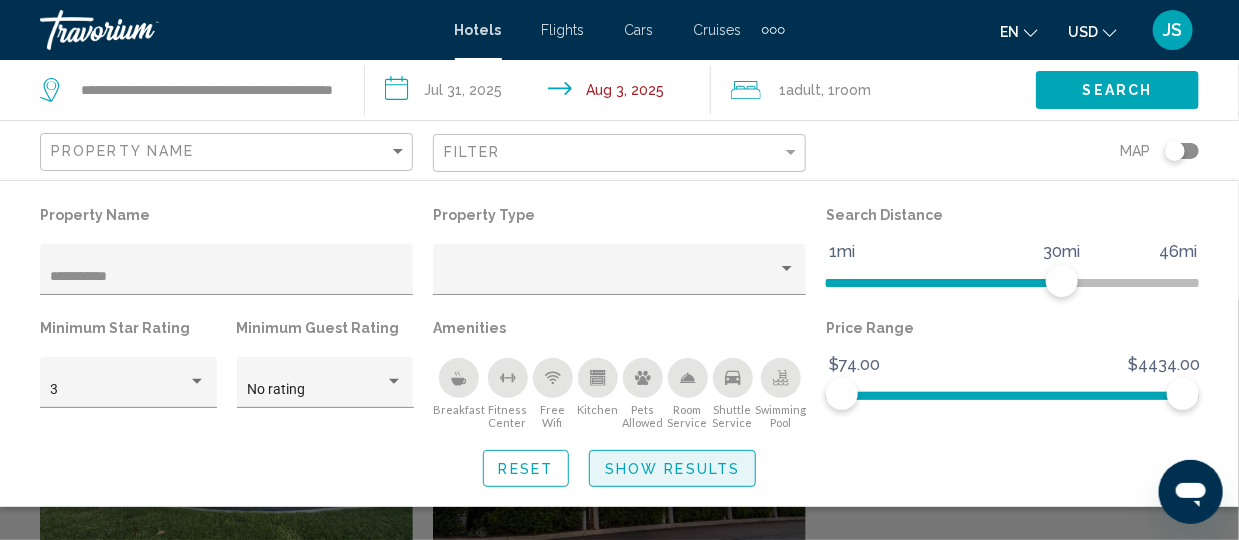 click on "Show Results" 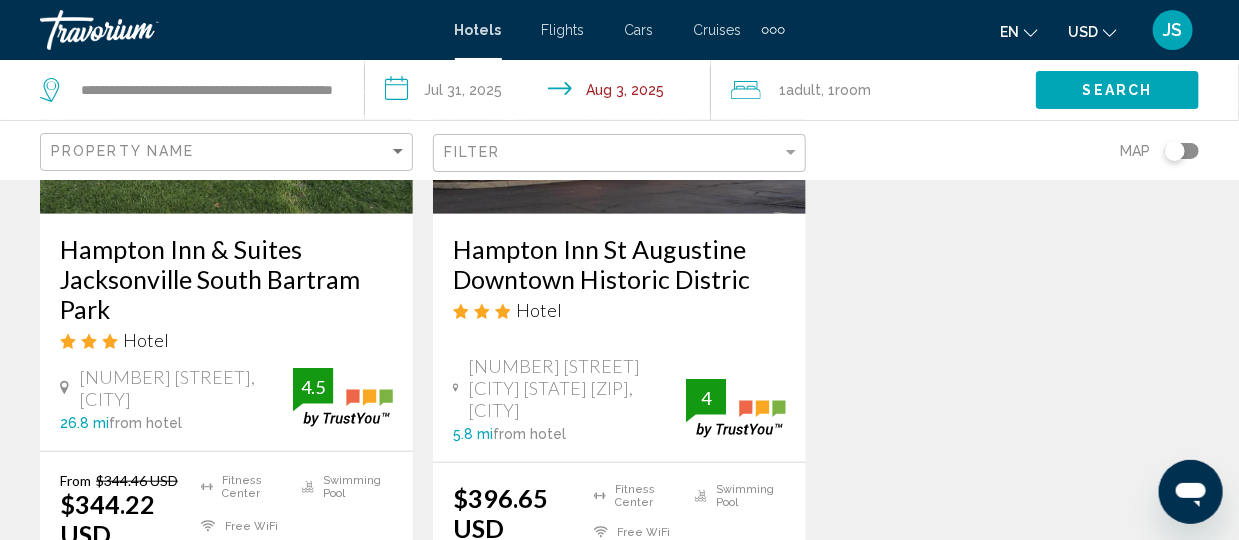scroll, scrollTop: 366, scrollLeft: 0, axis: vertical 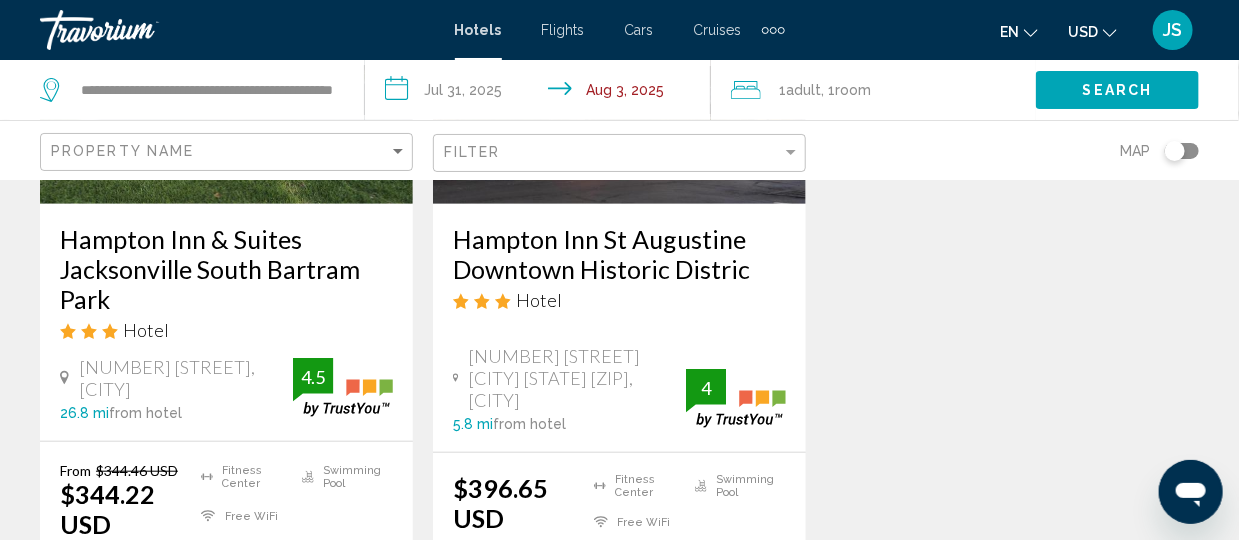 click on "Hampton Inn St Augustine Downtown Historic Distric" at bounding box center (619, 254) 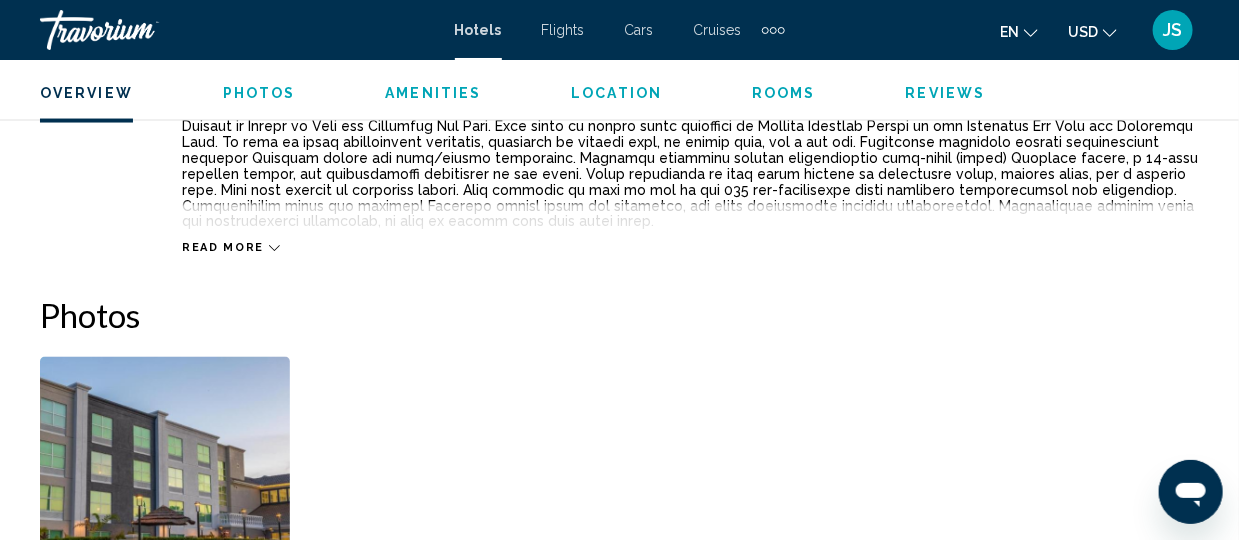 scroll, scrollTop: 1111, scrollLeft: 0, axis: vertical 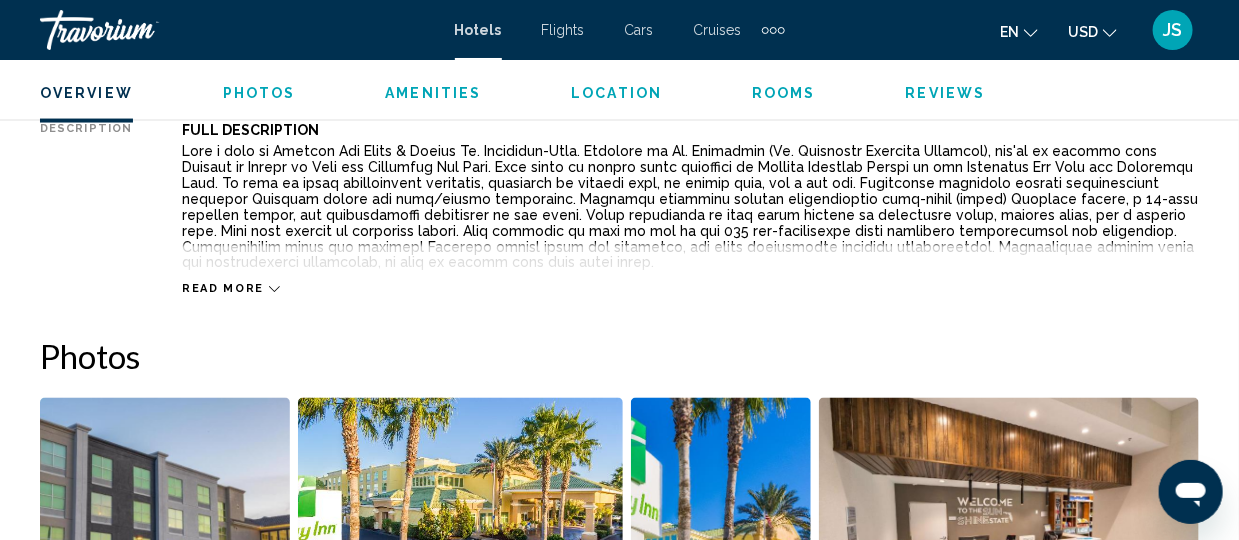 click on "Read more" at bounding box center (223, 289) 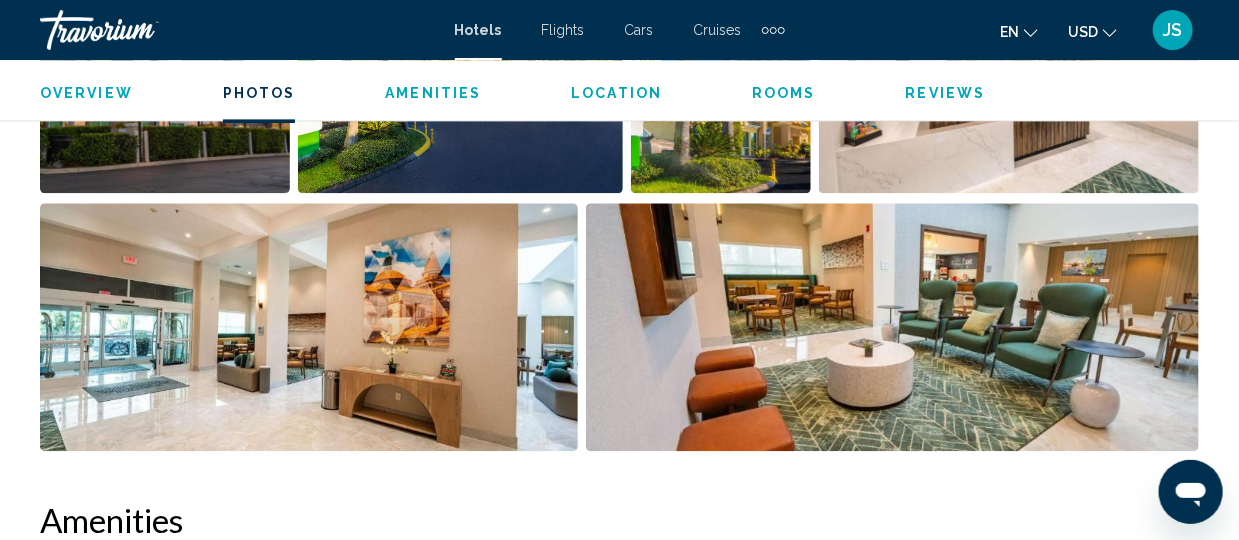 scroll, scrollTop: 1569, scrollLeft: 0, axis: vertical 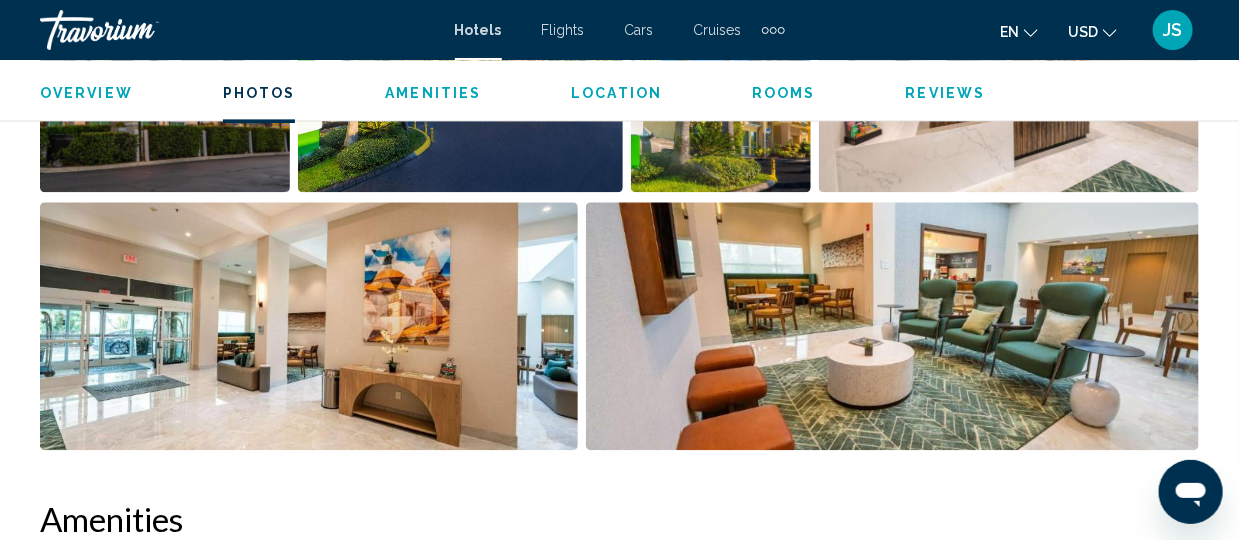 click on "Rooms" at bounding box center [784, 93] 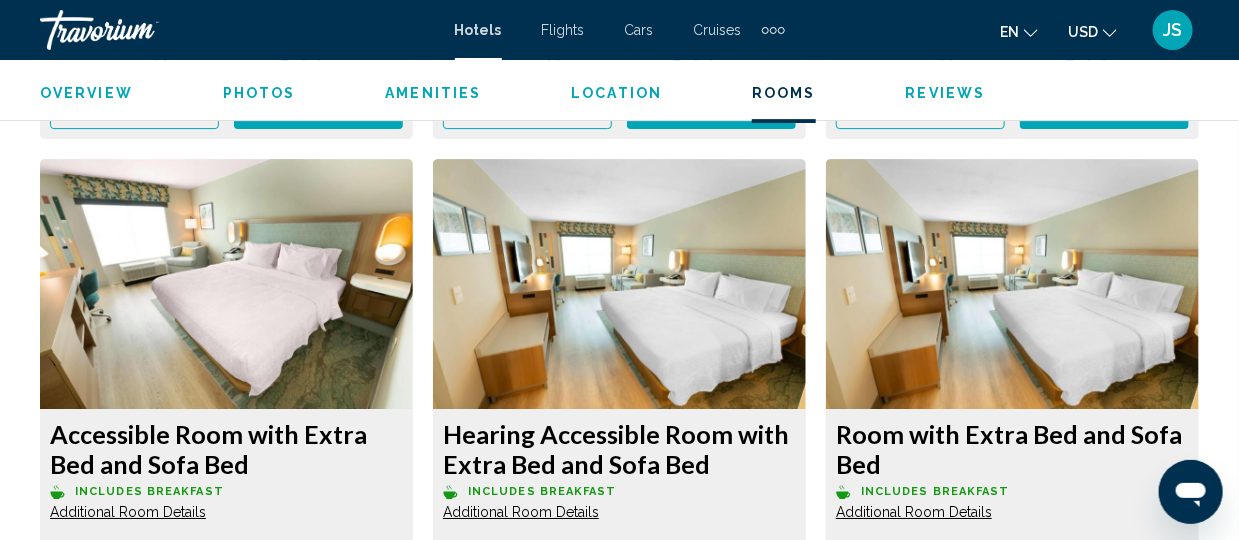 scroll, scrollTop: 4947, scrollLeft: 0, axis: vertical 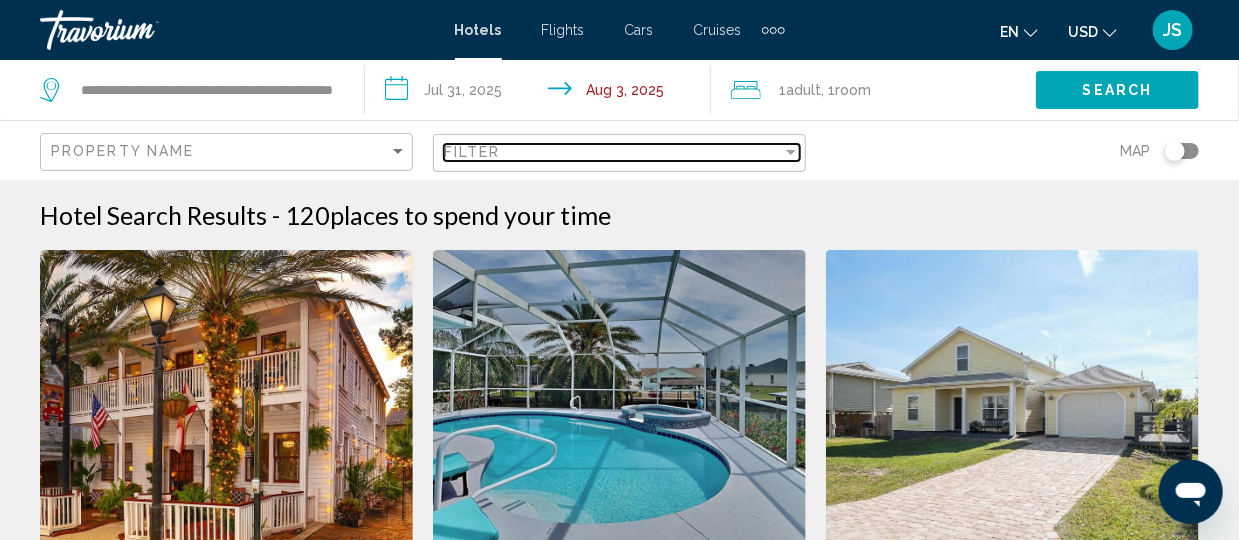 click on "Filter" at bounding box center (613, 152) 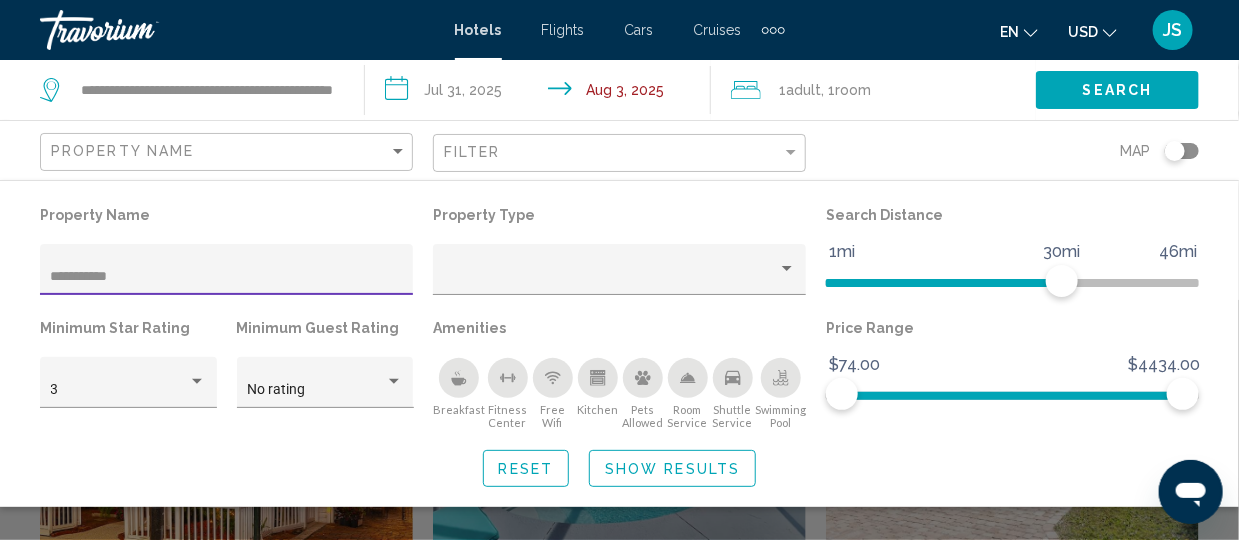 click on "**********" at bounding box center [227, 277] 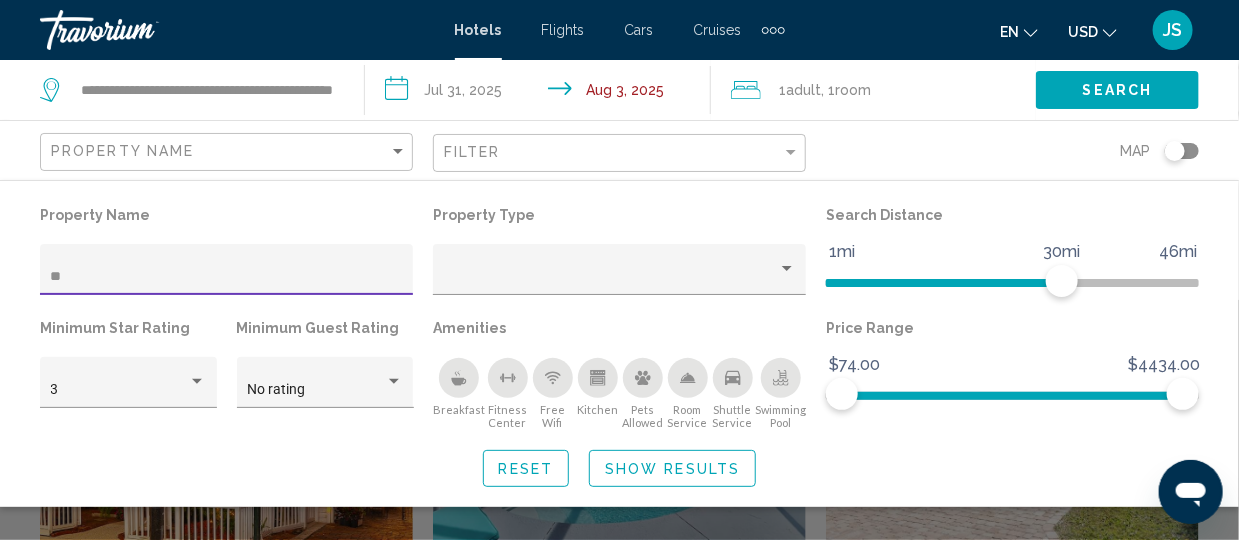 type on "*" 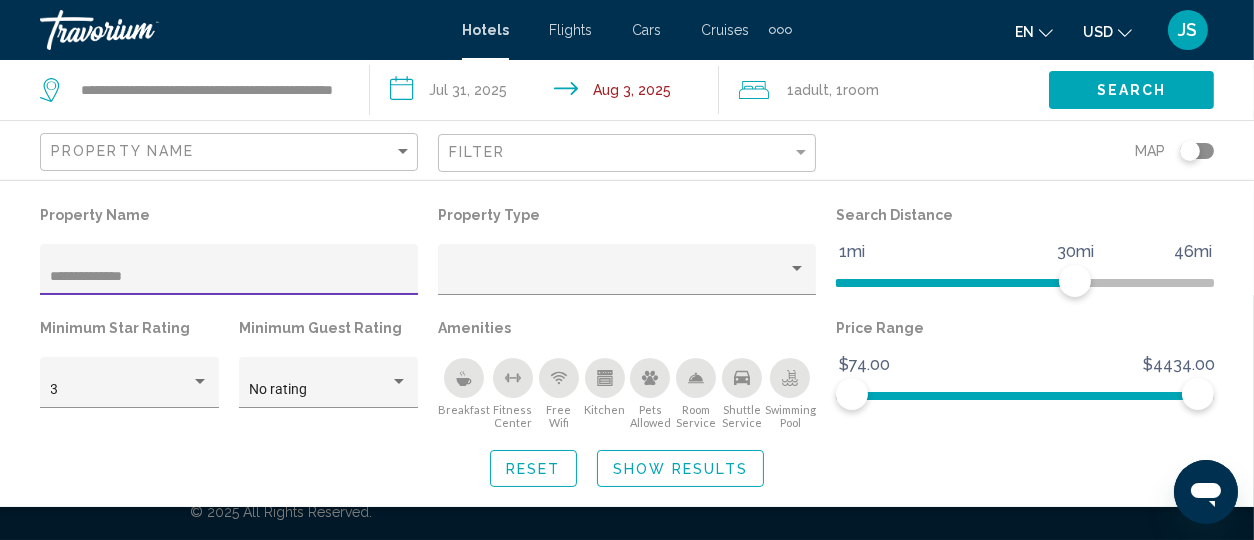 type on "**********" 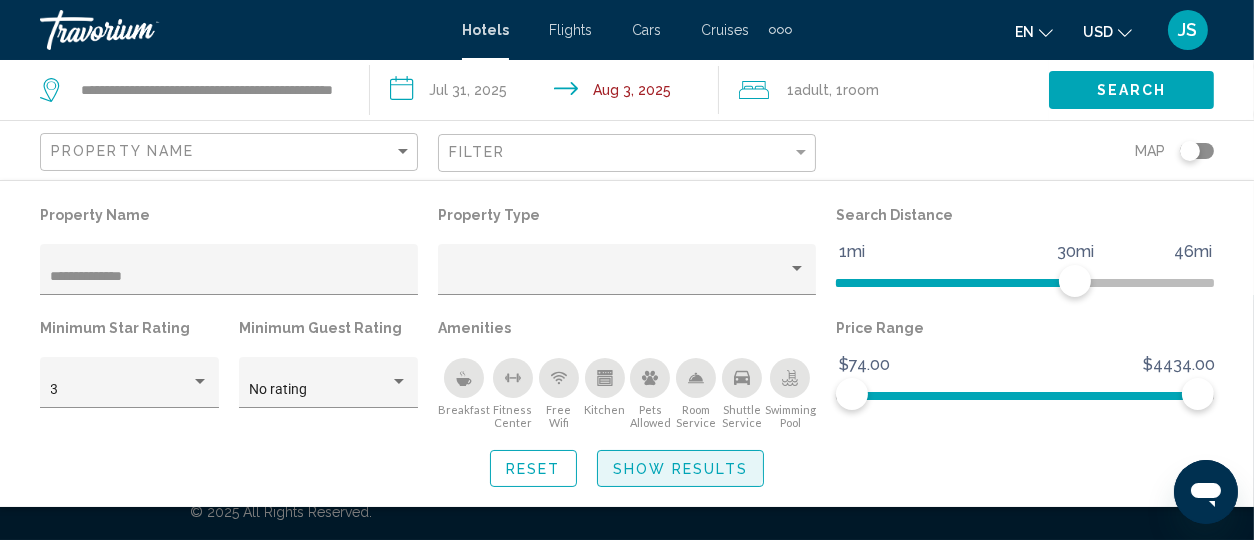 click on "Show Results" 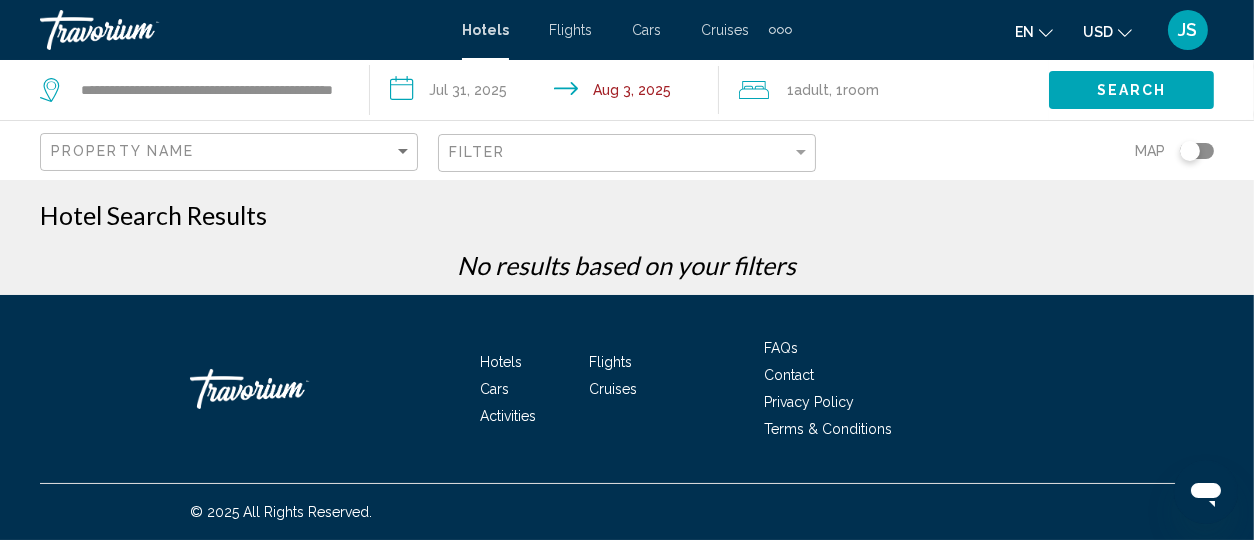 click on "Property Name" 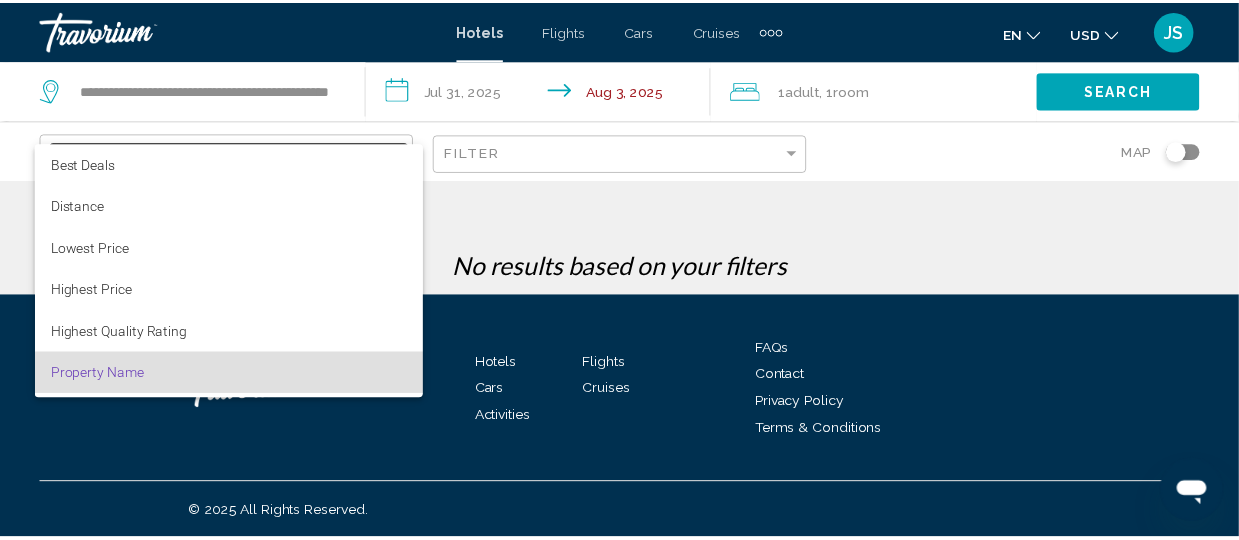 scroll, scrollTop: 37, scrollLeft: 0, axis: vertical 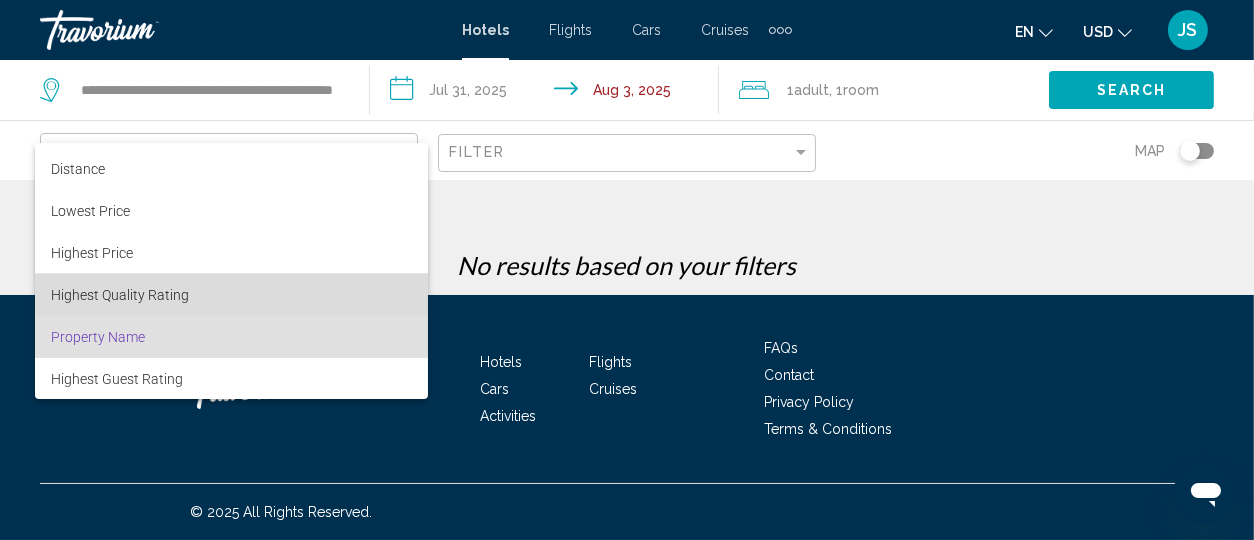 click on "Highest Quality Rating" at bounding box center [231, 295] 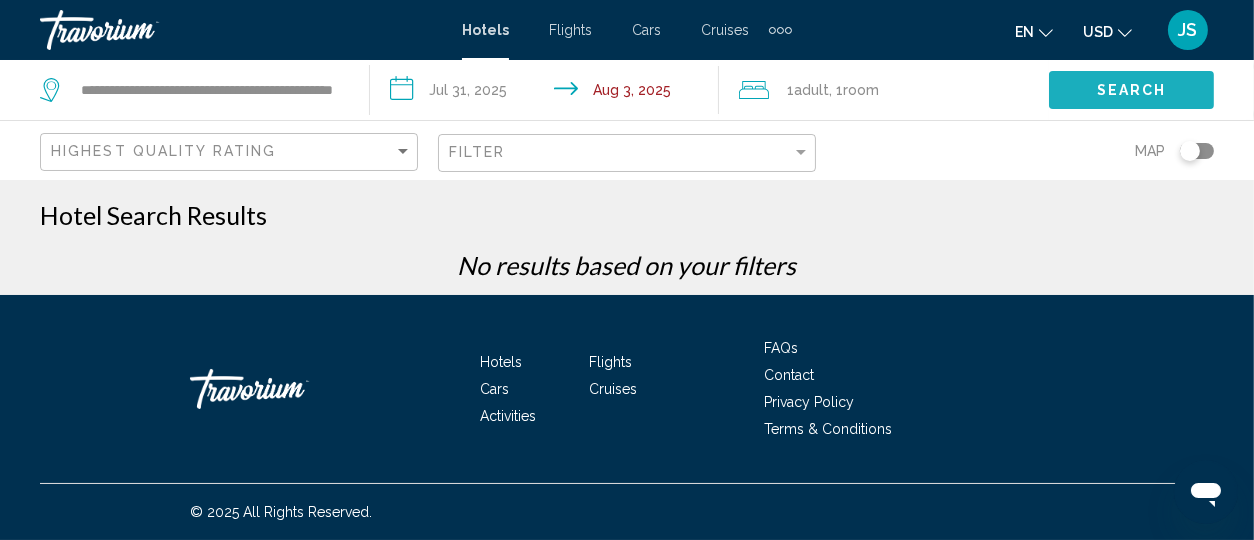 click on "Search" 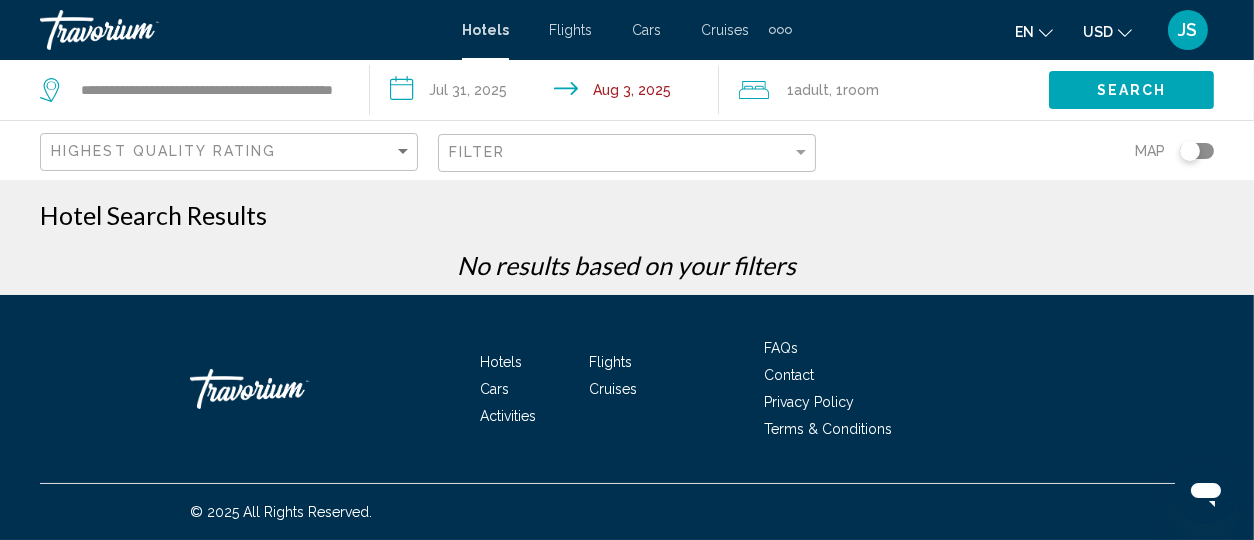 click on "Search" 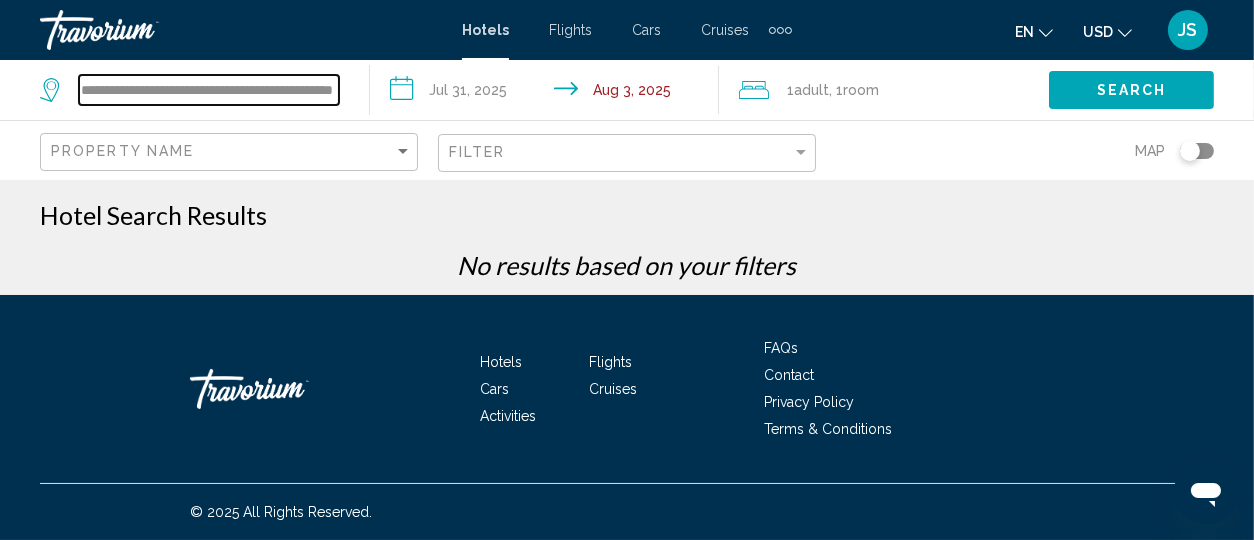 click on "**********" at bounding box center [209, 90] 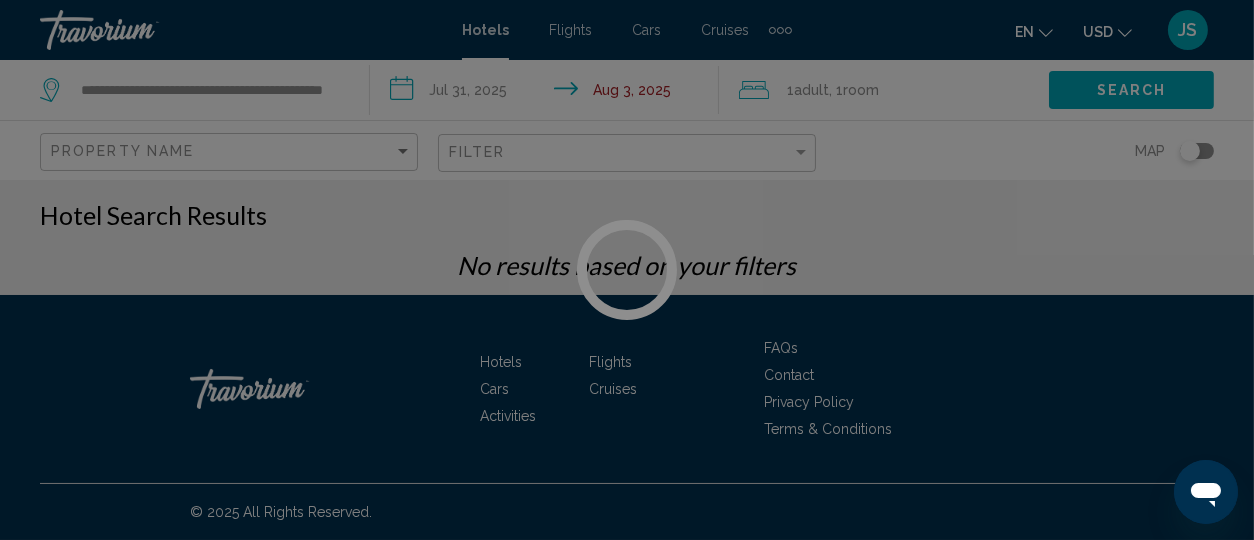 click at bounding box center (627, 270) 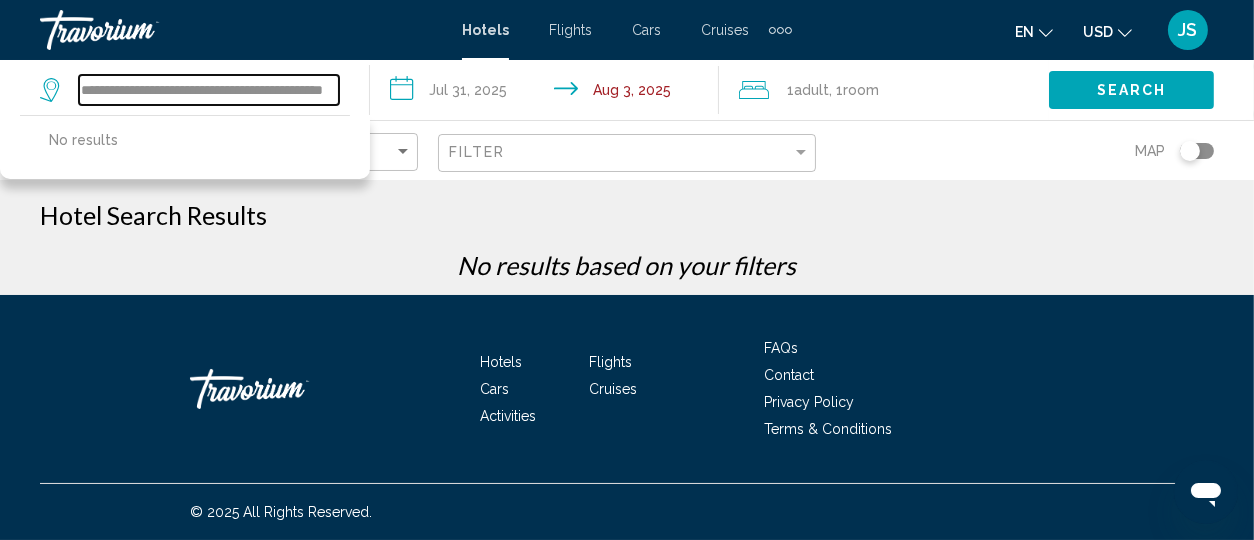 click on "**********" at bounding box center [209, 90] 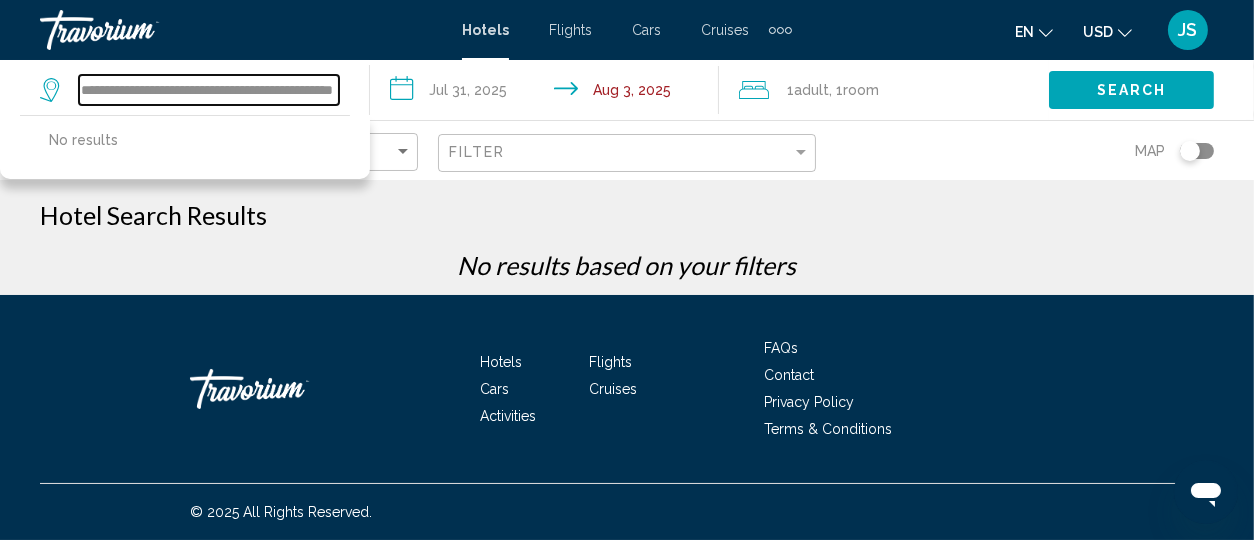 click on "**********" at bounding box center (209, 90) 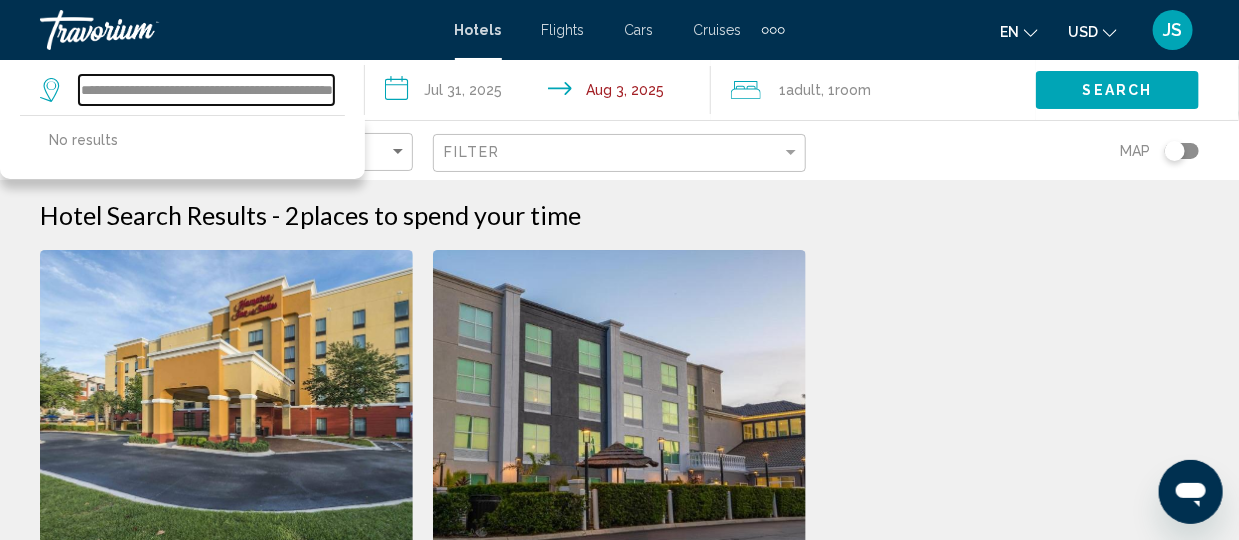 click on "**********" at bounding box center (206, 90) 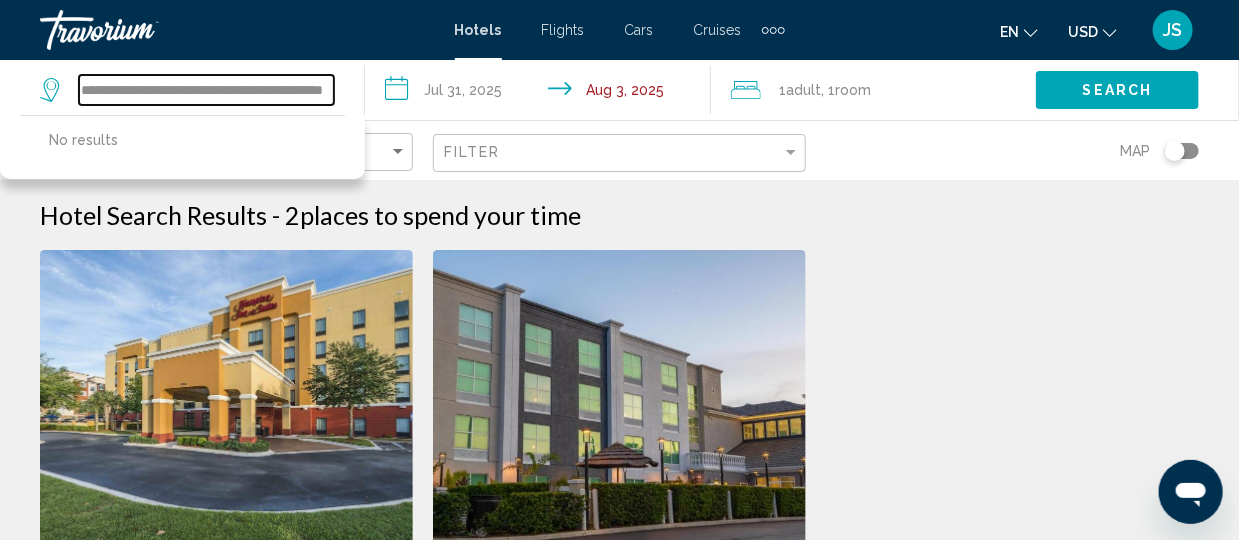 drag, startPoint x: 237, startPoint y: 91, endPoint x: 222, endPoint y: 88, distance: 15.297058 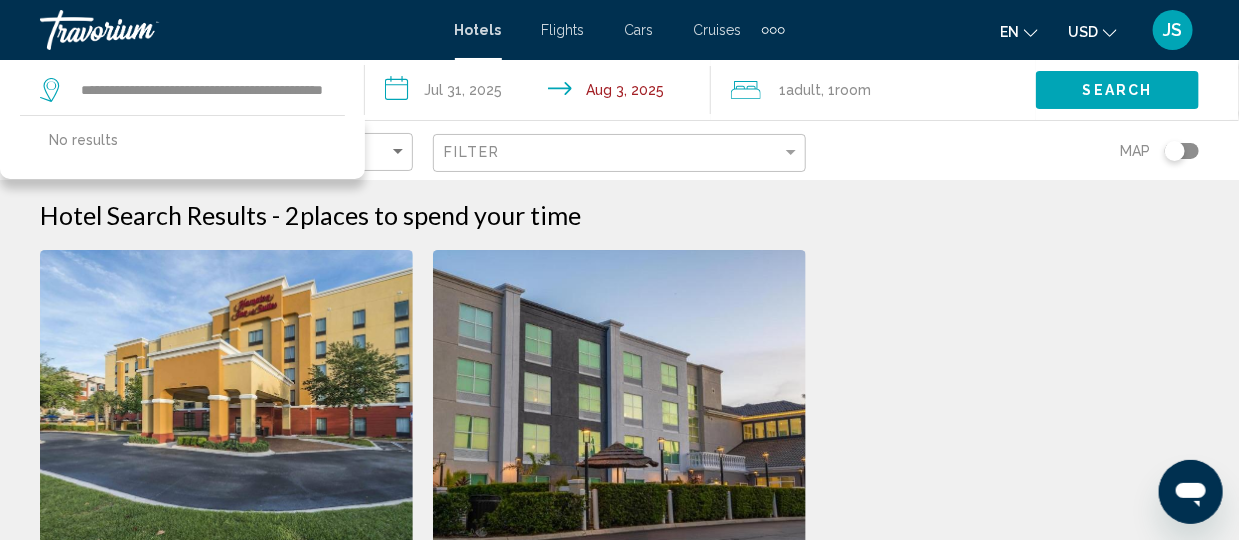 click on "Hotels" at bounding box center (478, 30) 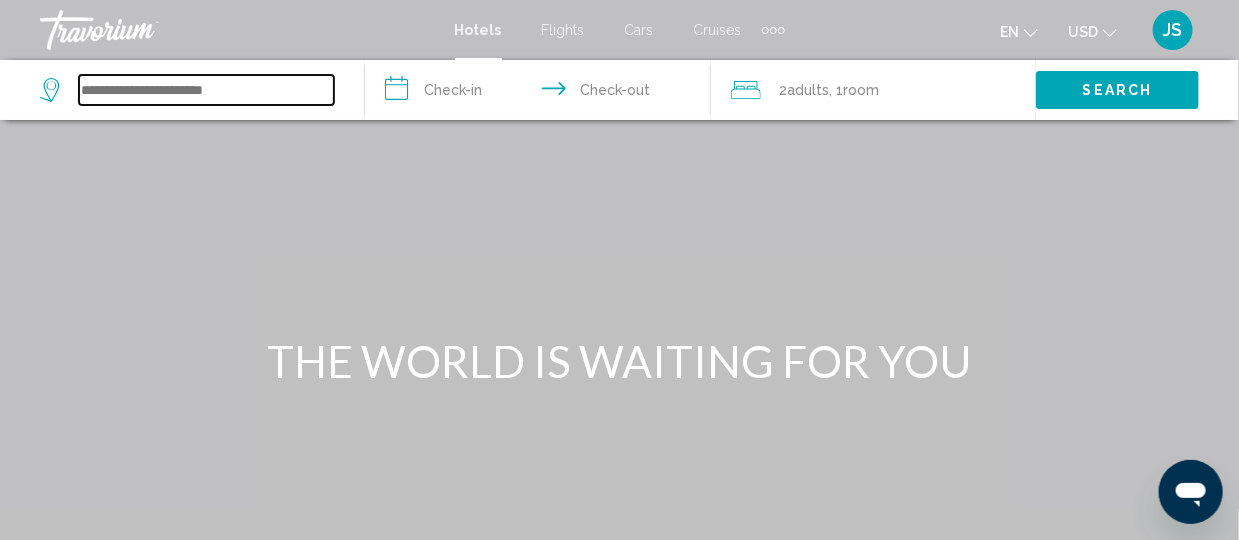 click at bounding box center (206, 90) 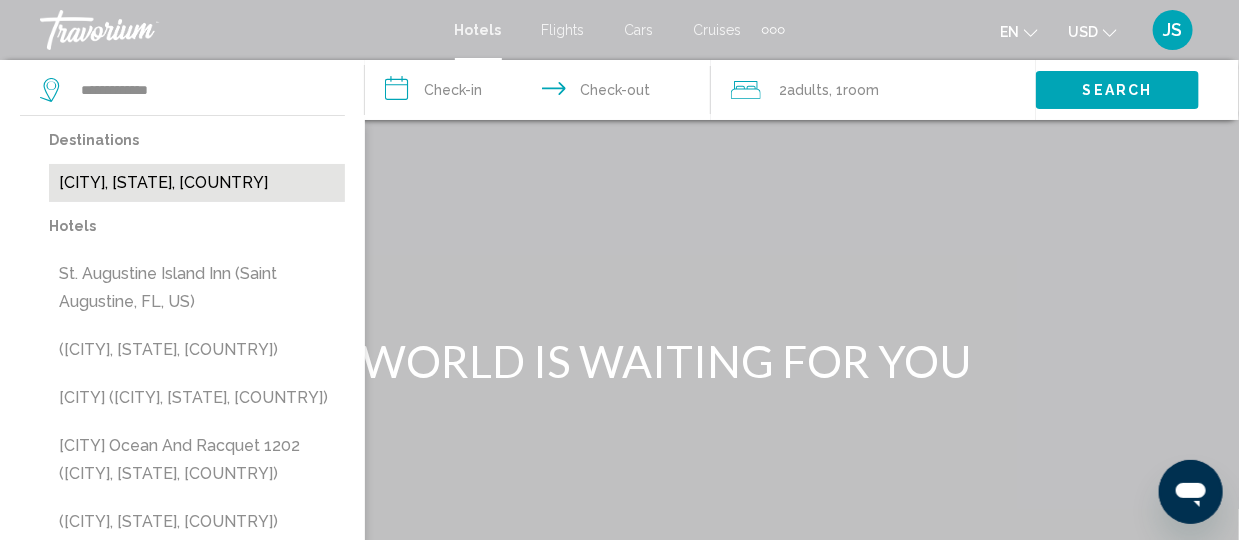 click on "[CITY], [STATE], [COUNTRY]" at bounding box center [197, 183] 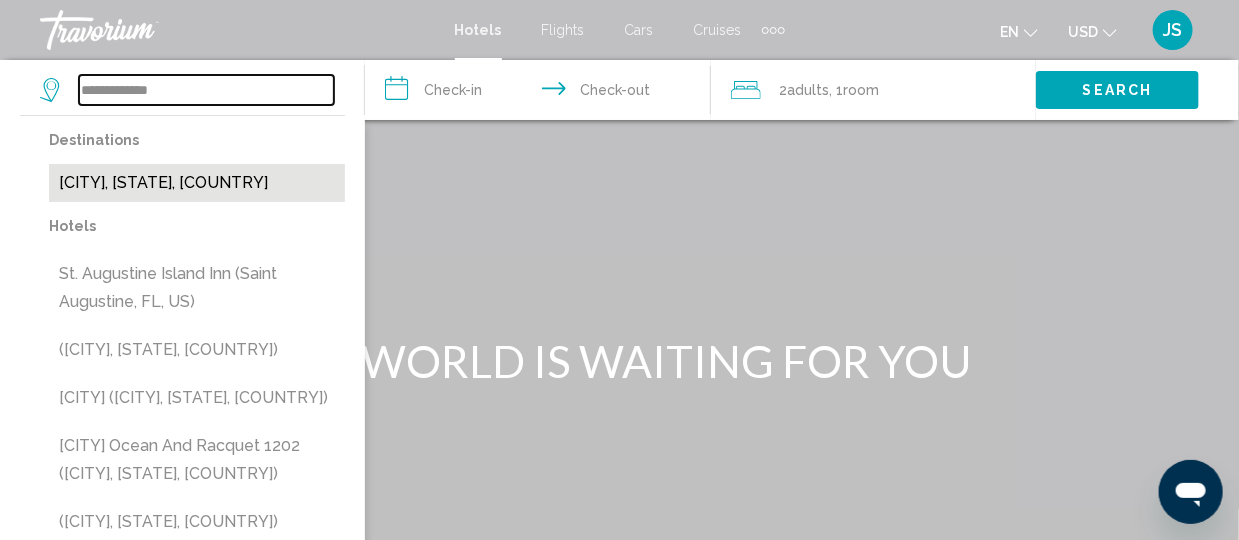 type on "**********" 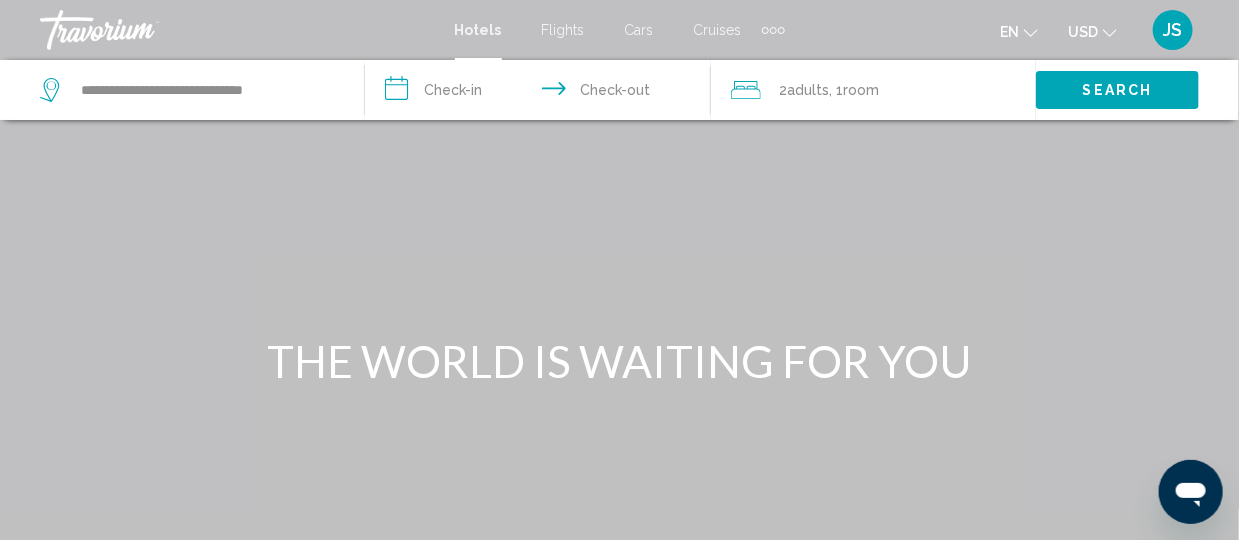 click on "**********" at bounding box center (541, 93) 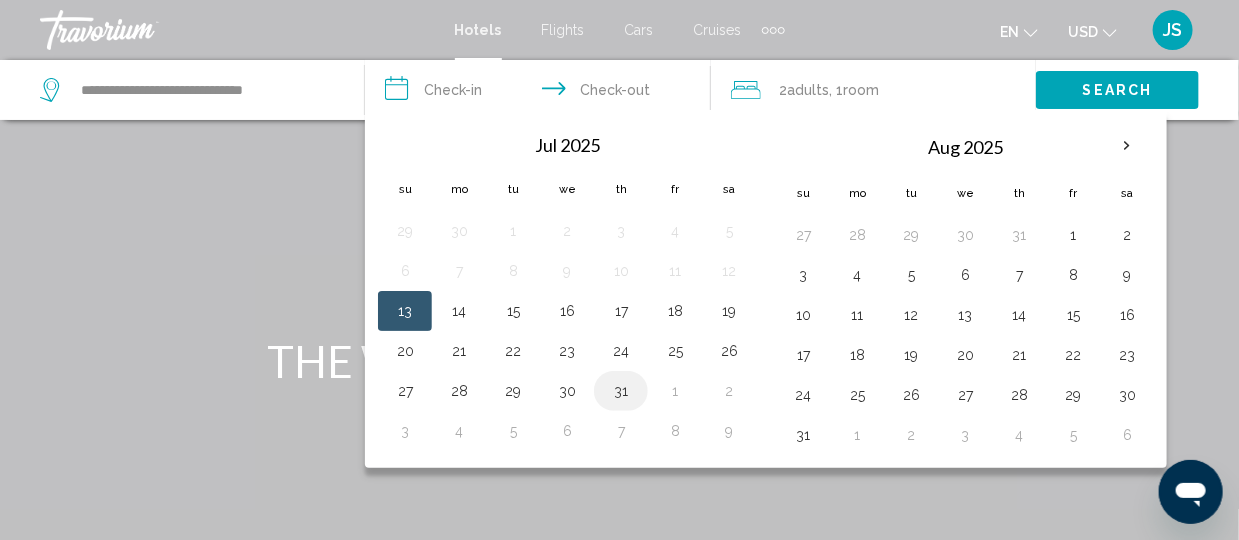 click on "31" at bounding box center [621, 391] 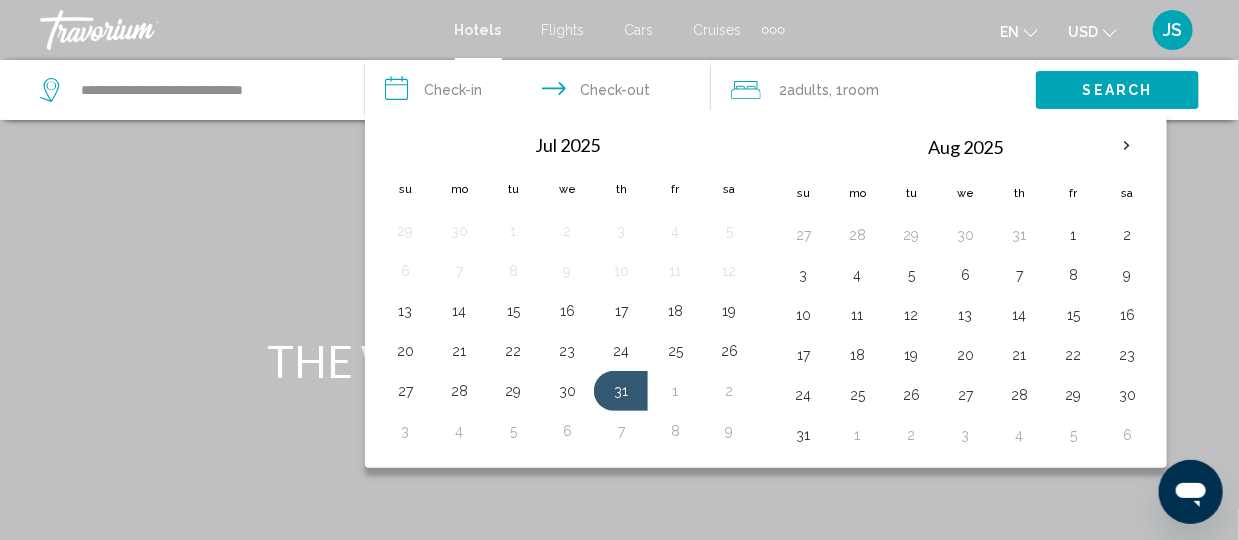 click on "**********" at bounding box center (541, 93) 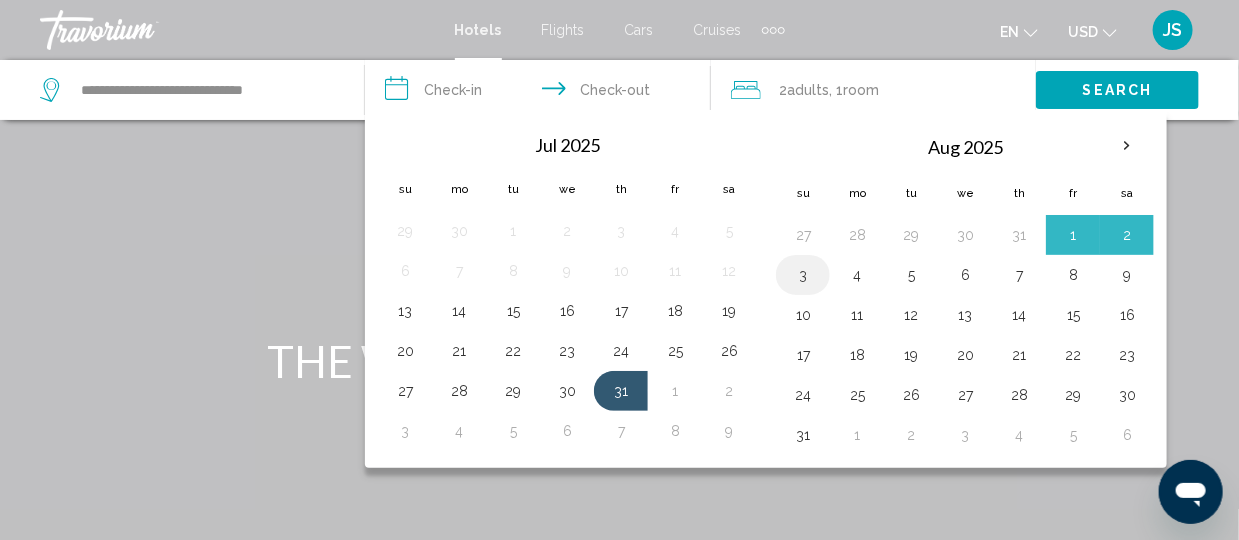 click on "3" at bounding box center [803, 275] 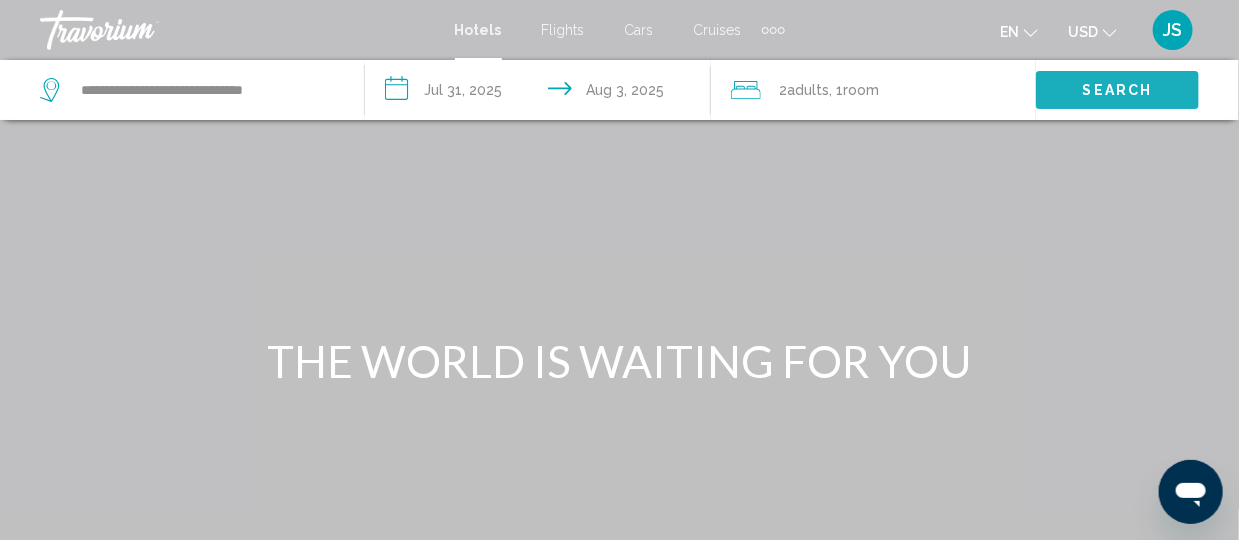 click on "Search" at bounding box center (1118, 91) 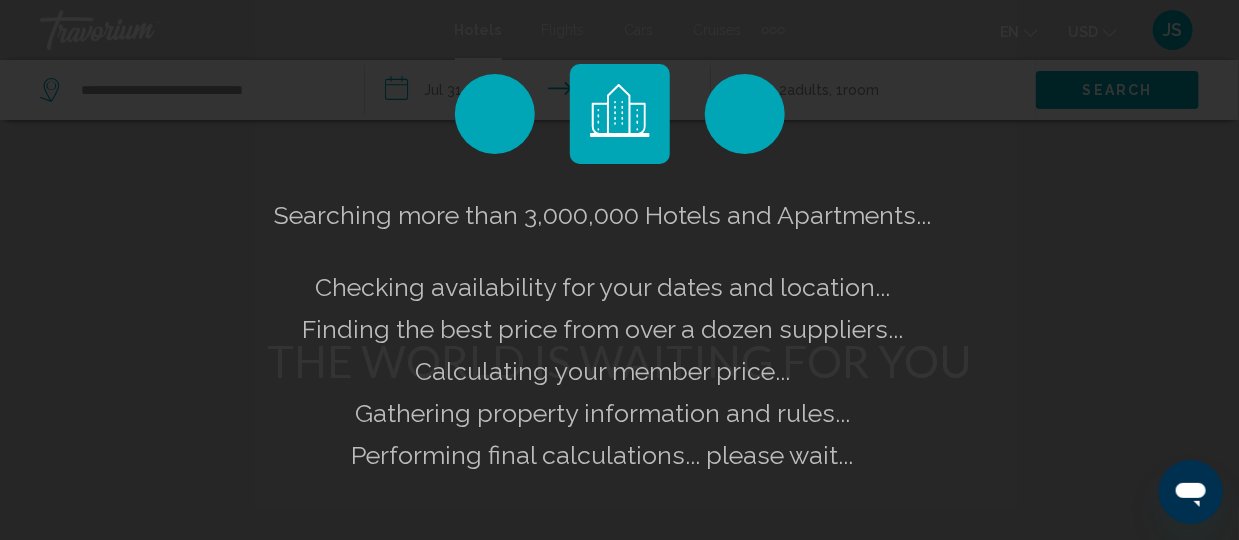 click on "Searching more than 3,000,000 Hotels and Apartments...
Checking availability for your dates and location..." 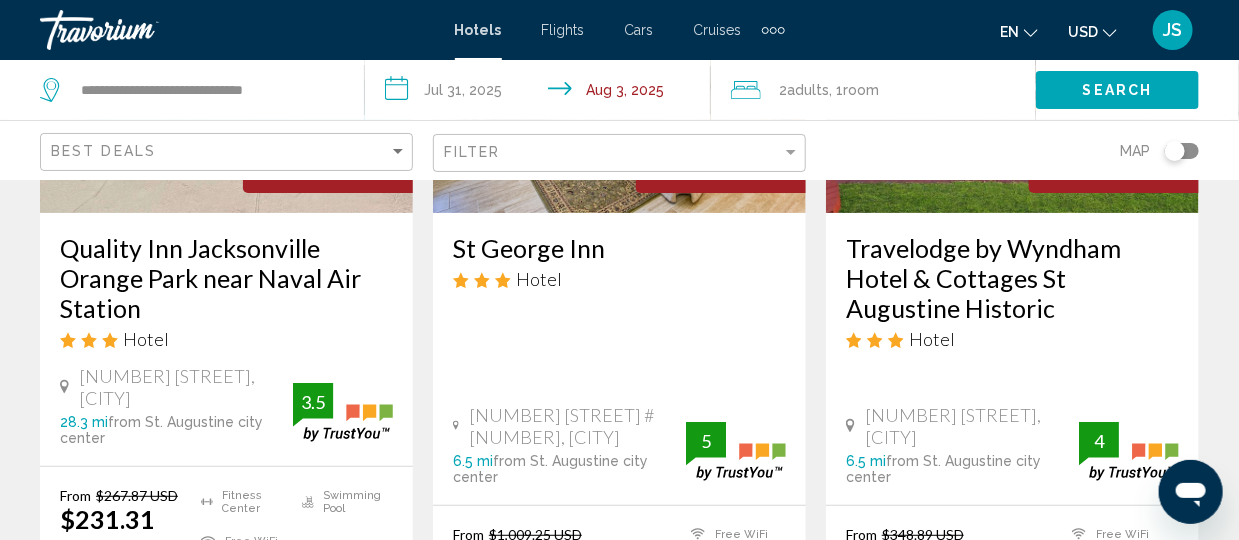 scroll, scrollTop: 2847, scrollLeft: 0, axis: vertical 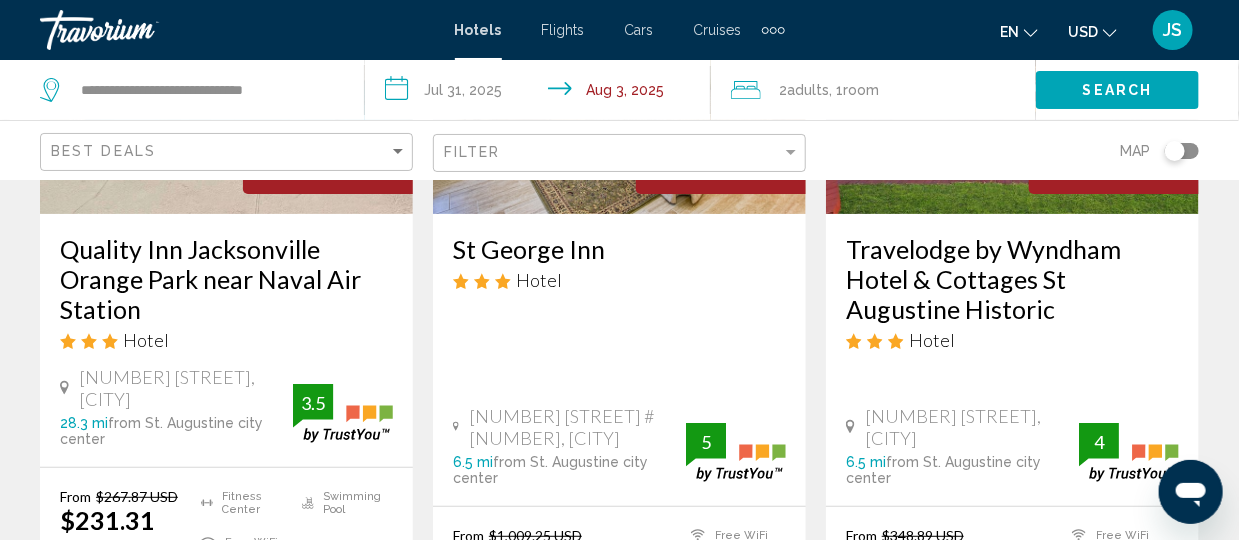 click on "Travelodge by Wyndham Hotel & Cottages St Augustine Historic" at bounding box center (1012, 279) 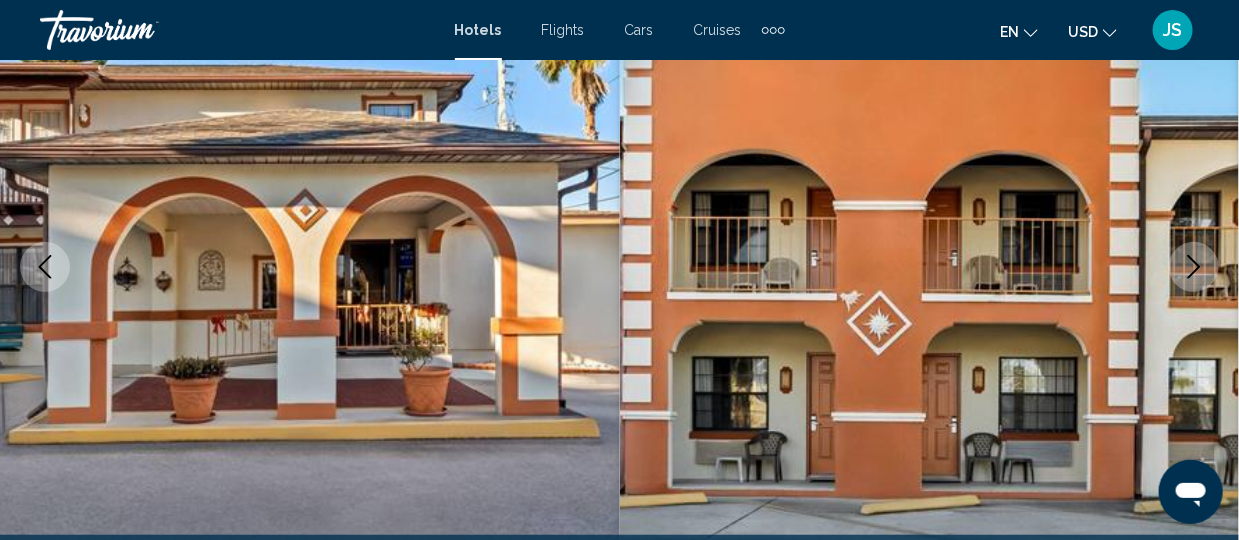 scroll, scrollTop: 263, scrollLeft: 0, axis: vertical 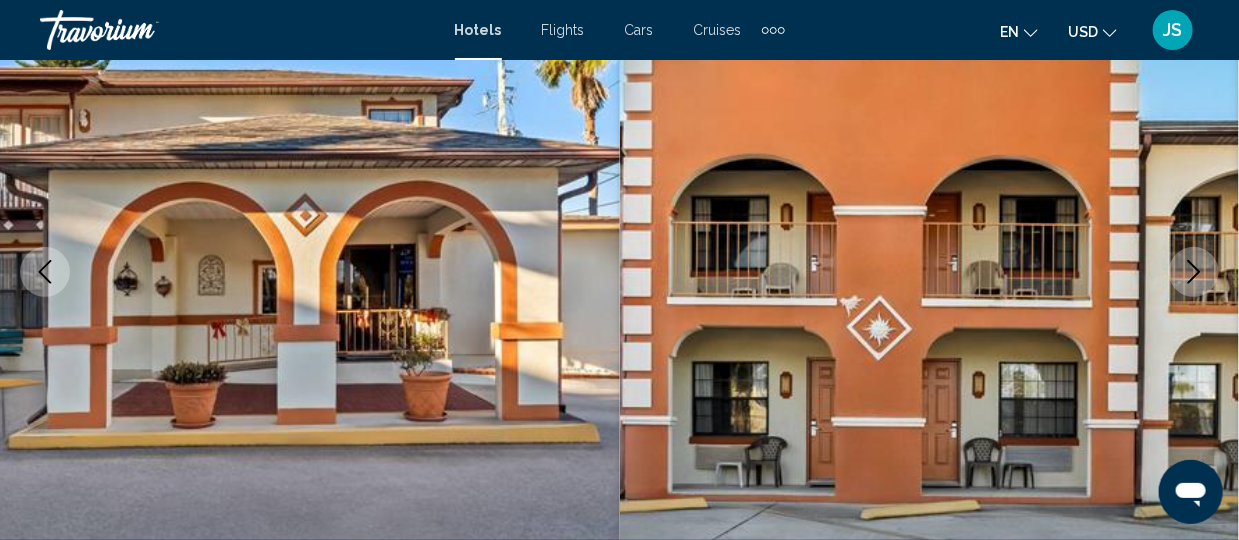 click 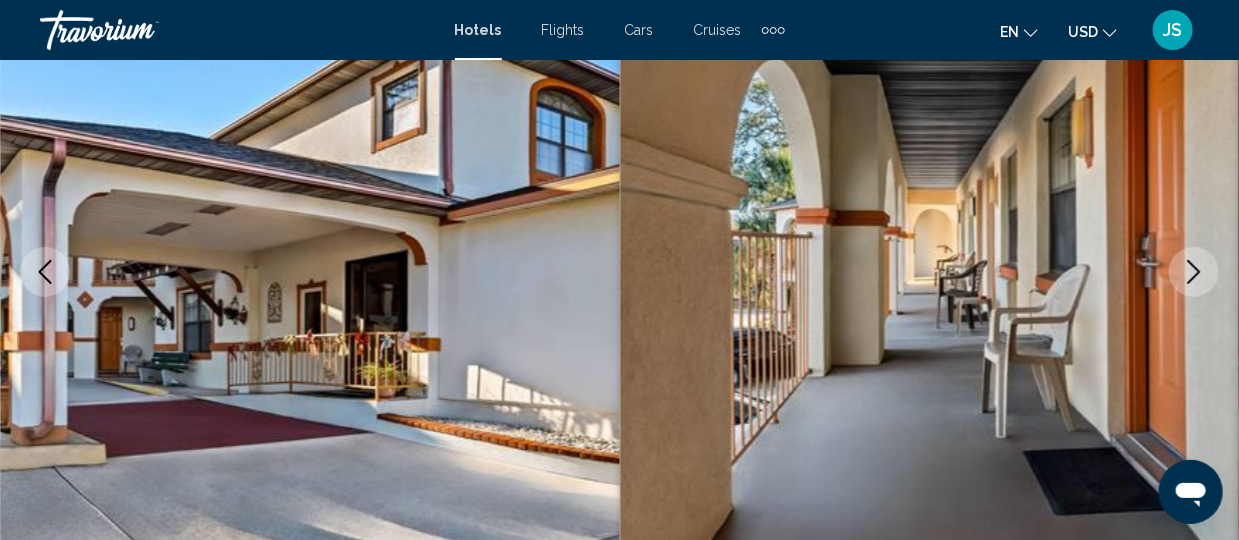click 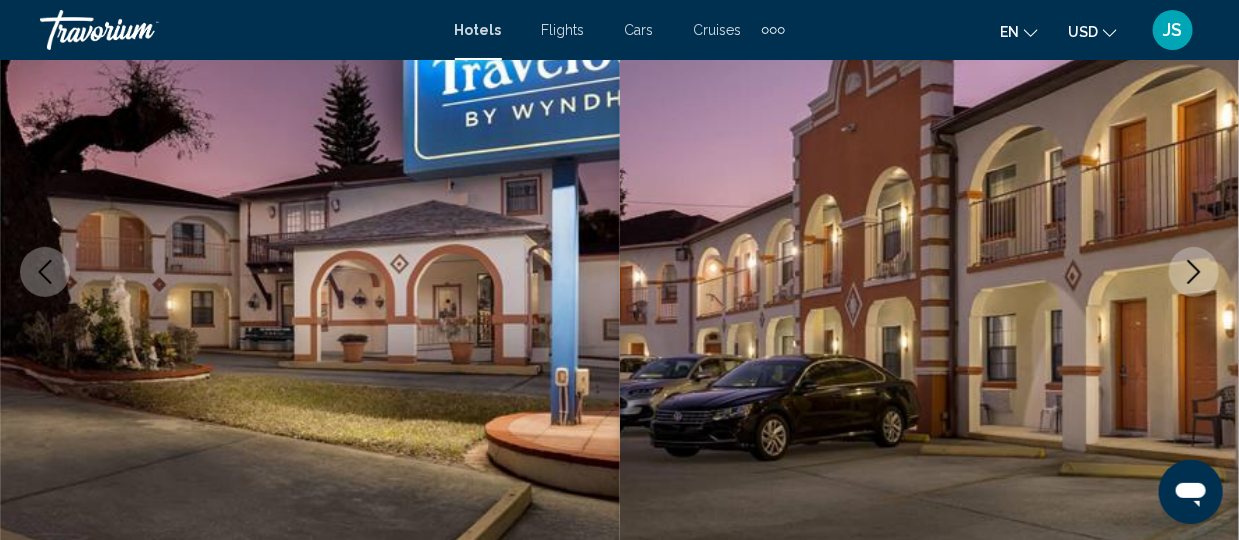 click 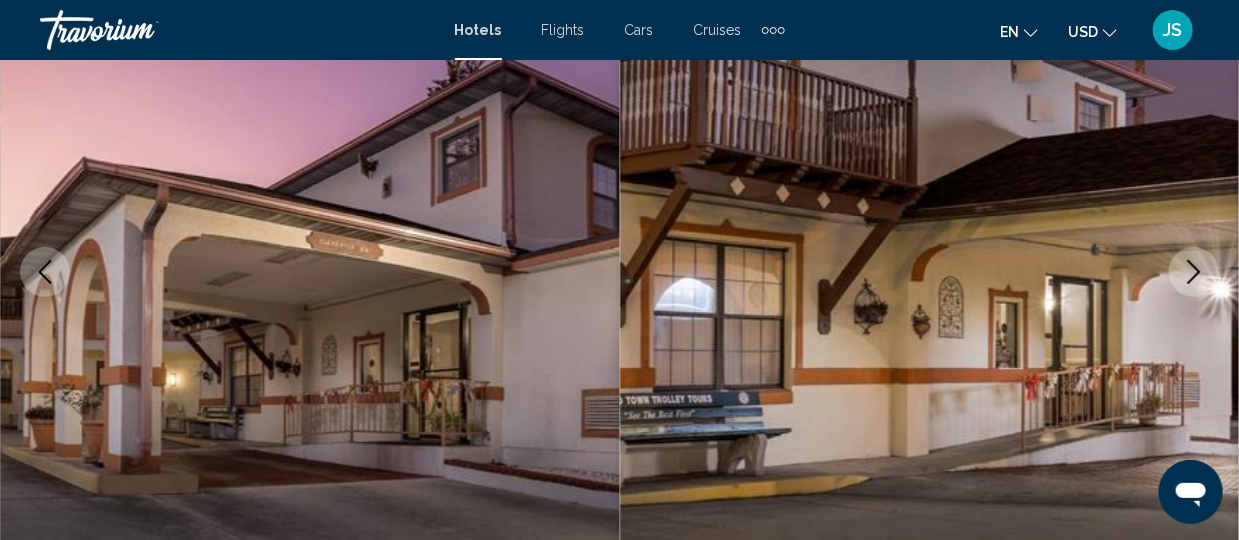 click 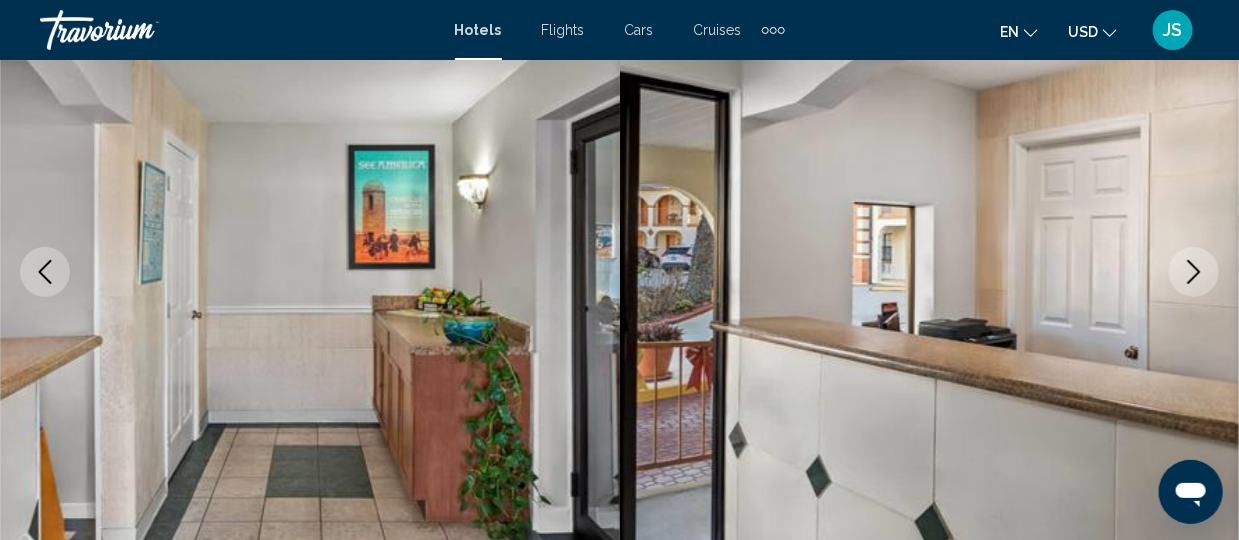click 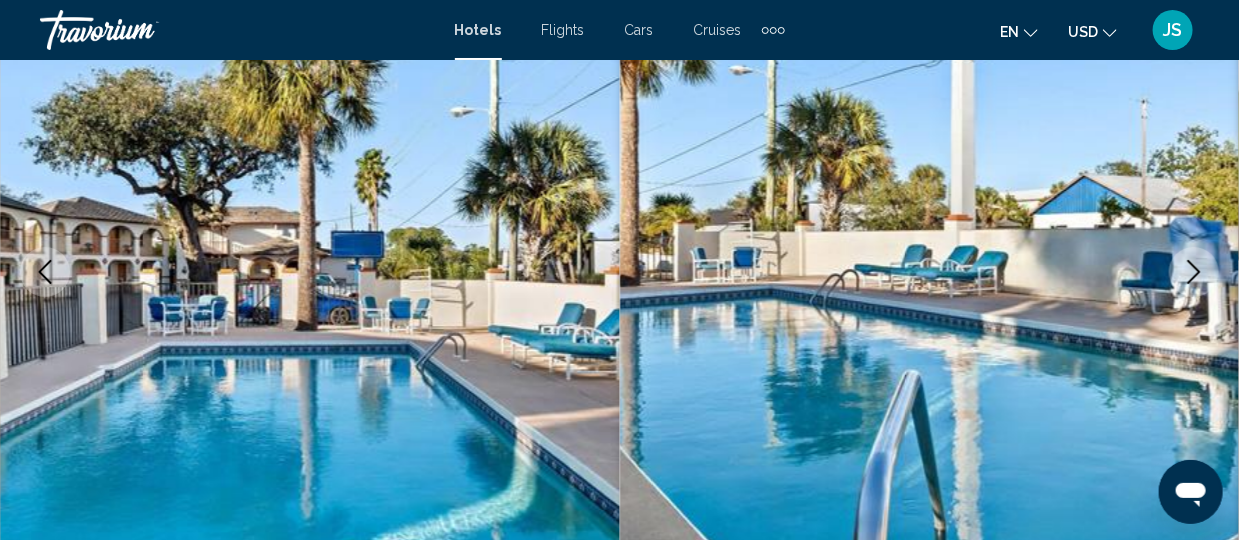 click 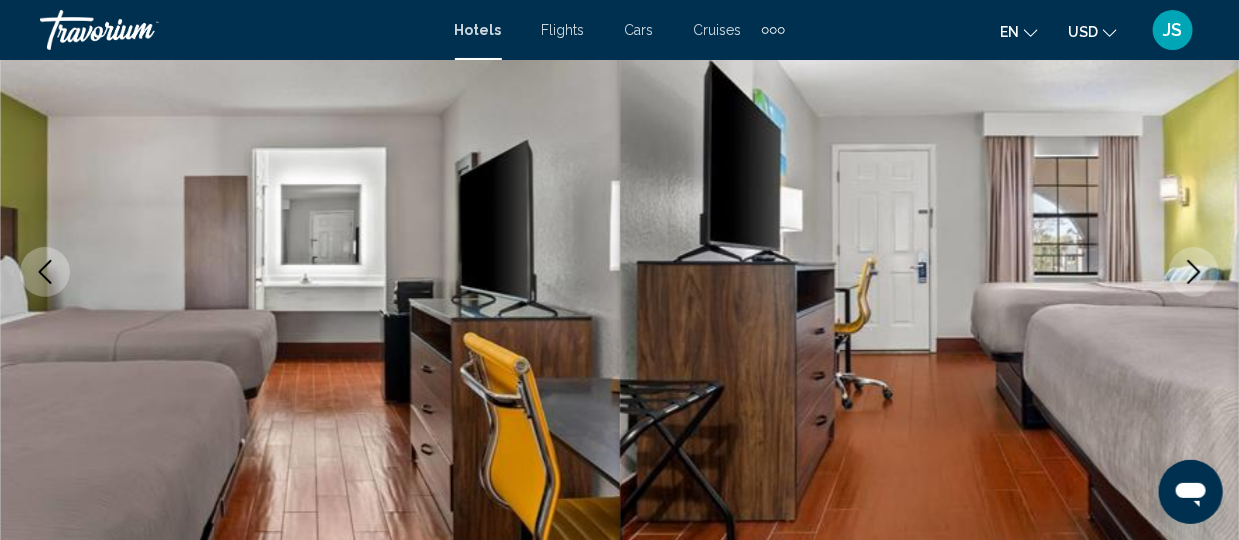 click 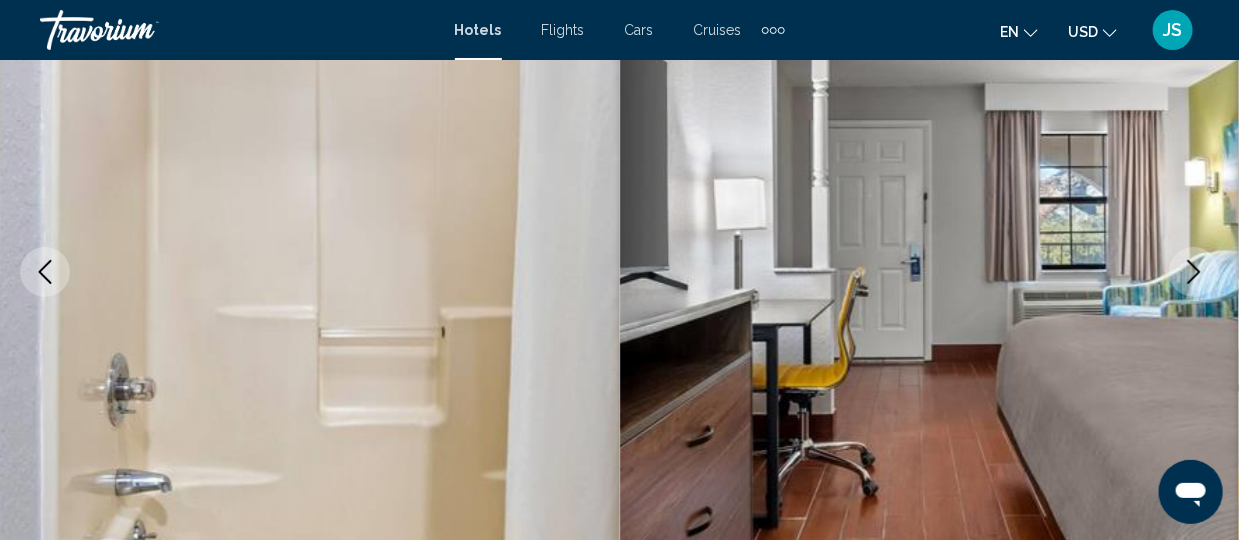 click 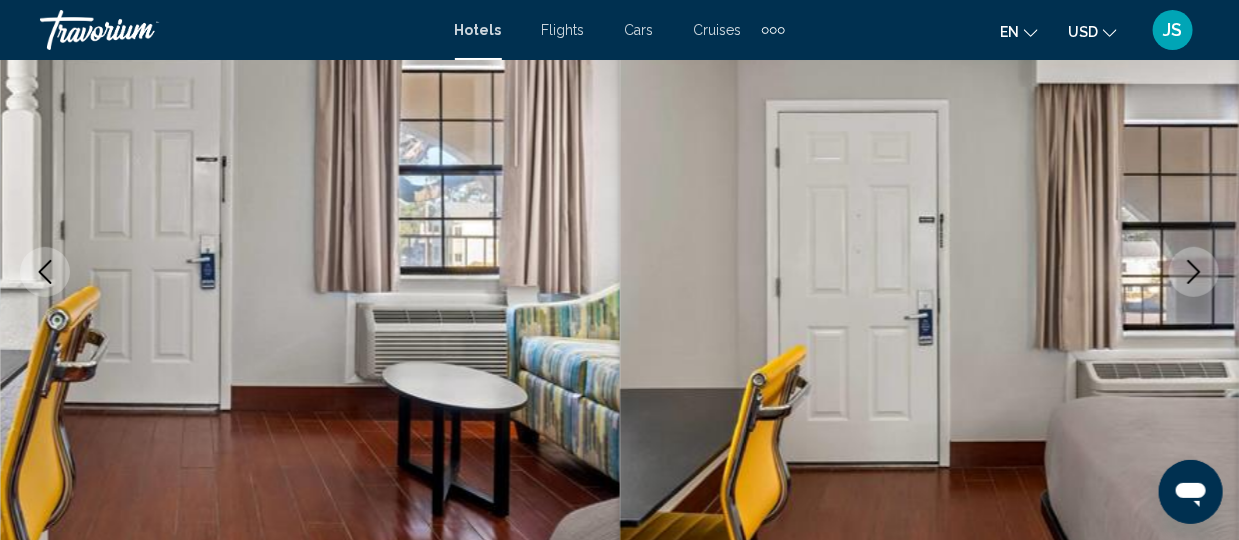 click 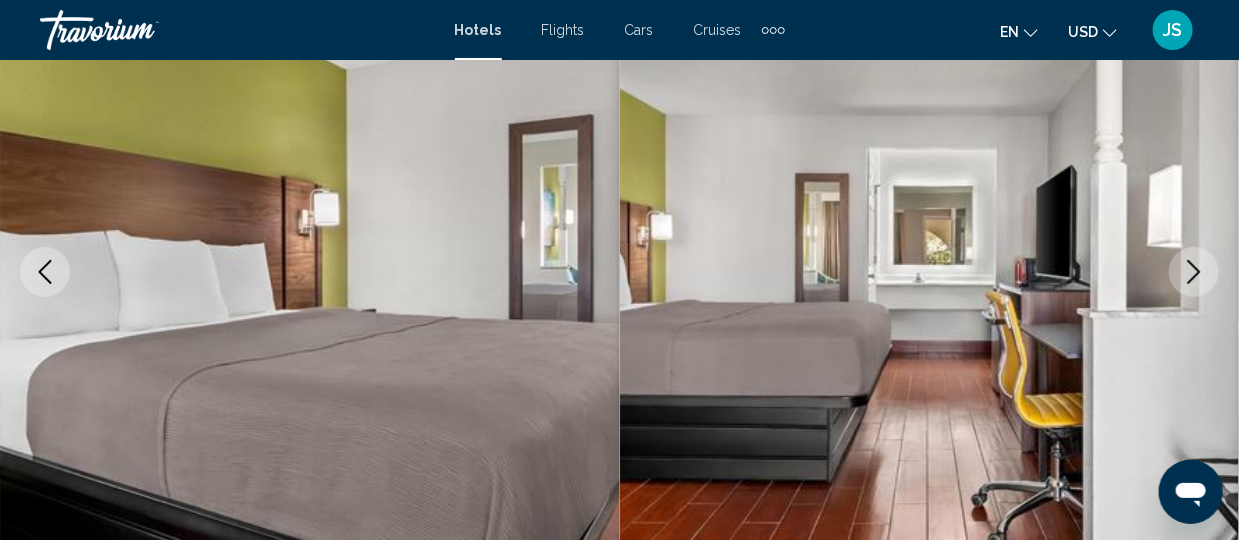 click 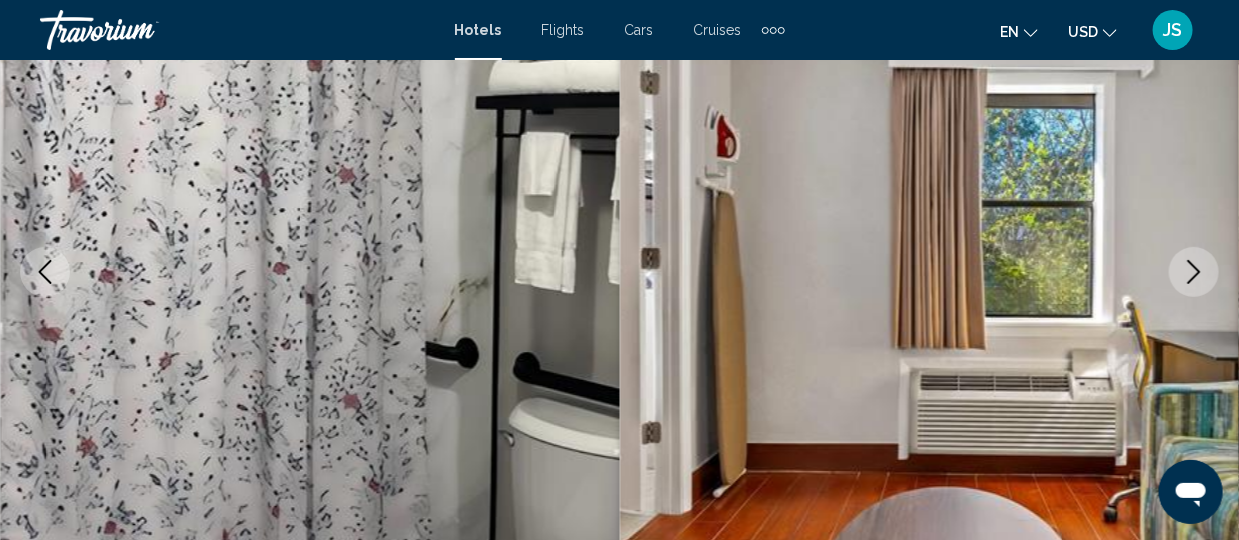 click 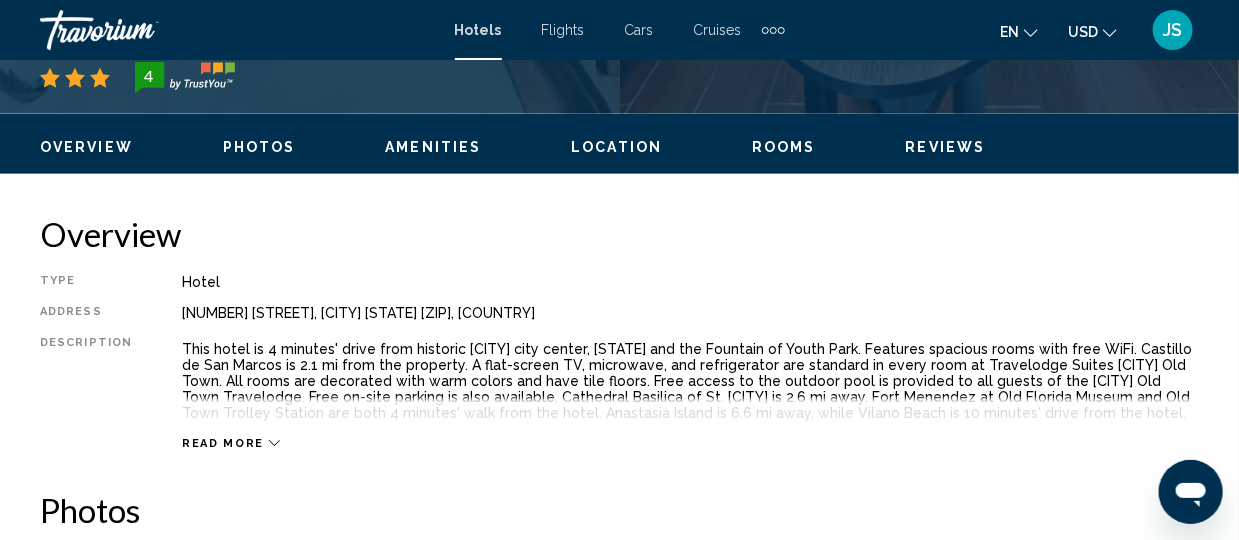 scroll, scrollTop: 928, scrollLeft: 0, axis: vertical 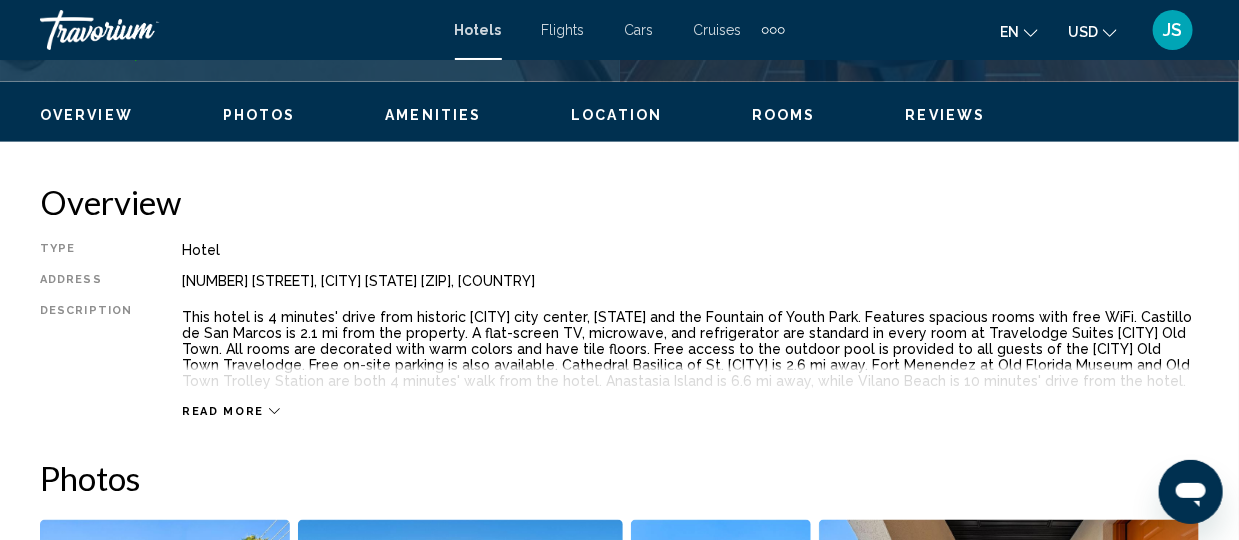click on "Read more" at bounding box center (223, 411) 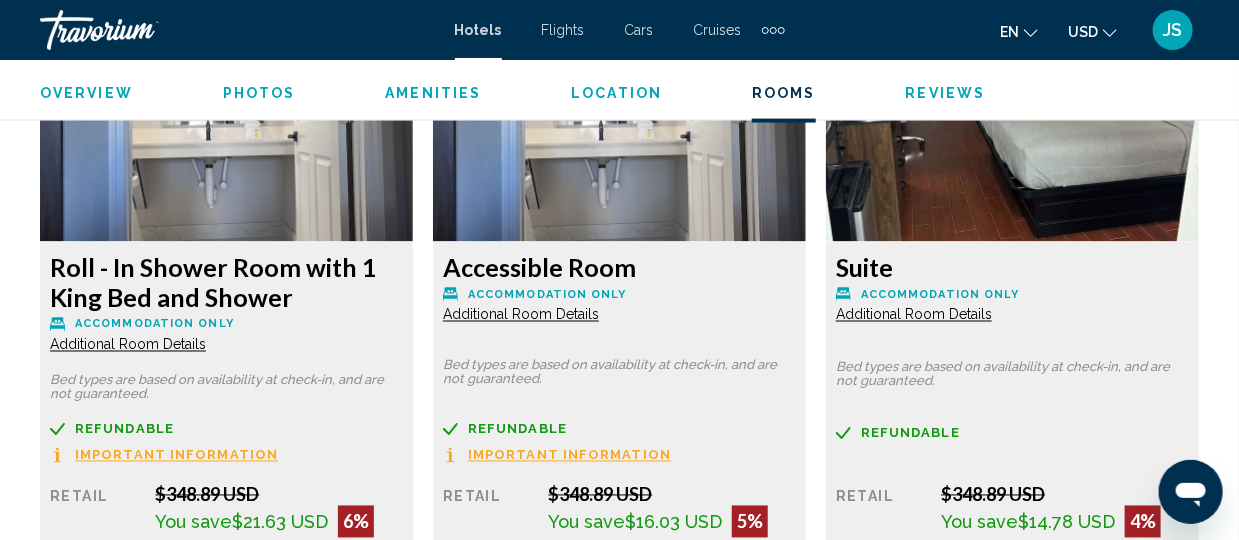 scroll, scrollTop: 3817, scrollLeft: 0, axis: vertical 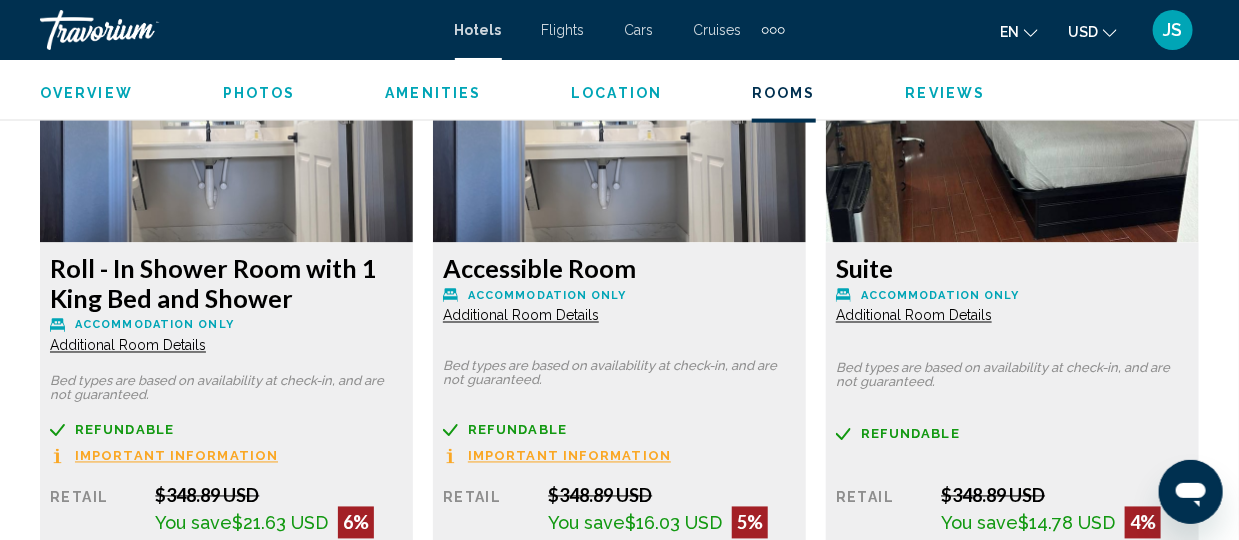 click on "Additional Room Details" at bounding box center (128, -372) 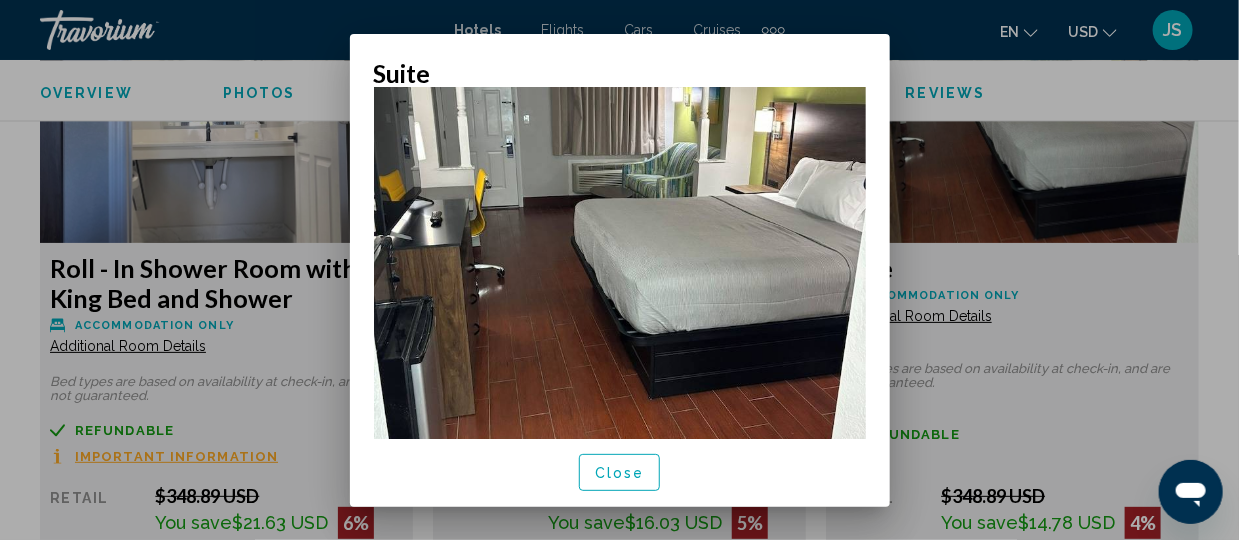 scroll, scrollTop: 200, scrollLeft: 0, axis: vertical 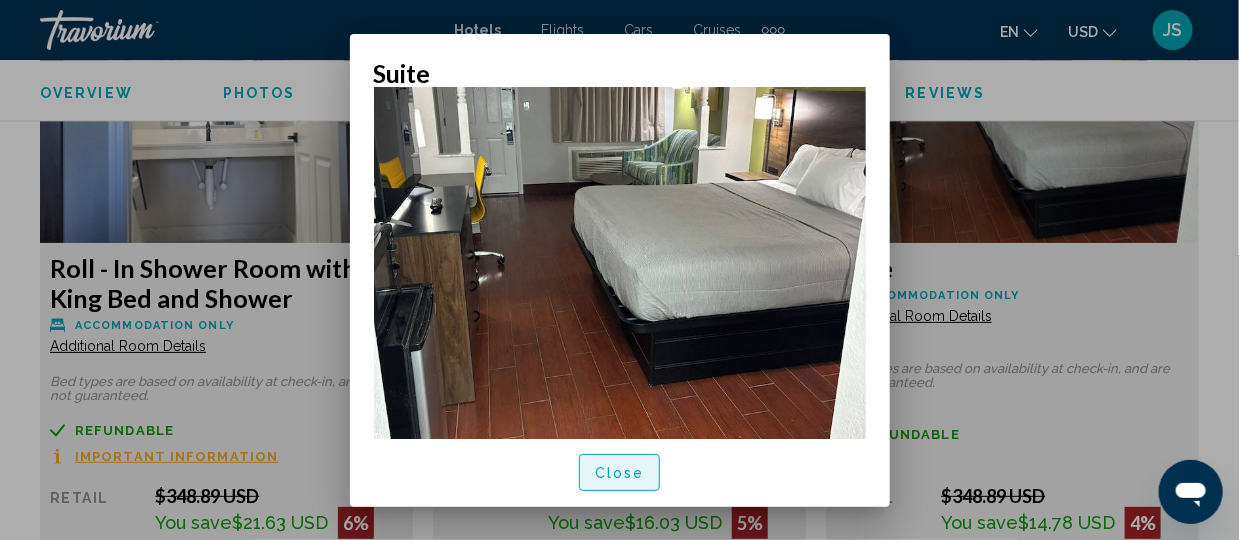 click on "Close" at bounding box center [620, 473] 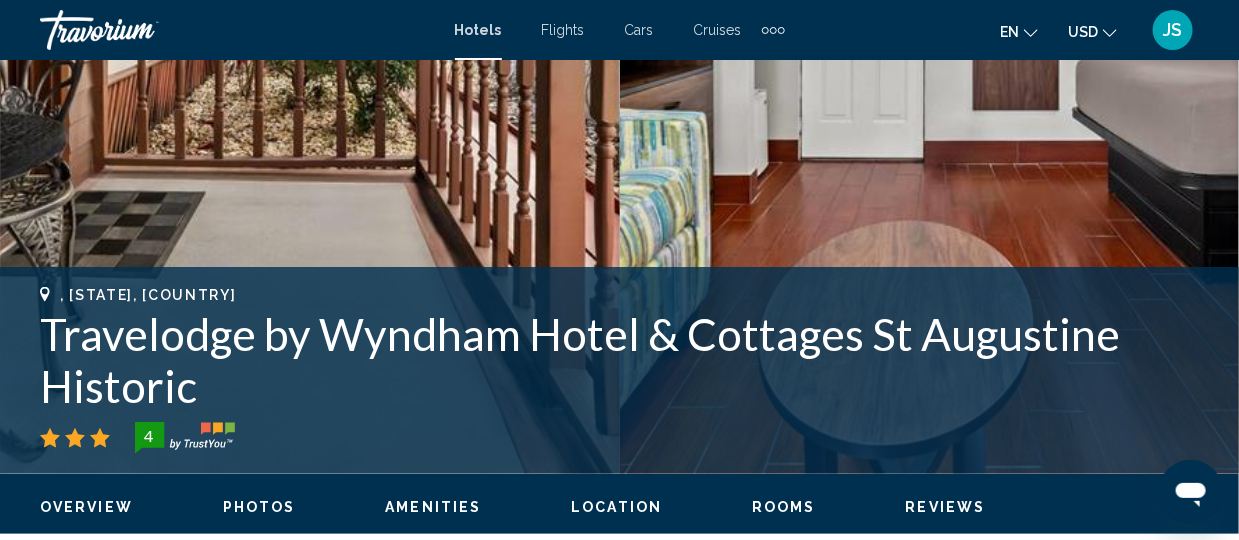 scroll, scrollTop: 477, scrollLeft: 0, axis: vertical 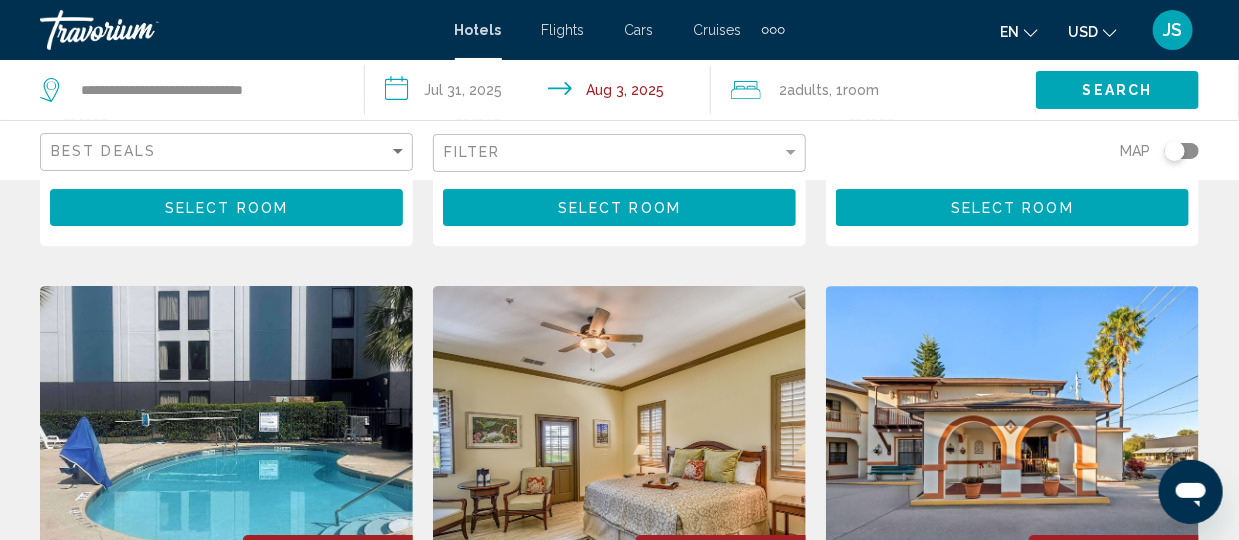 click at bounding box center (1012, 446) 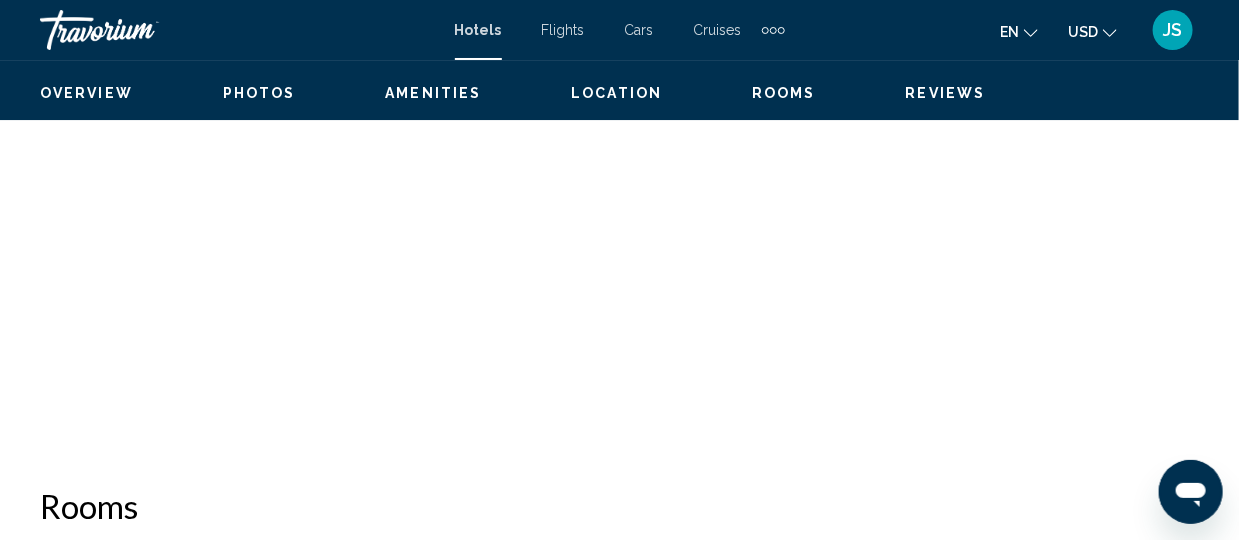 scroll, scrollTop: 265, scrollLeft: 0, axis: vertical 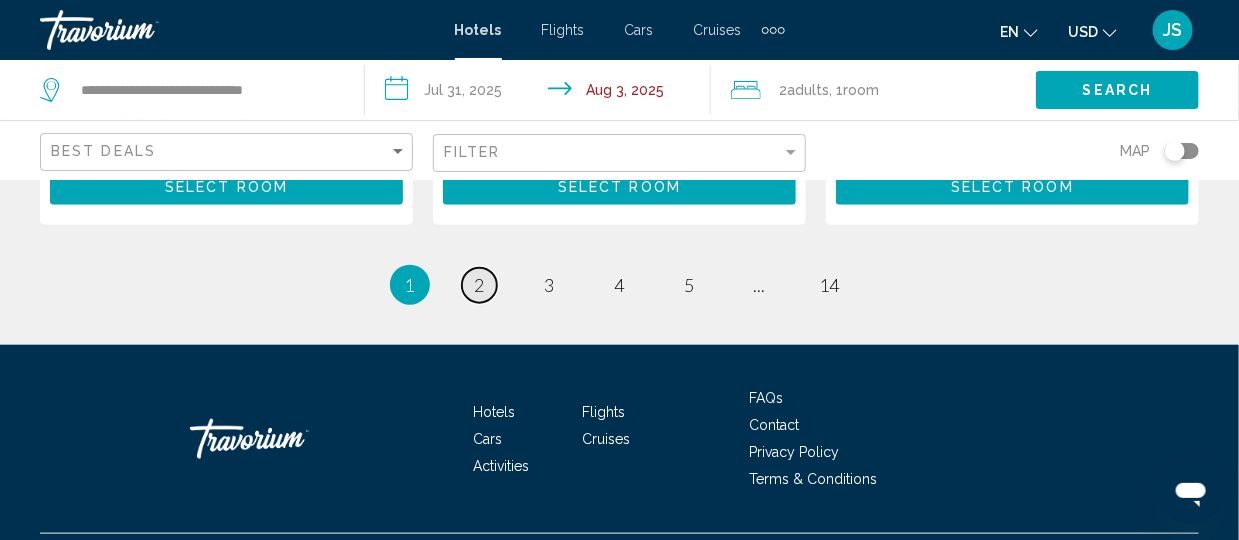 click on "page  2" at bounding box center (479, 285) 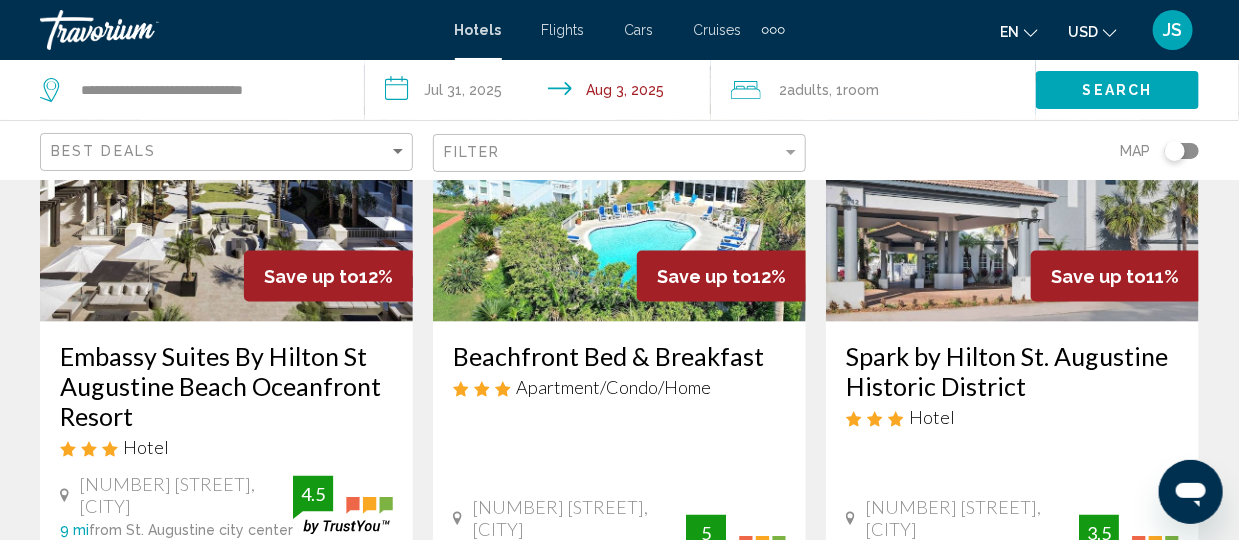 scroll, scrollTop: 1052, scrollLeft: 0, axis: vertical 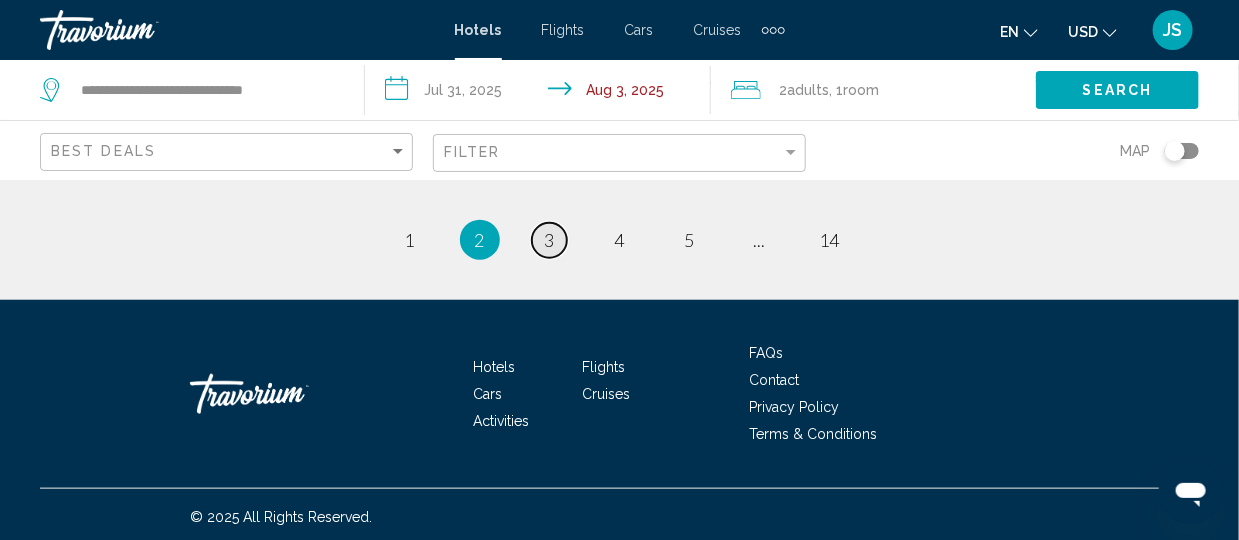 click on "page  3" at bounding box center [549, 240] 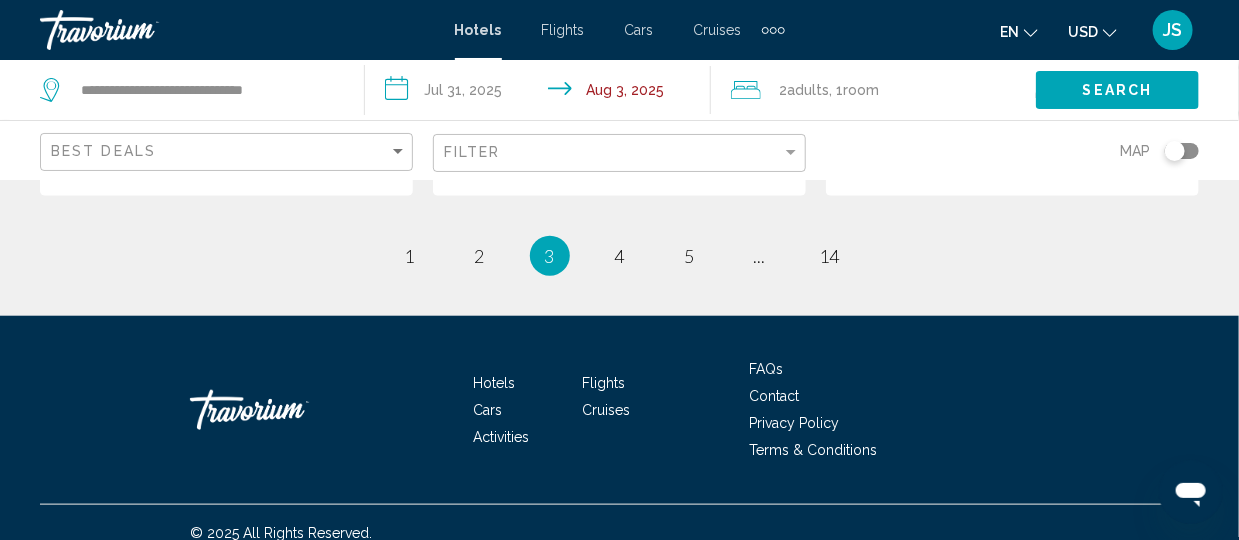 scroll, scrollTop: 3274, scrollLeft: 0, axis: vertical 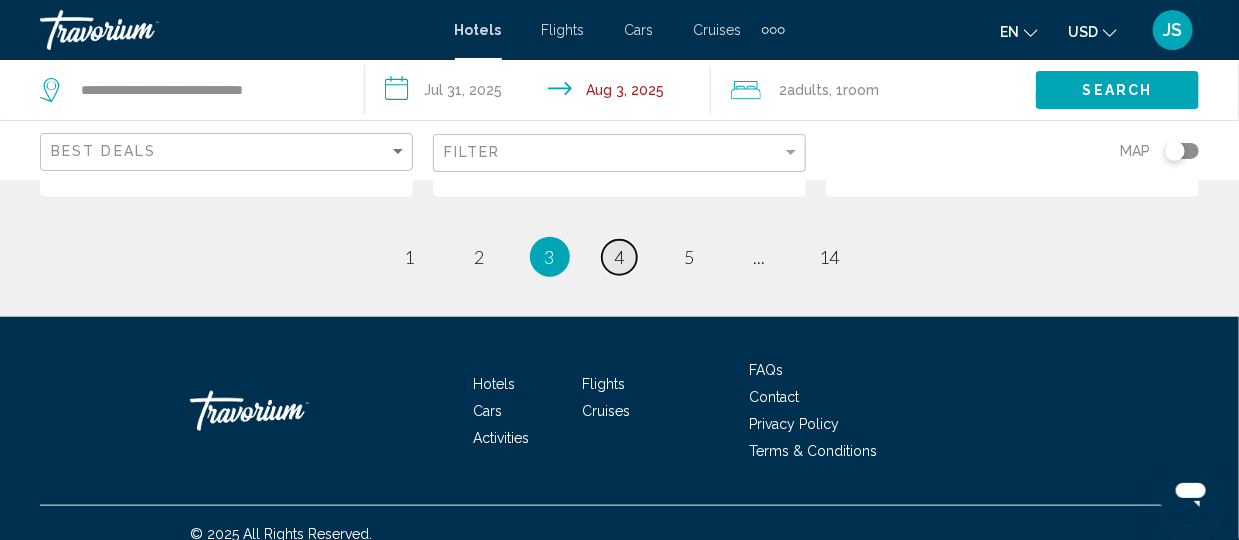 click on "4" at bounding box center [620, 257] 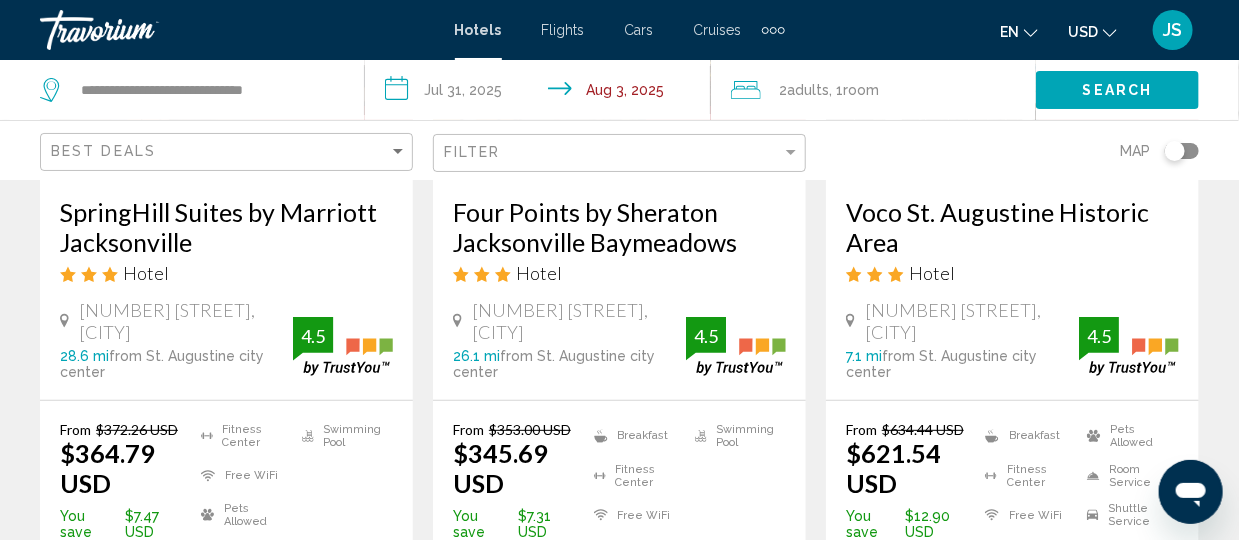 scroll, scrollTop: 2823, scrollLeft: 0, axis: vertical 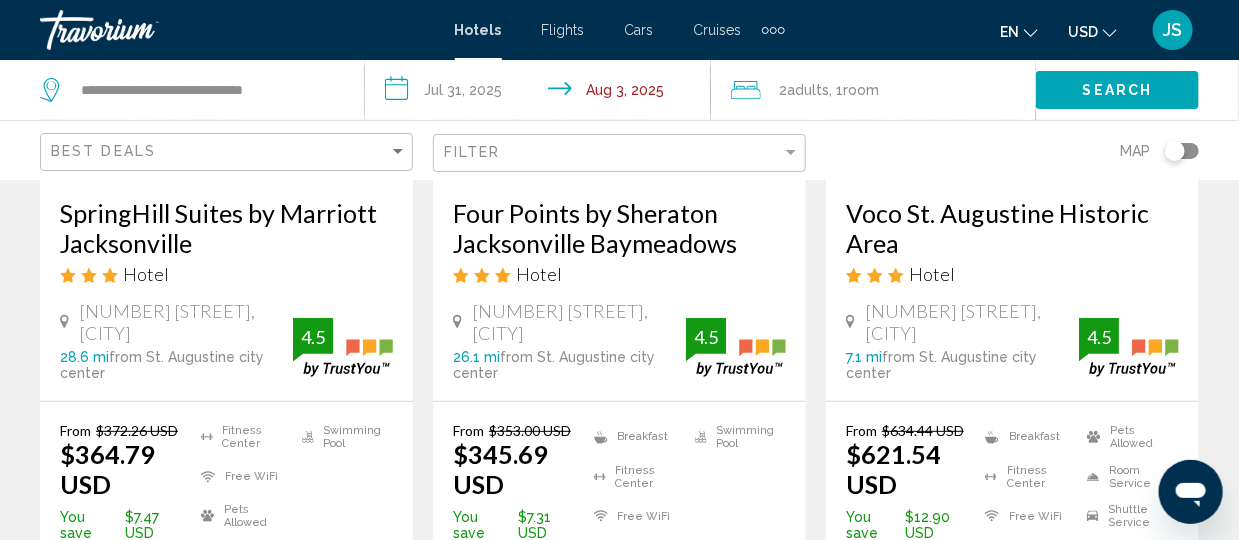 click on "SpringHill Suites by Marriott Jacksonville" at bounding box center (226, 228) 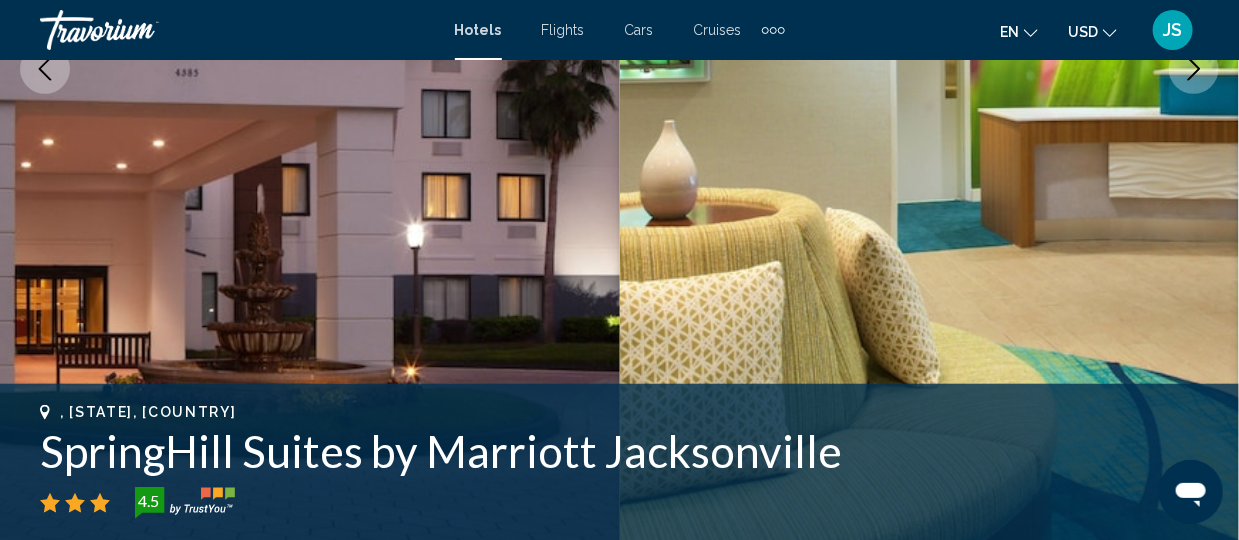 scroll, scrollTop: 466, scrollLeft: 0, axis: vertical 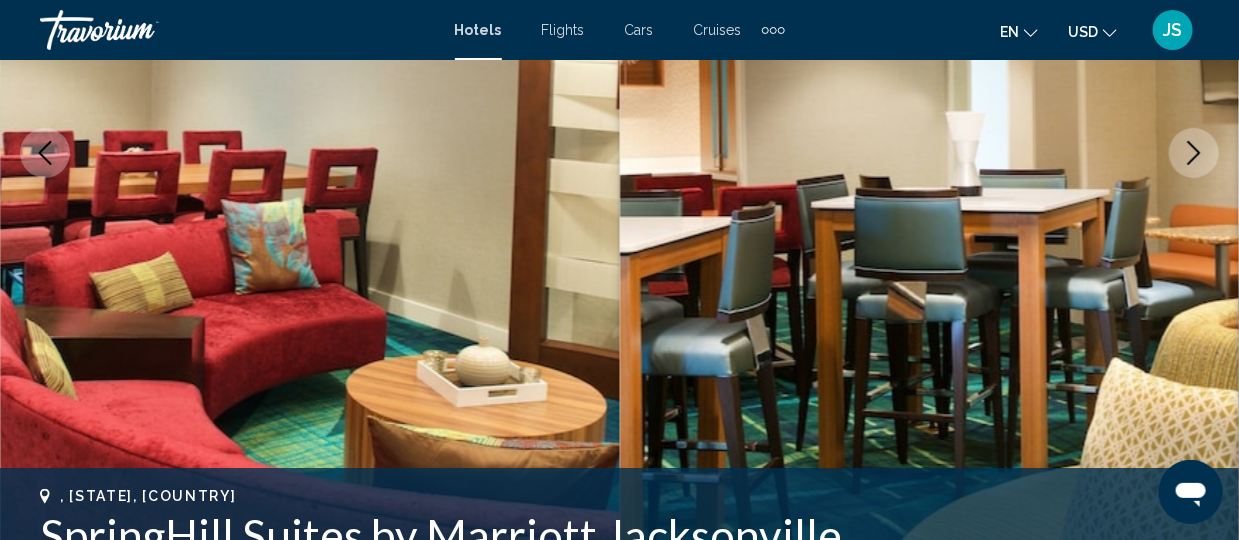 click 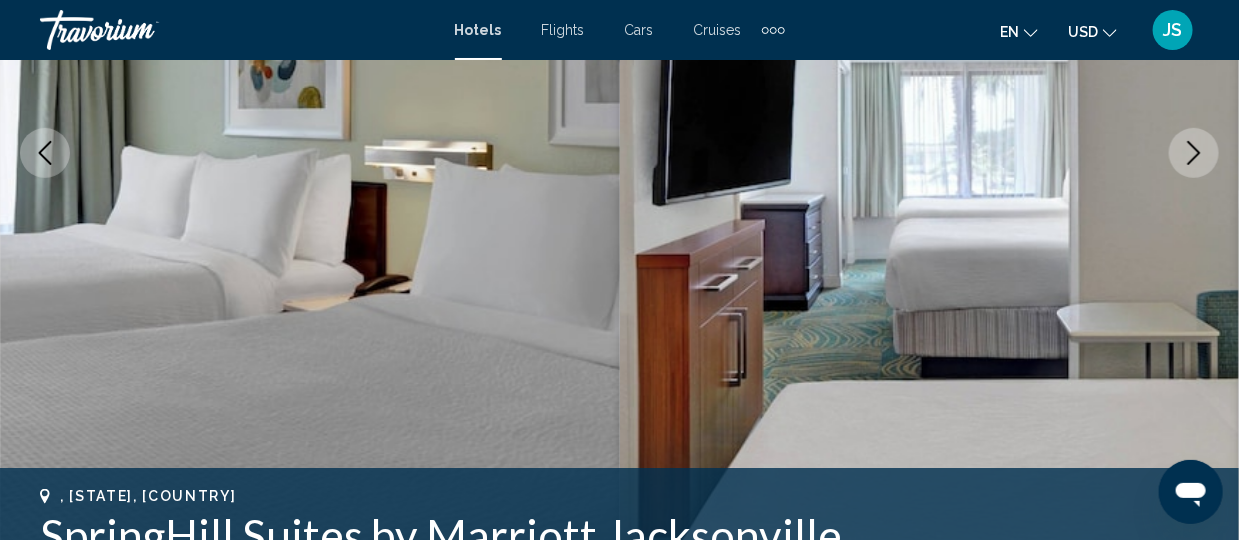click 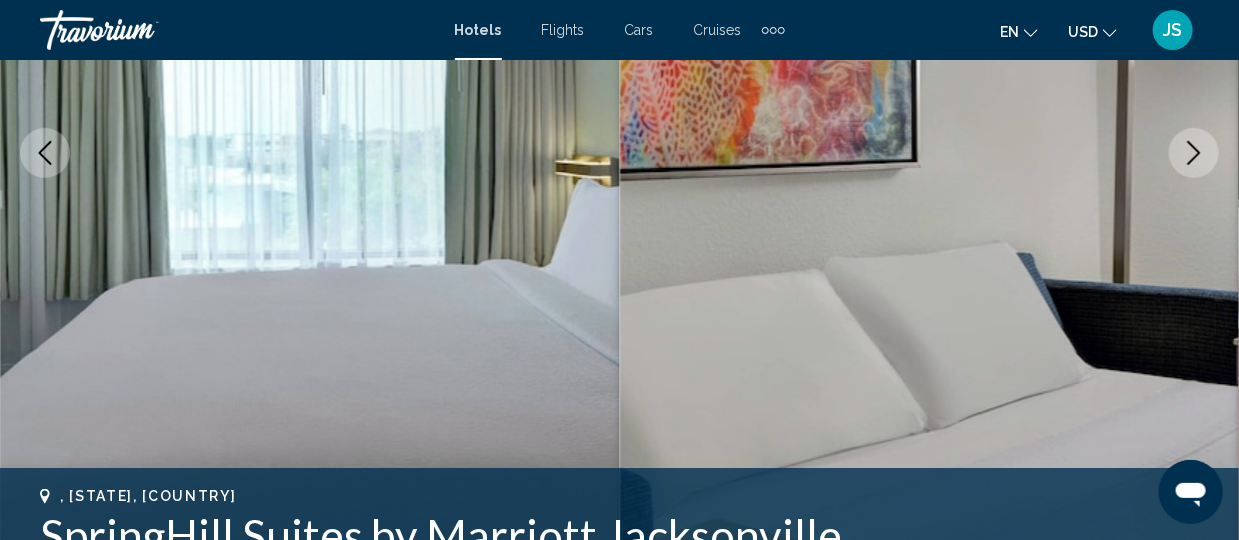 click 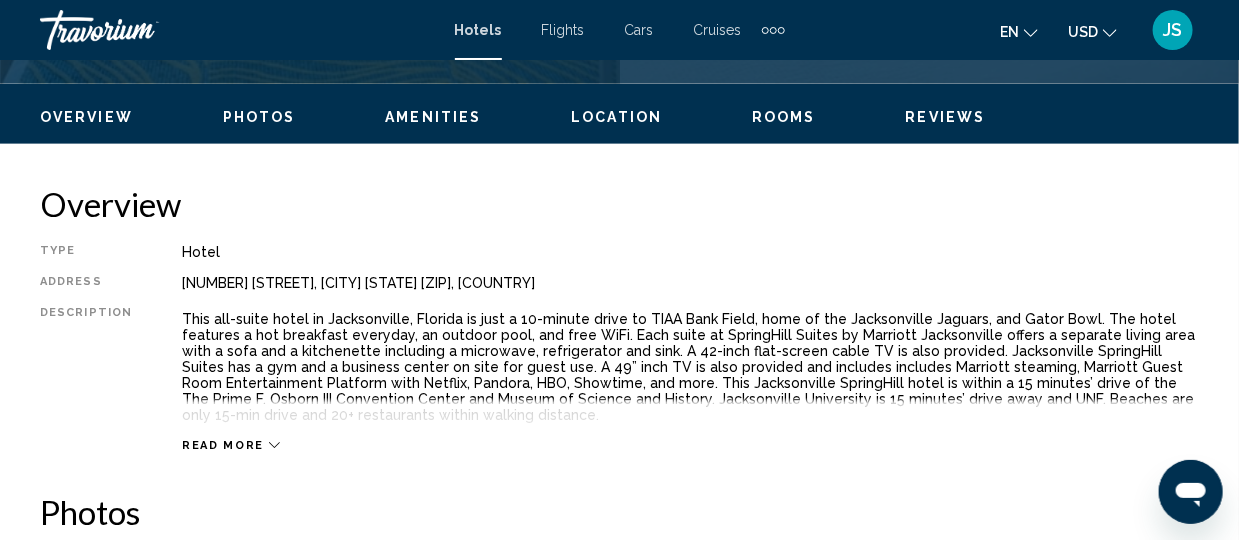 scroll, scrollTop: 927, scrollLeft: 0, axis: vertical 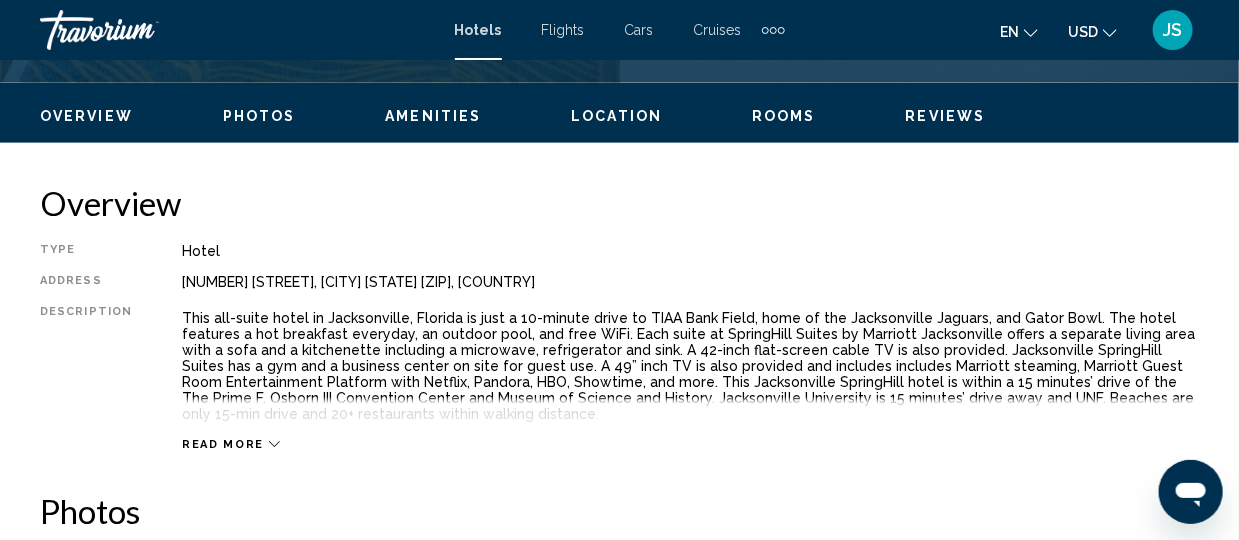 click on "Read more" at bounding box center [223, 444] 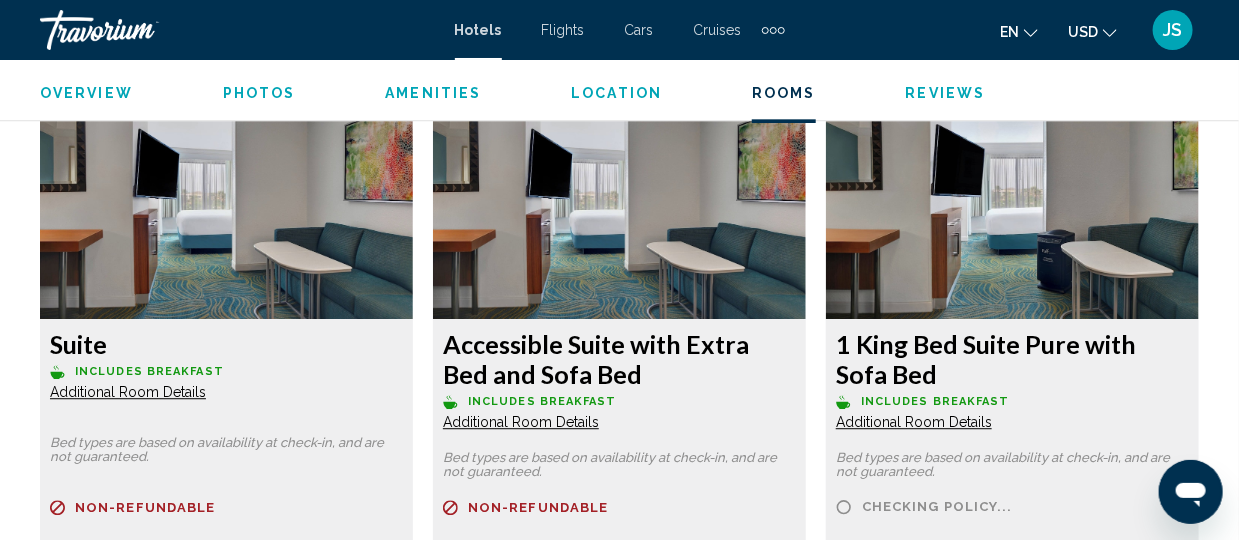 scroll, scrollTop: 4487, scrollLeft: 0, axis: vertical 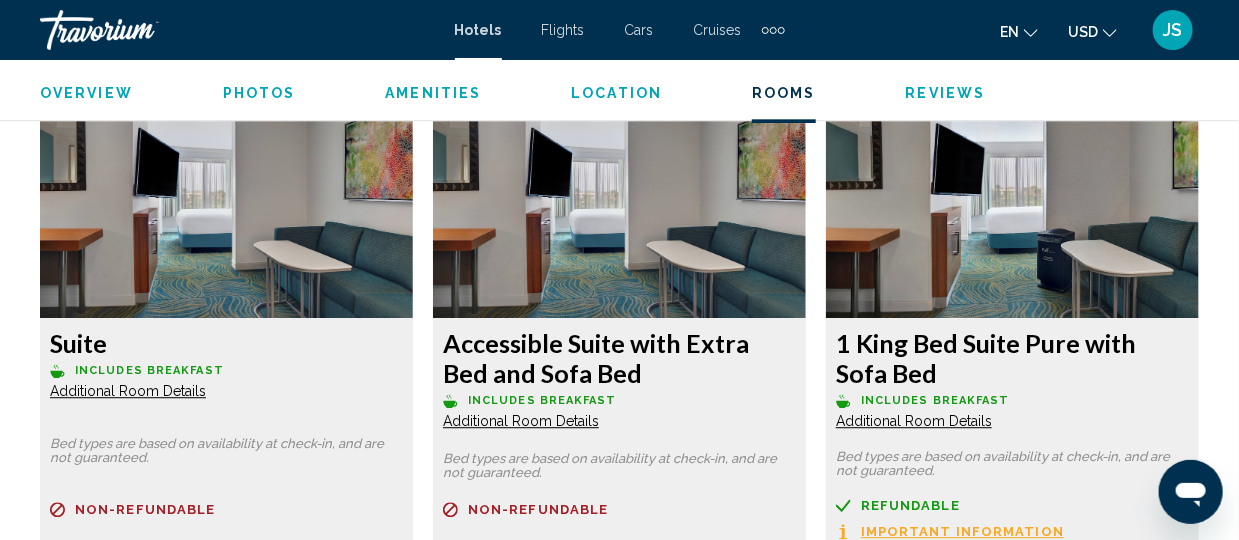 click on "Suite
Includes Breakfast Additional Room Details Bed types are based on availability at check-in, and are not guaranteed.
Refundable
Non-refundable
Non-refundable     Retail  $0.00  when you redeem    Member  $400.47 USD  $42.44 USD  Taxes included
You earn  1,201  Points  More rates Book now No longer available" at bounding box center [226, -874] 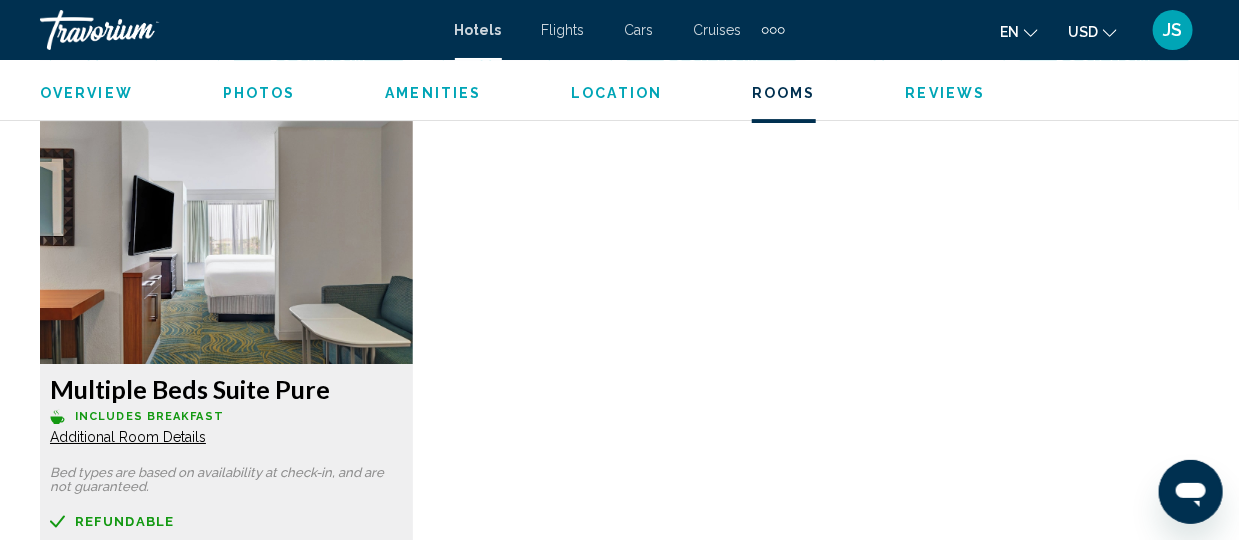 scroll, scrollTop: 5124, scrollLeft: 0, axis: vertical 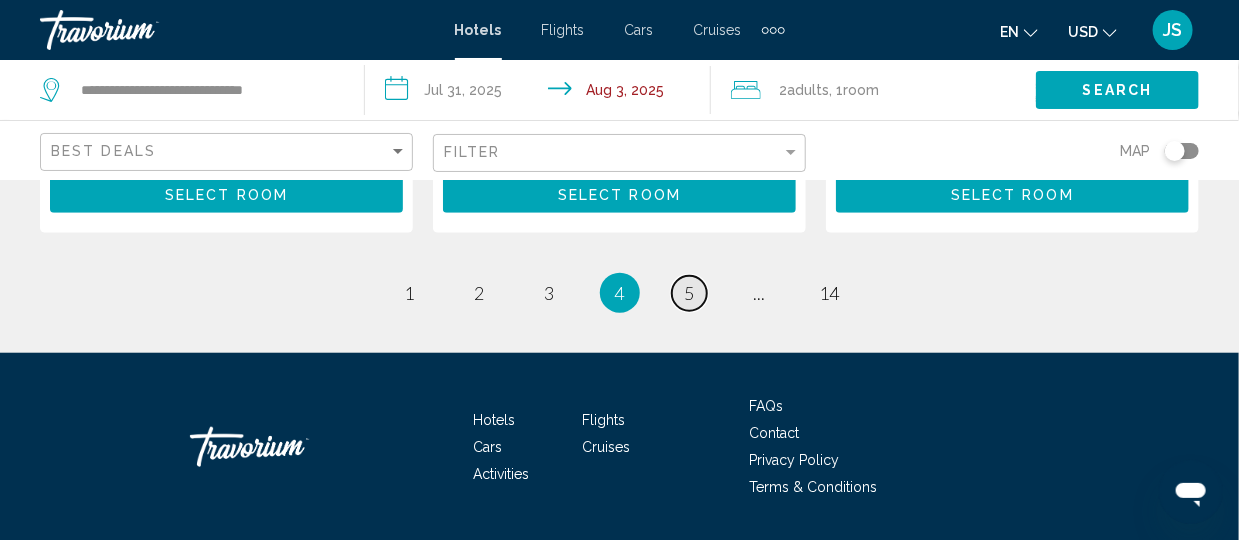 click on "page  5" at bounding box center [689, 293] 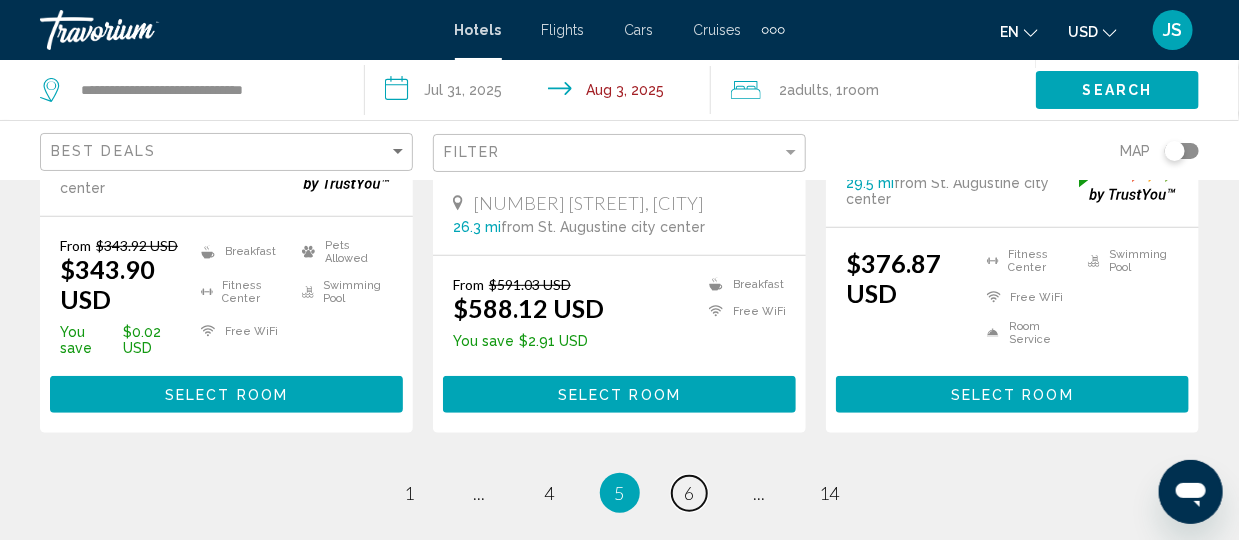 scroll, scrollTop: 2995, scrollLeft: 0, axis: vertical 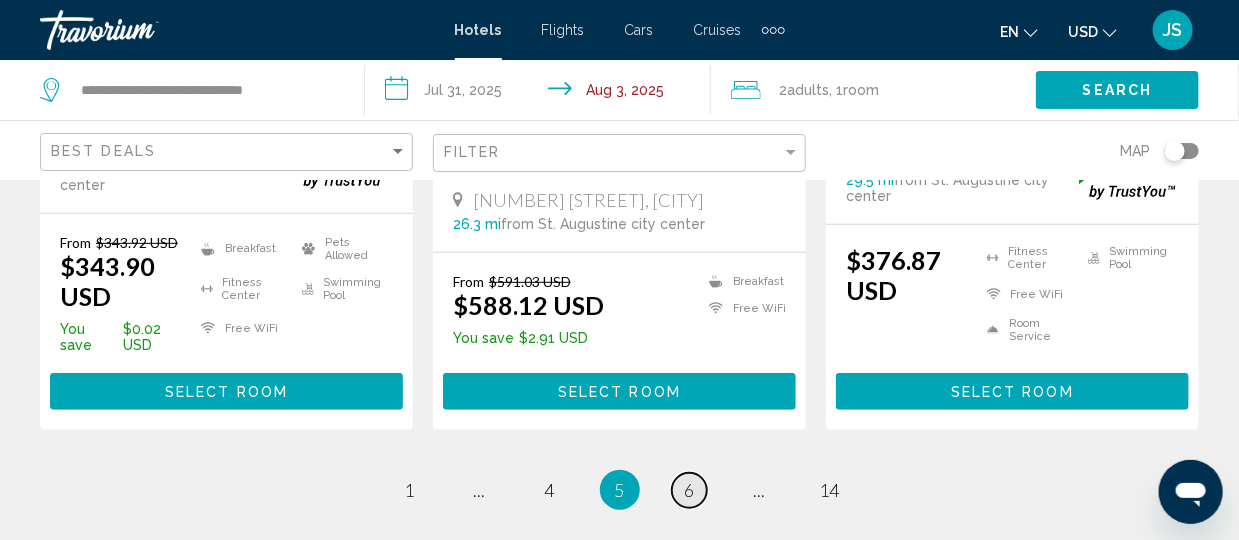 click on "6" at bounding box center (690, 490) 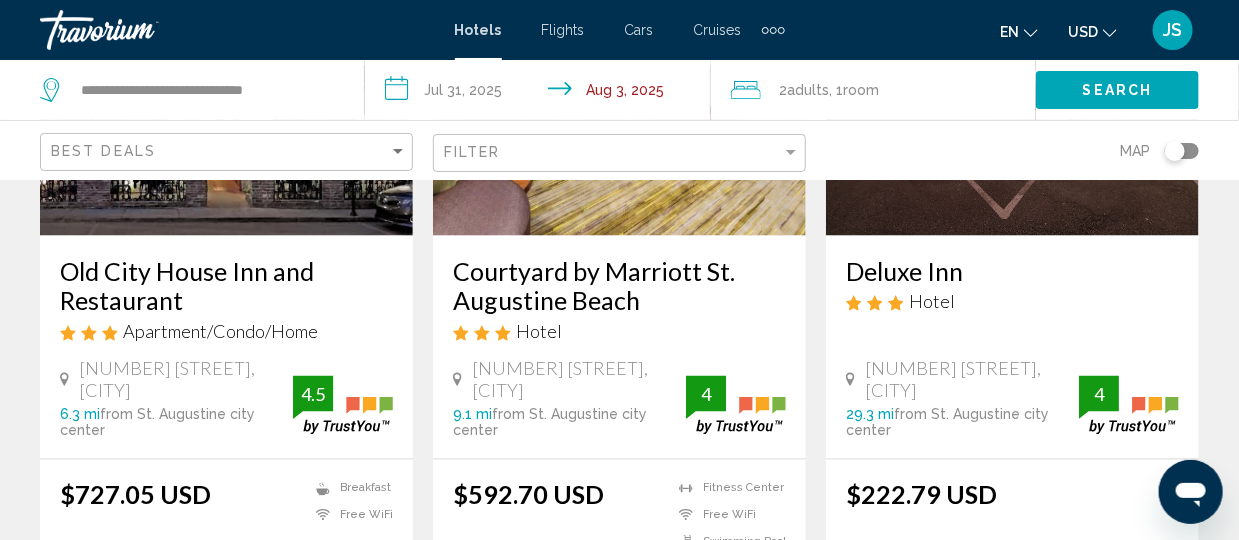 scroll, scrollTop: 1107, scrollLeft: 0, axis: vertical 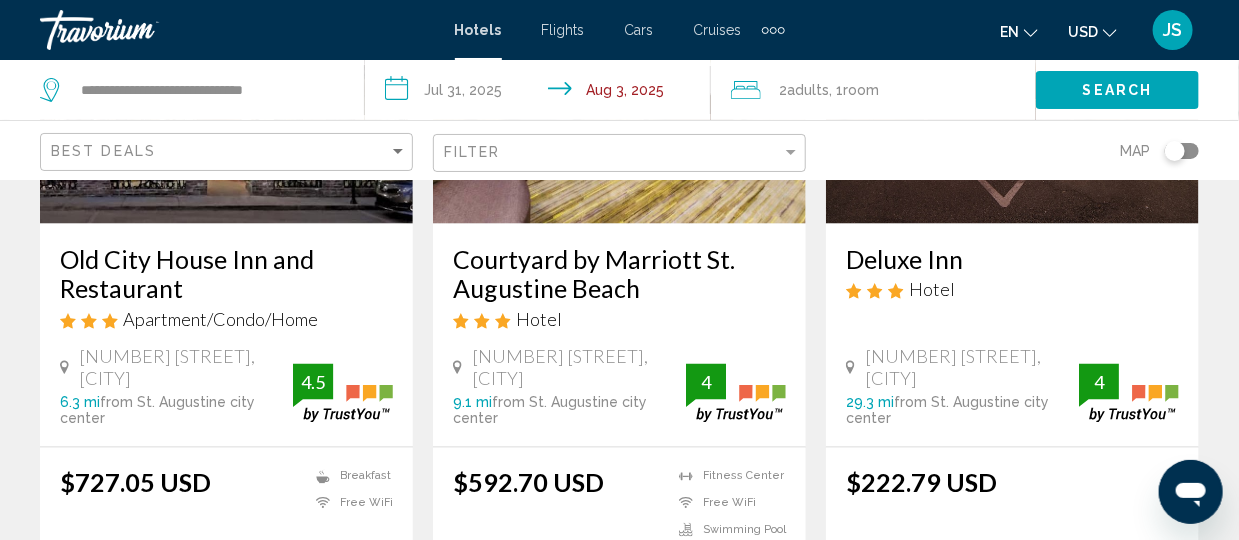 click on "[NUMBER] [STREET], [CITY]" at bounding box center (579, 368) 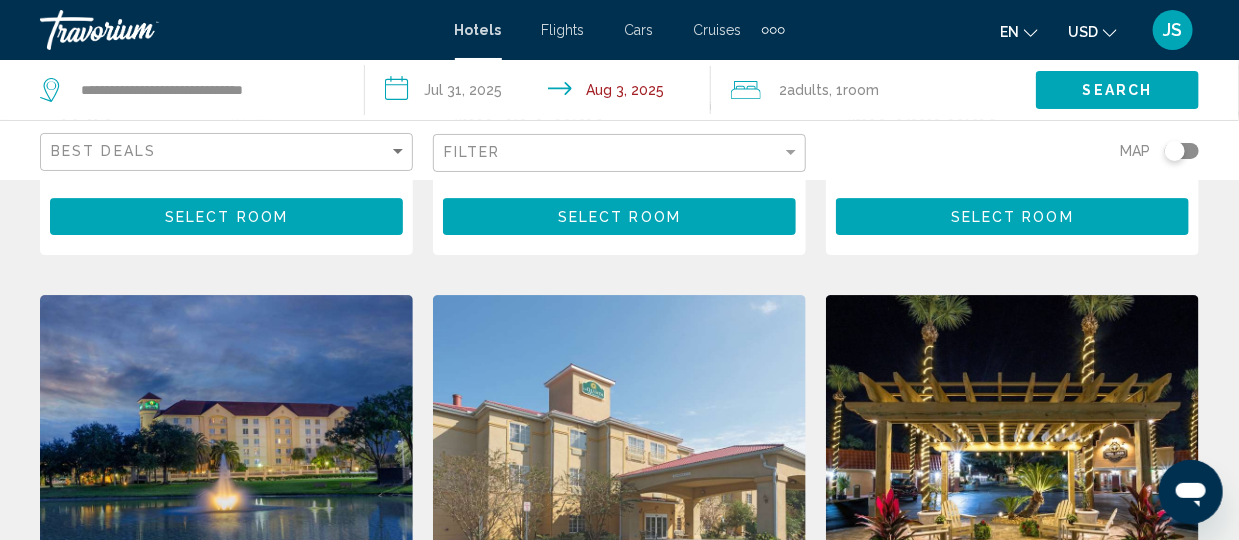scroll, scrollTop: 2240, scrollLeft: 0, axis: vertical 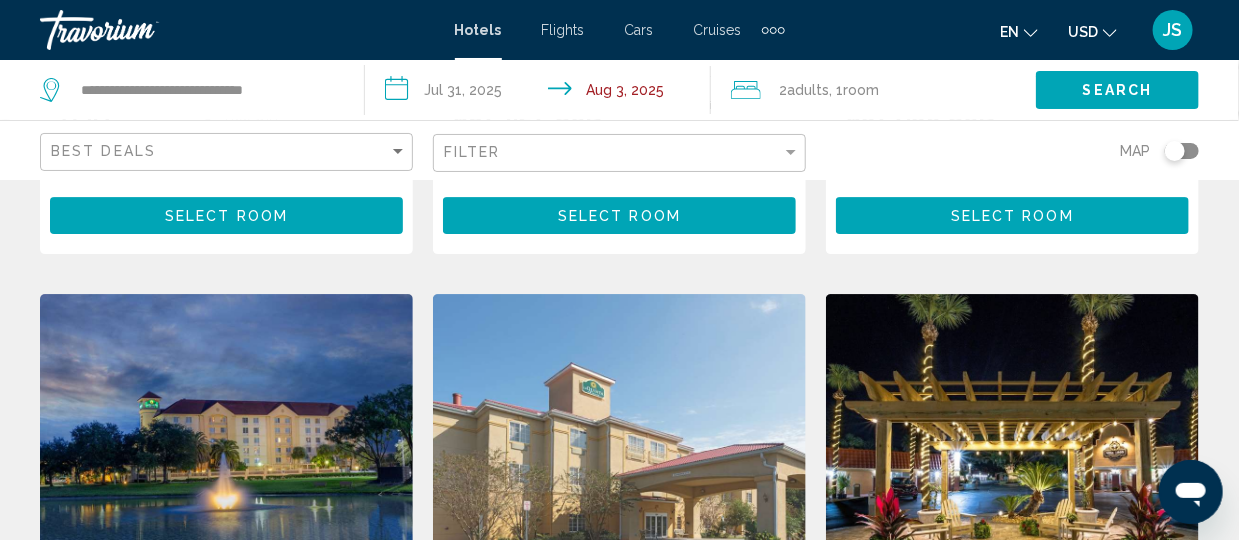 click at bounding box center (1012, 454) 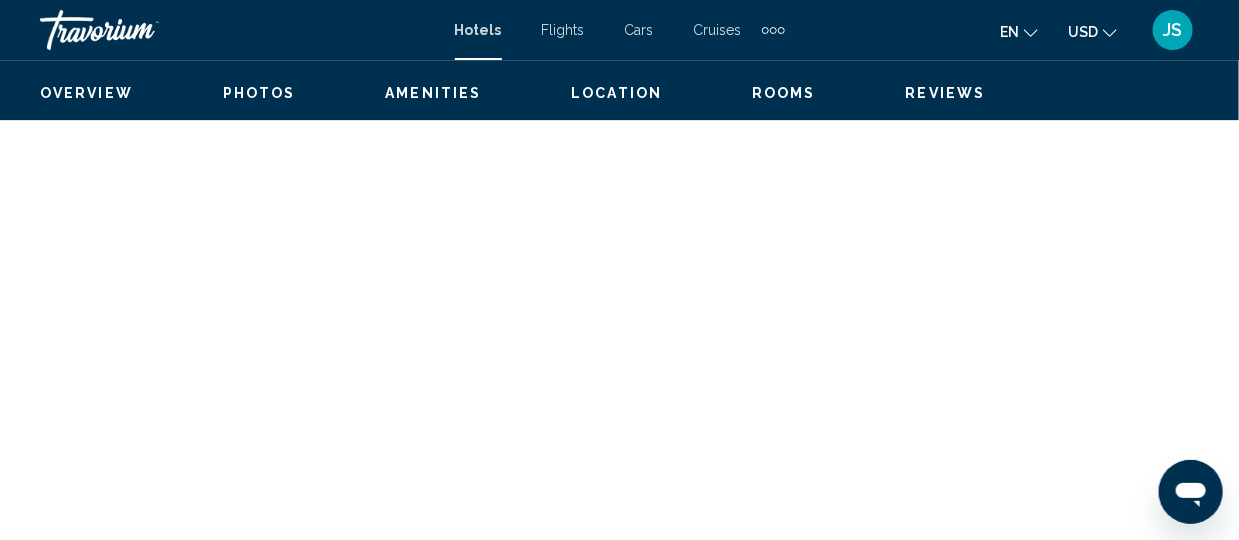 scroll, scrollTop: 264, scrollLeft: 0, axis: vertical 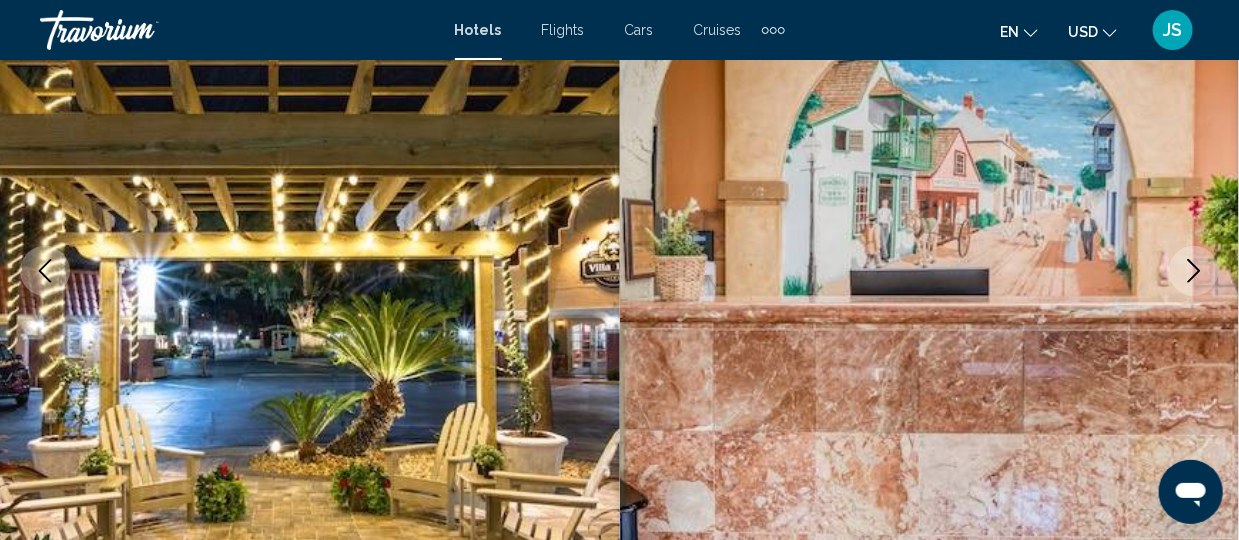 click 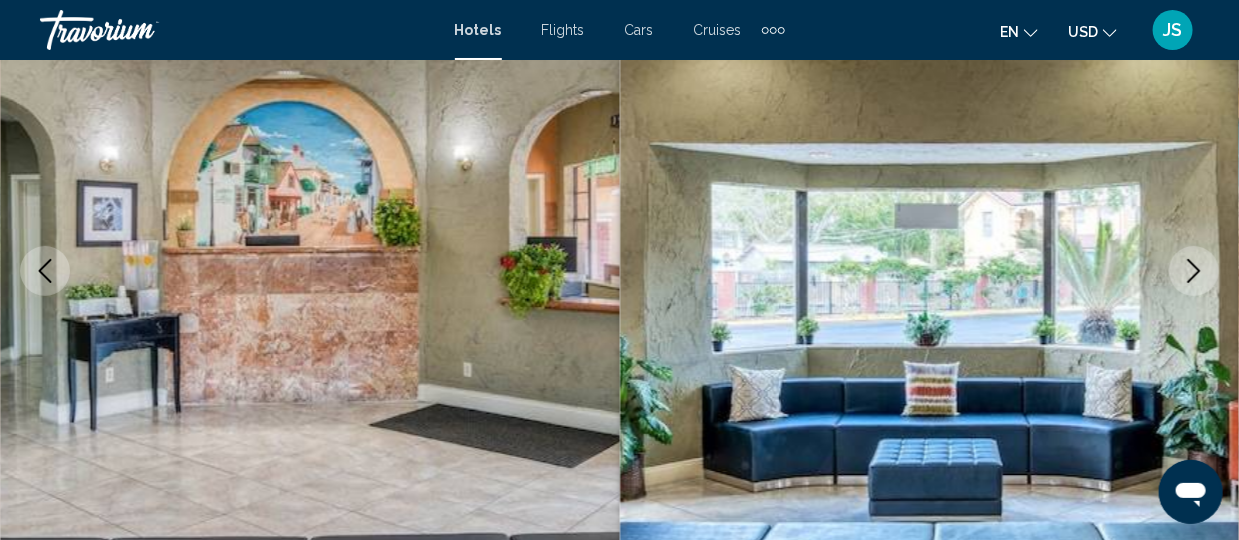 click 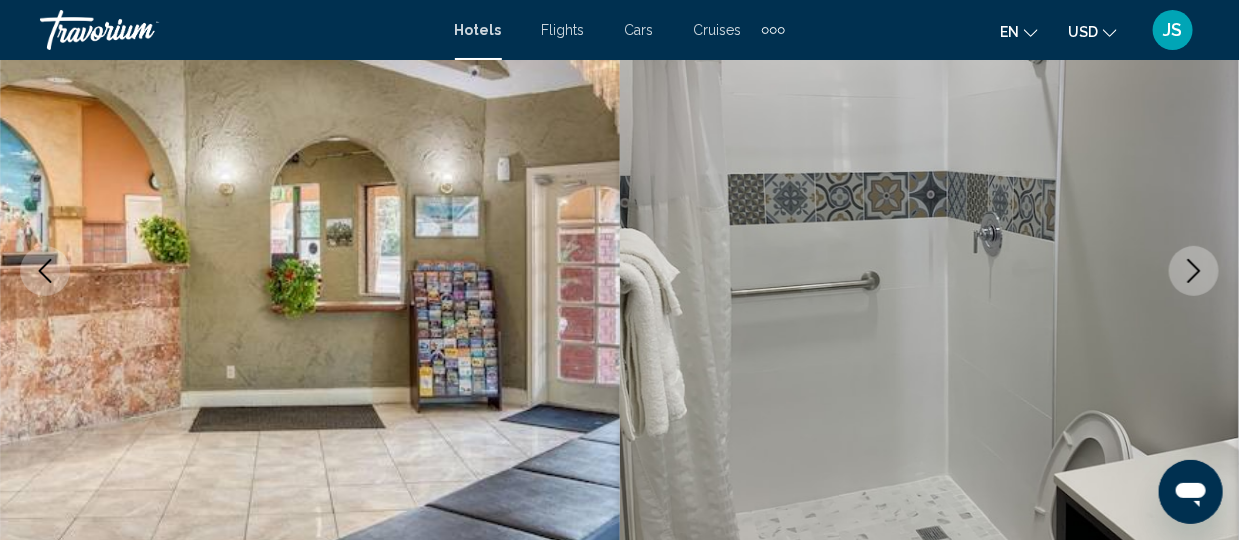 click 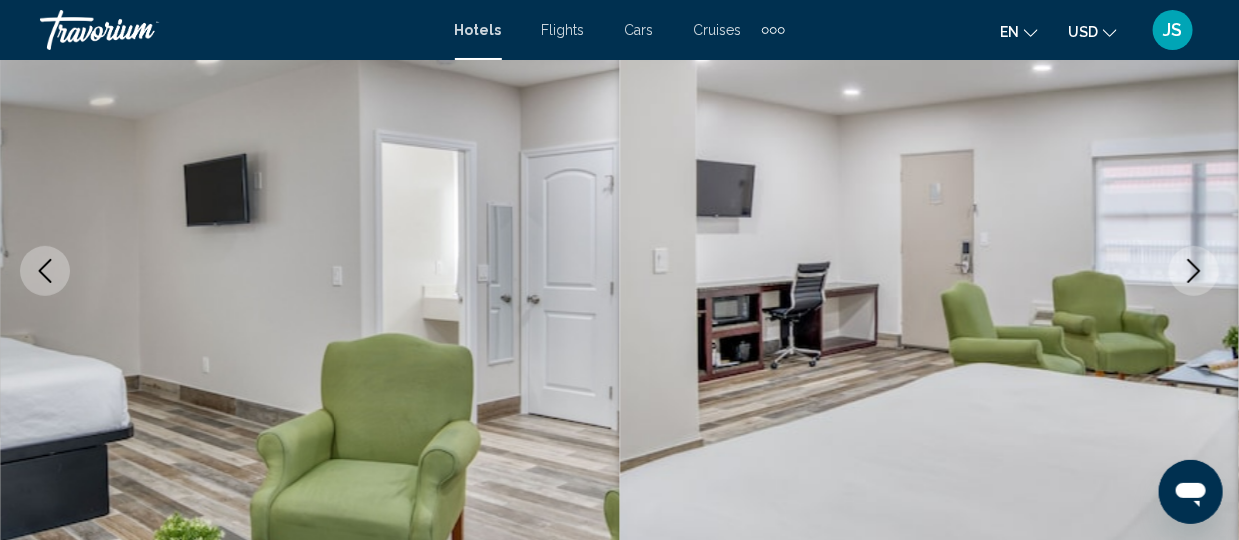 click 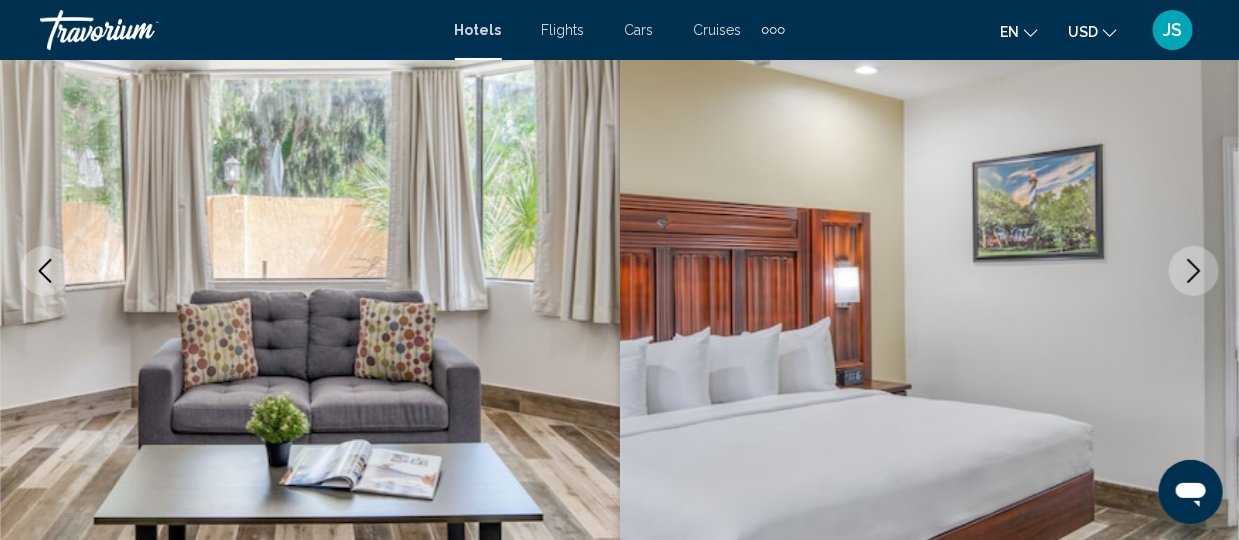 click 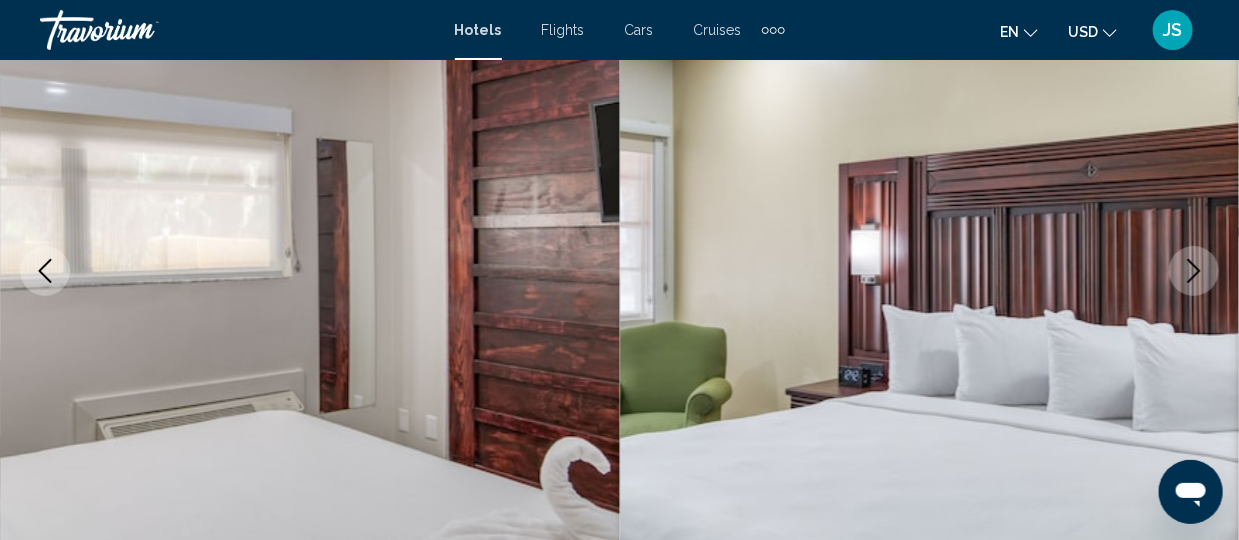 click 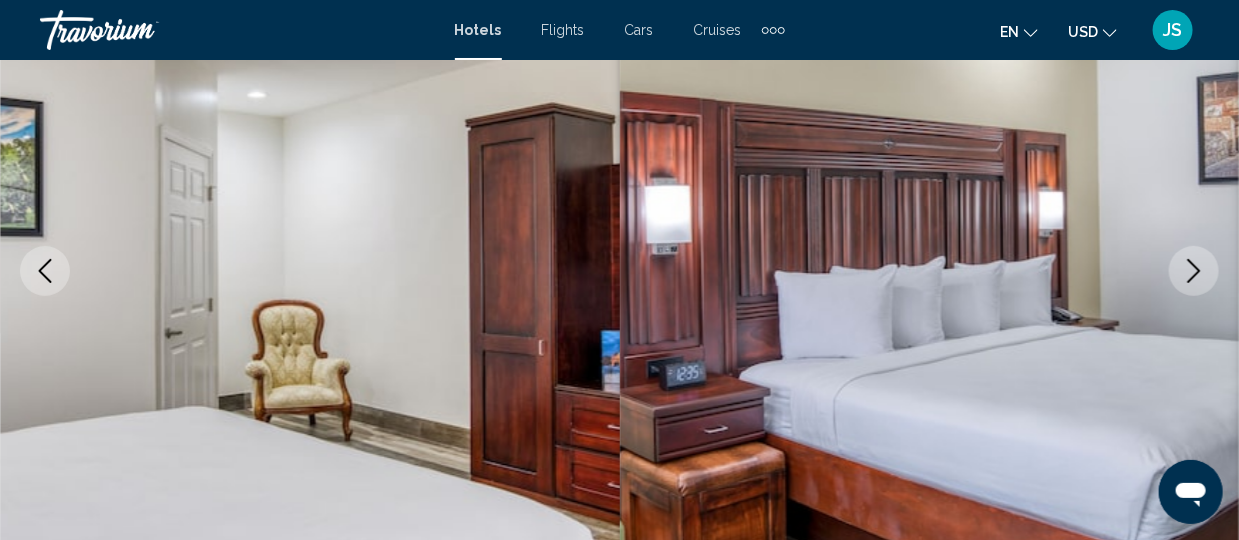 click 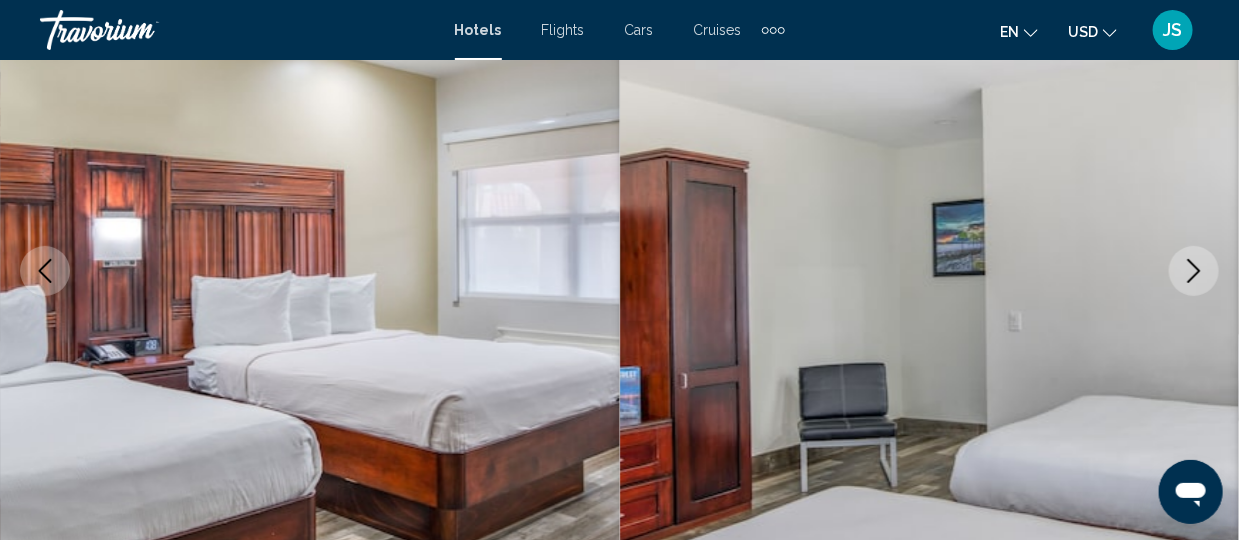 click 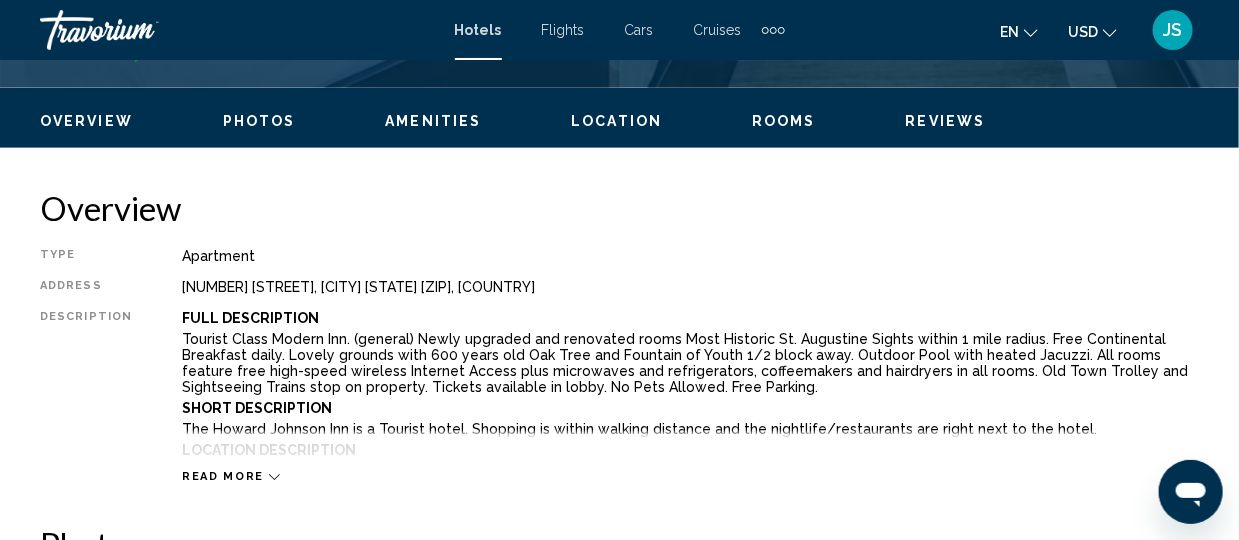 scroll, scrollTop: 921, scrollLeft: 0, axis: vertical 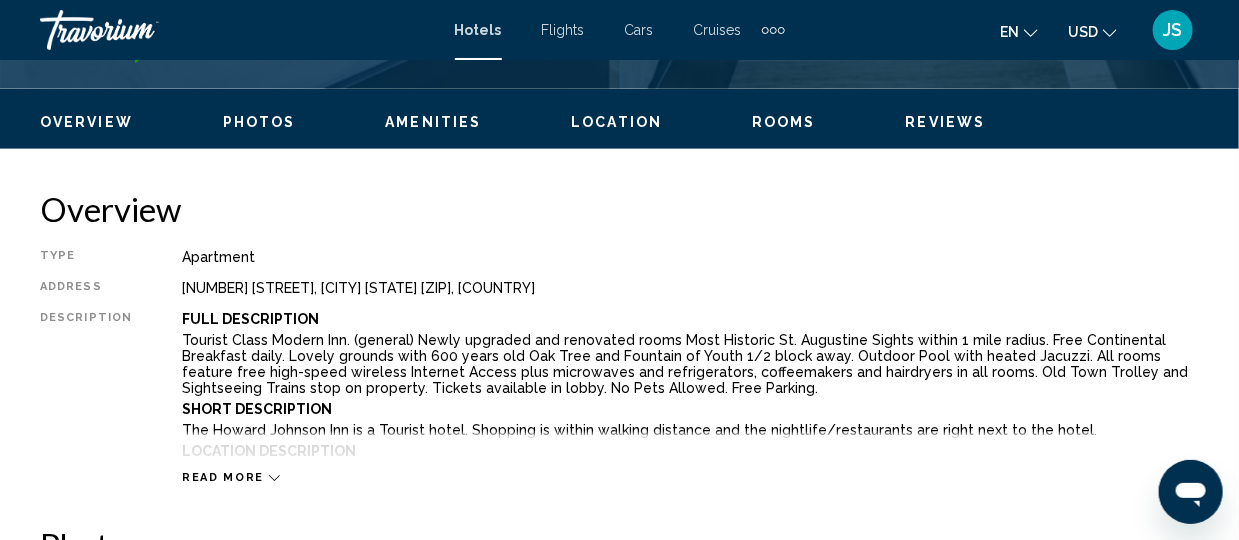 click on "Read more" at bounding box center [223, 478] 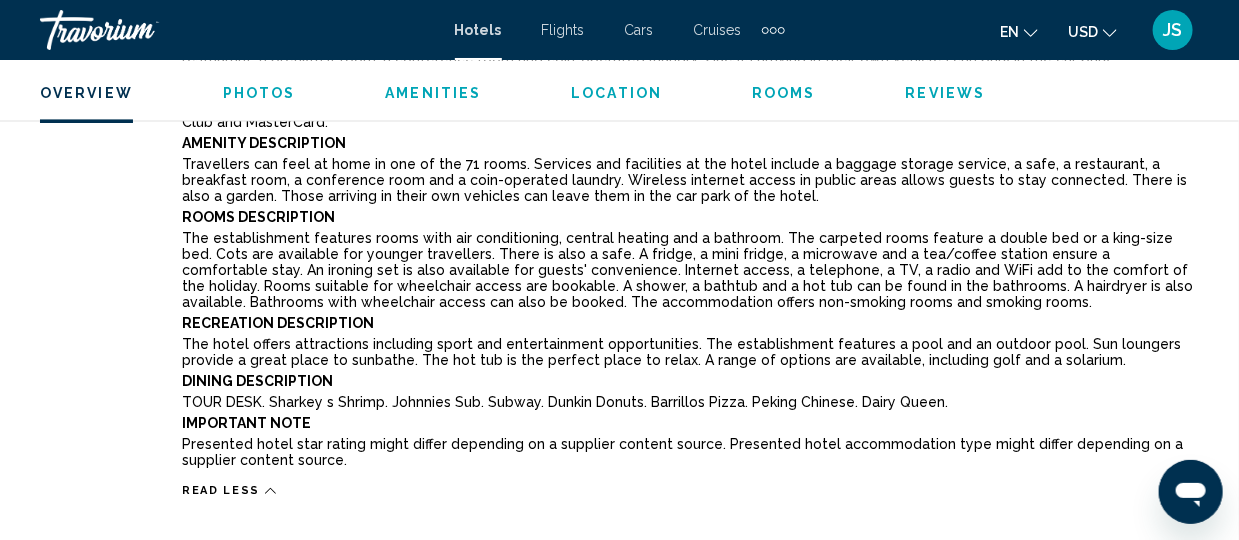 scroll, scrollTop: 1541, scrollLeft: 0, axis: vertical 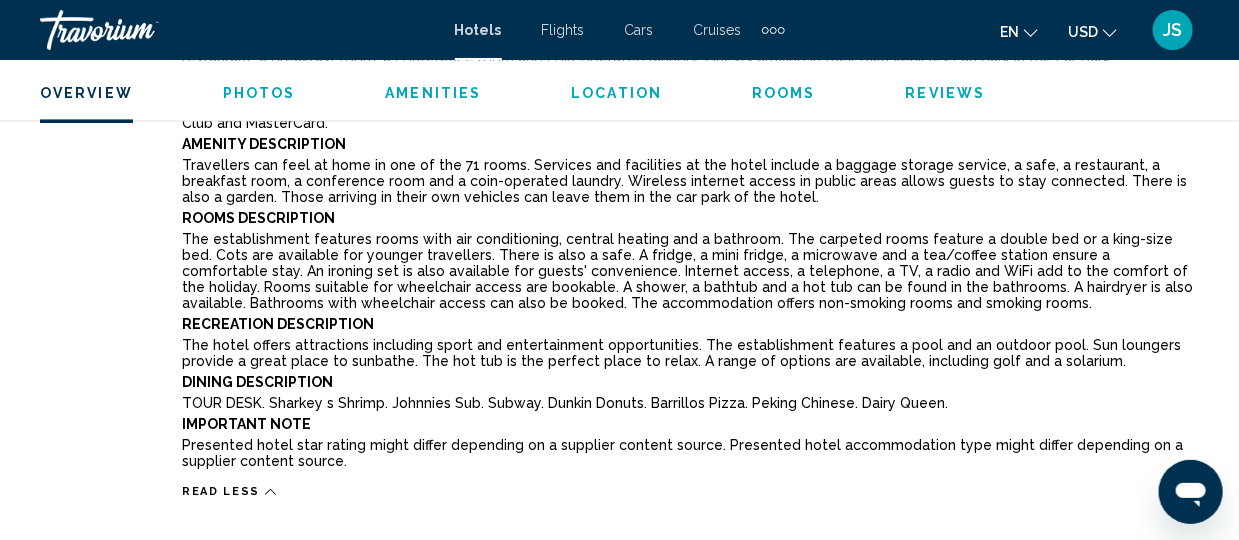 click on "Overview
Photos
Amenities
Location
Rooms
Reviews
Check Availability" 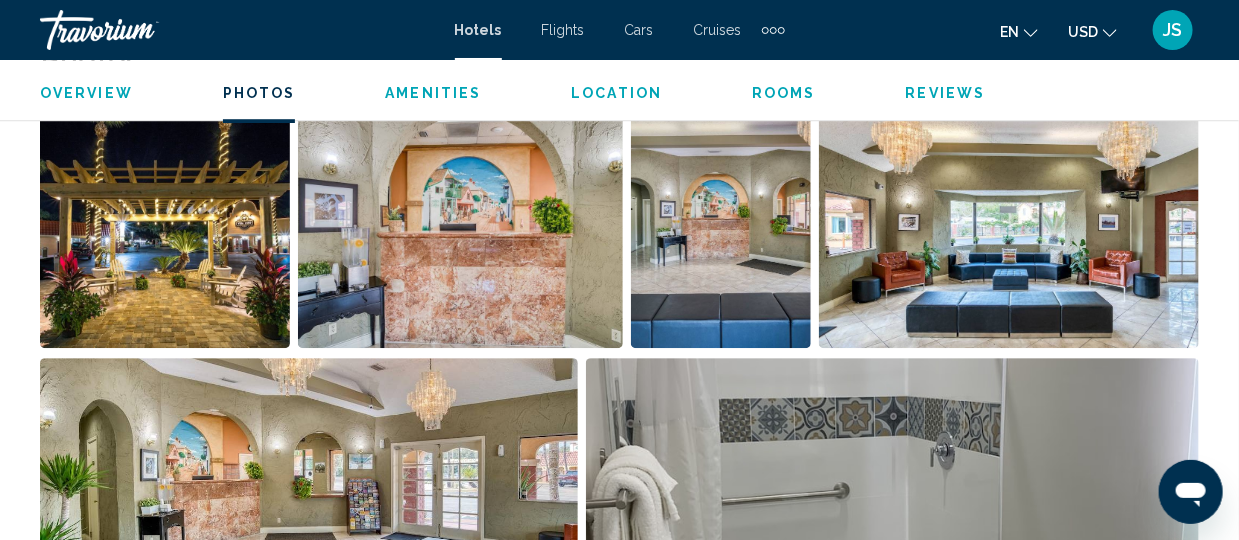 scroll, scrollTop: 2039, scrollLeft: 0, axis: vertical 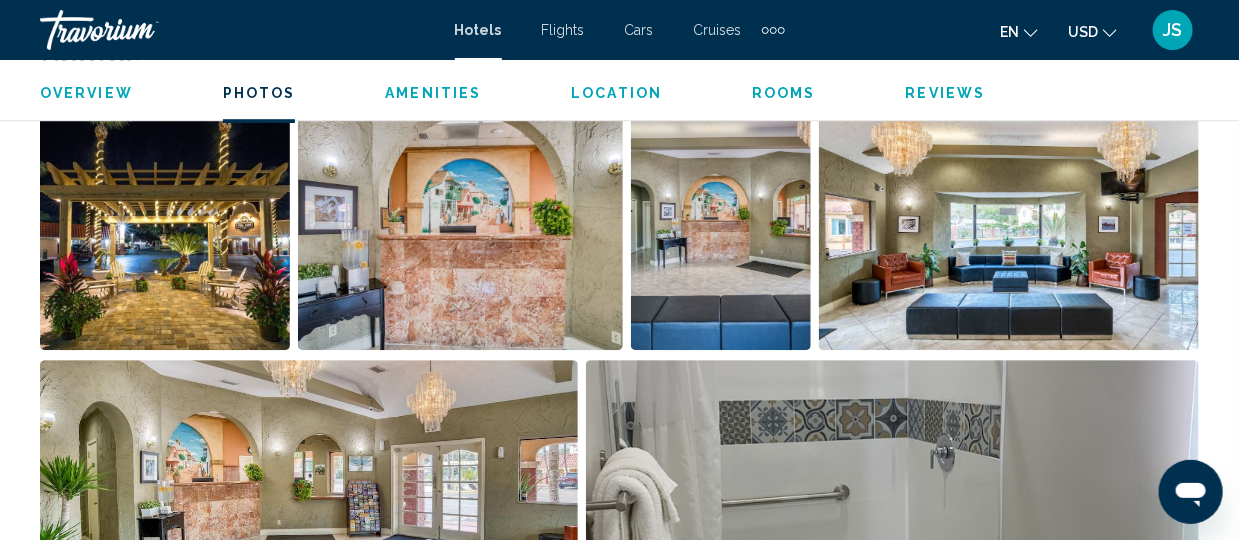 click on "Reviews" at bounding box center (946, 93) 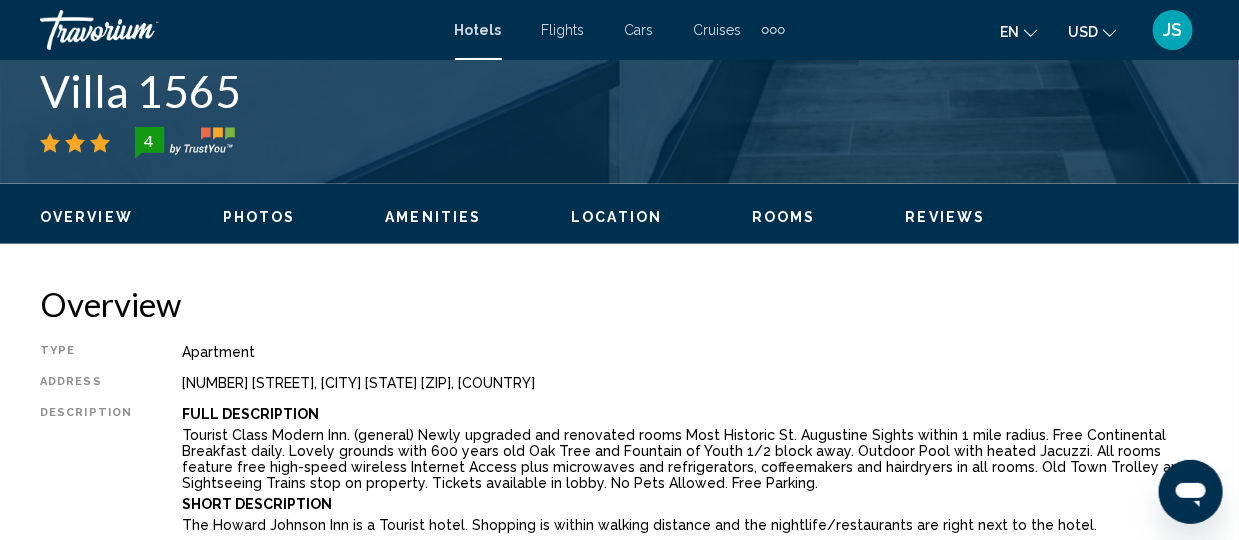 scroll, scrollTop: 708, scrollLeft: 0, axis: vertical 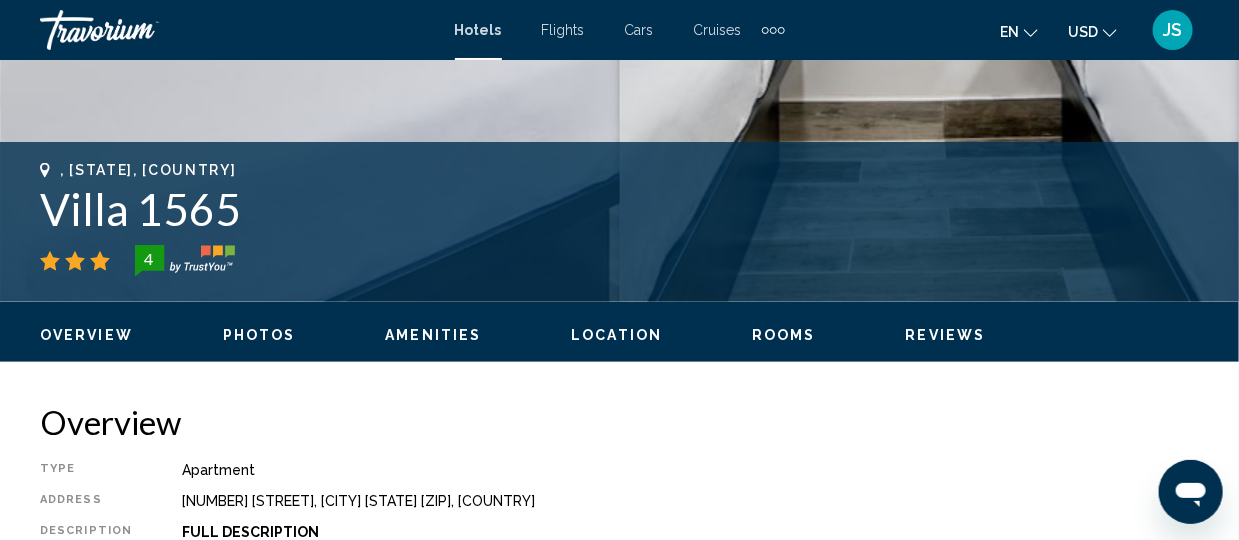 click 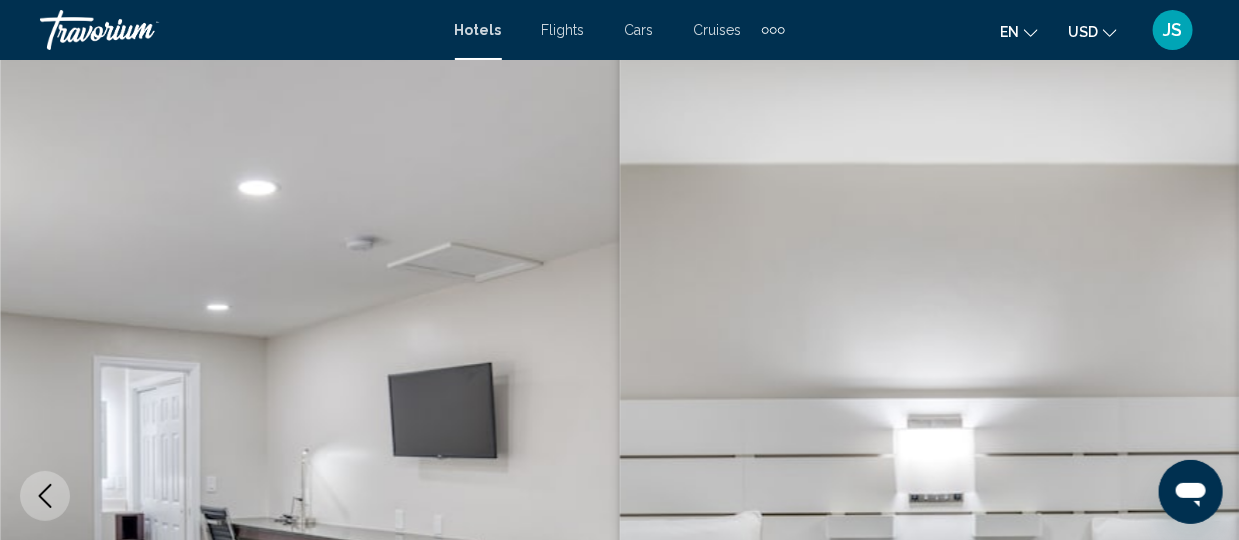scroll, scrollTop: 0, scrollLeft: 0, axis: both 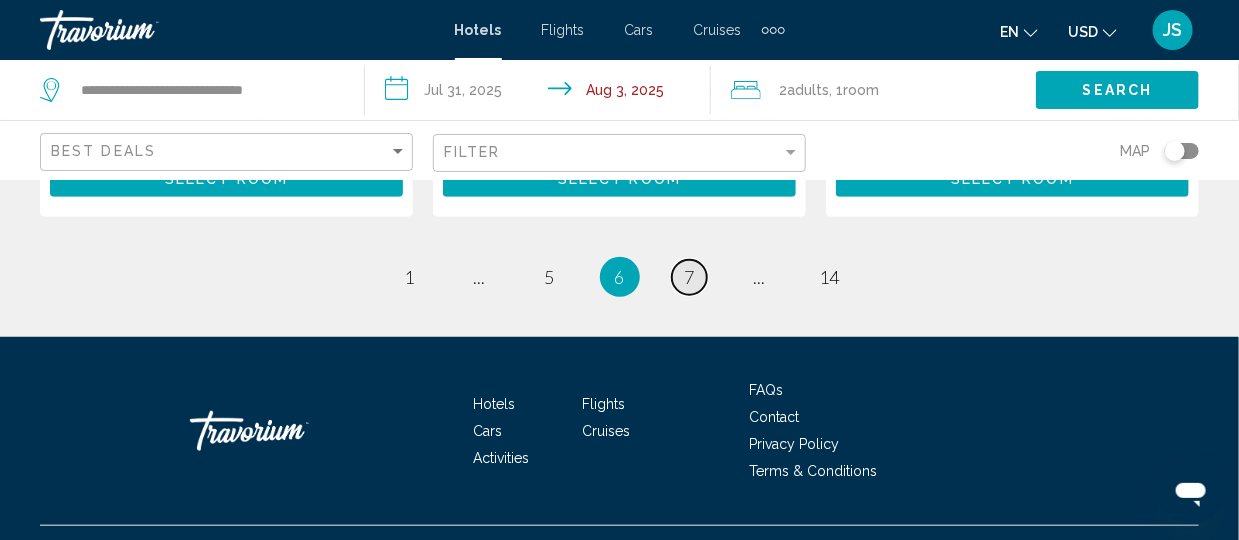 click on "7" at bounding box center (690, 277) 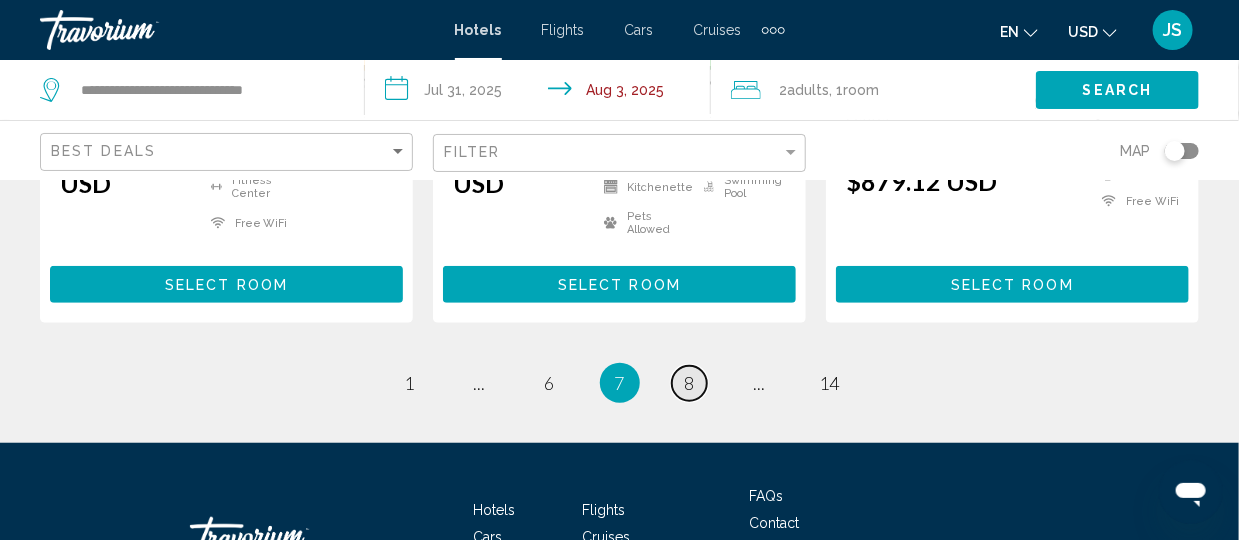 scroll, scrollTop: 3067, scrollLeft: 0, axis: vertical 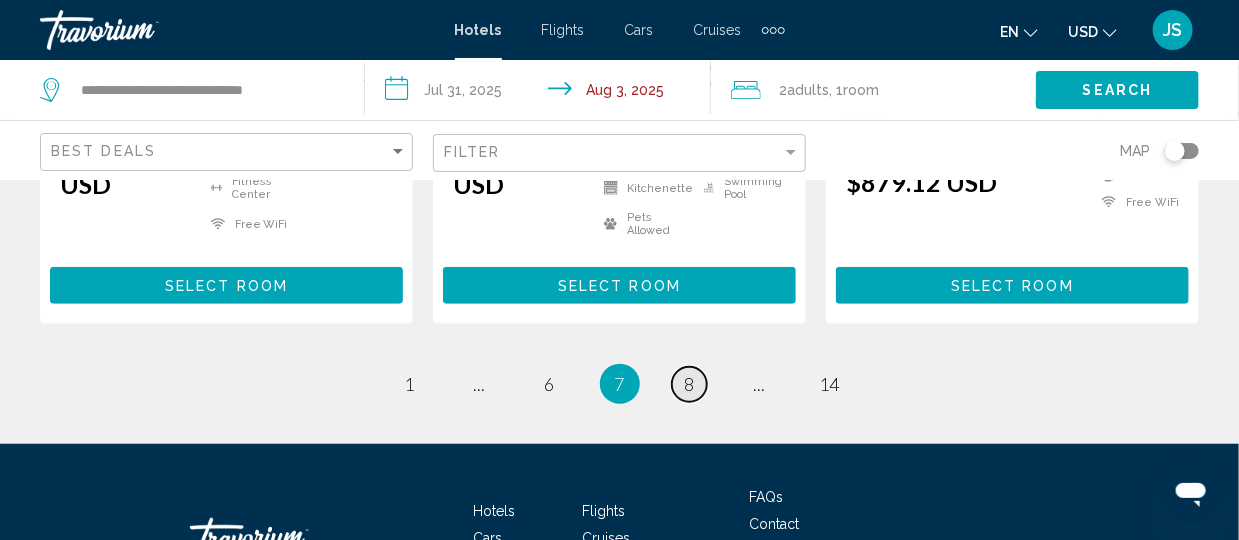 click on "8" at bounding box center [690, 384] 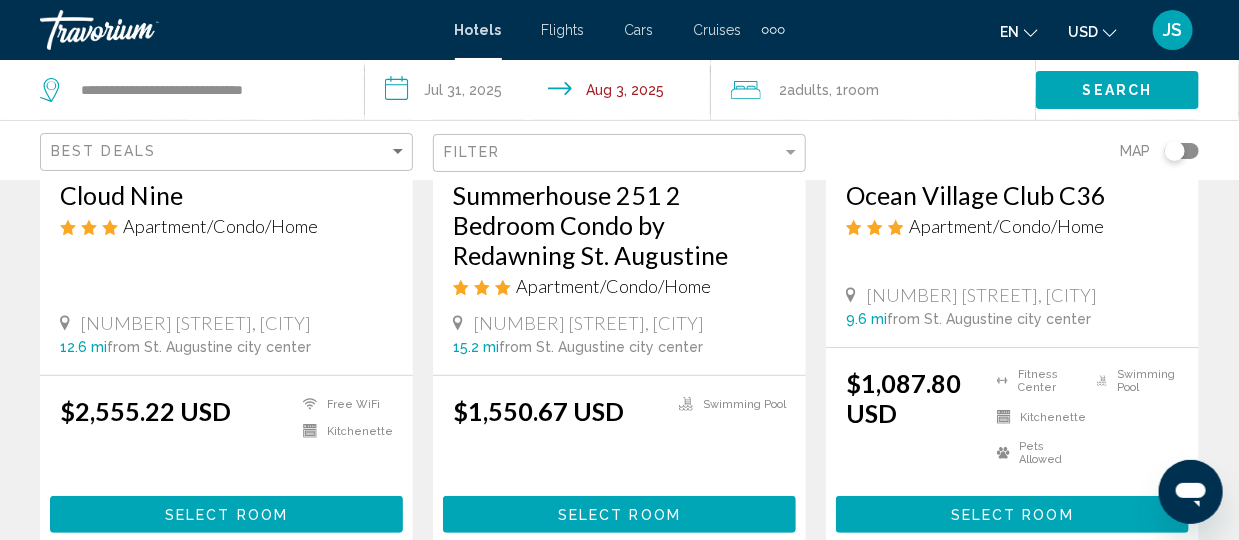 scroll, scrollTop: 2988, scrollLeft: 0, axis: vertical 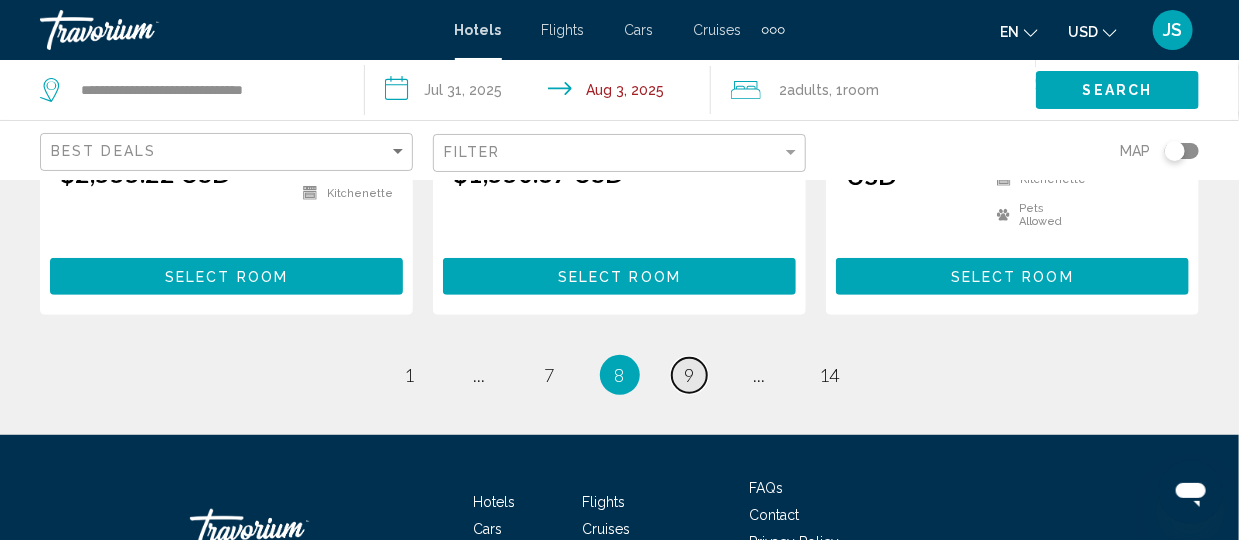 click on "9" at bounding box center (690, 375) 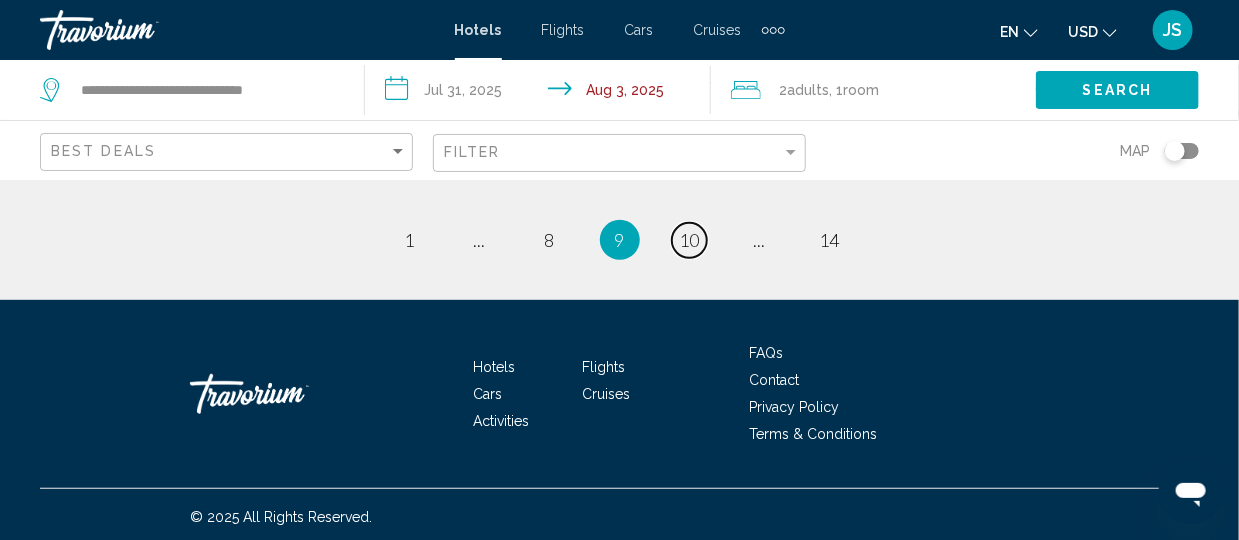 scroll, scrollTop: 2956, scrollLeft: 0, axis: vertical 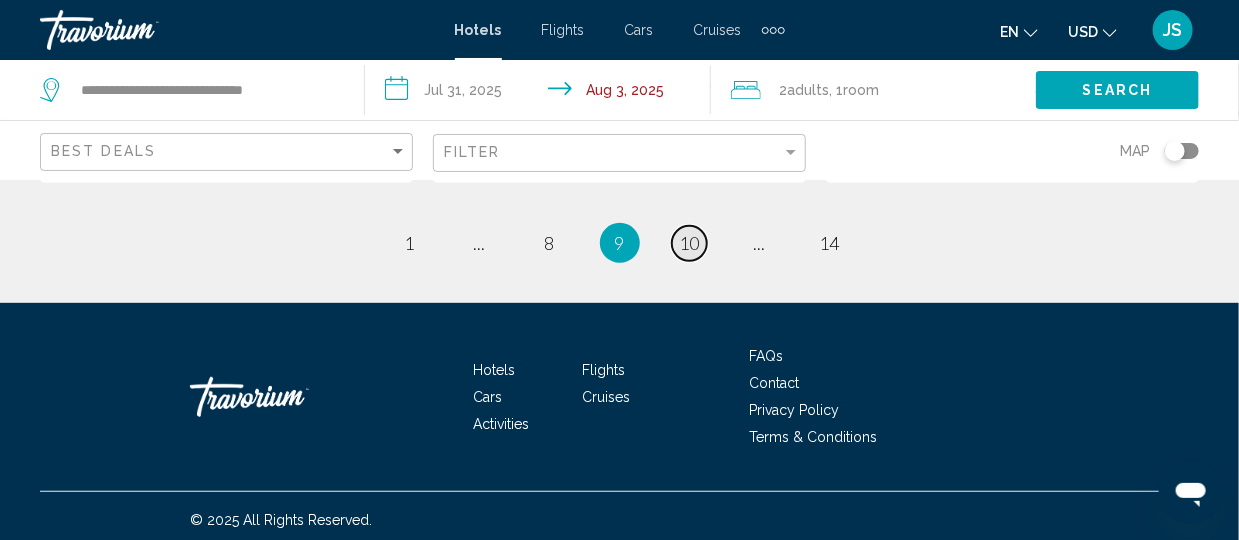 click on "page  10" at bounding box center (689, 243) 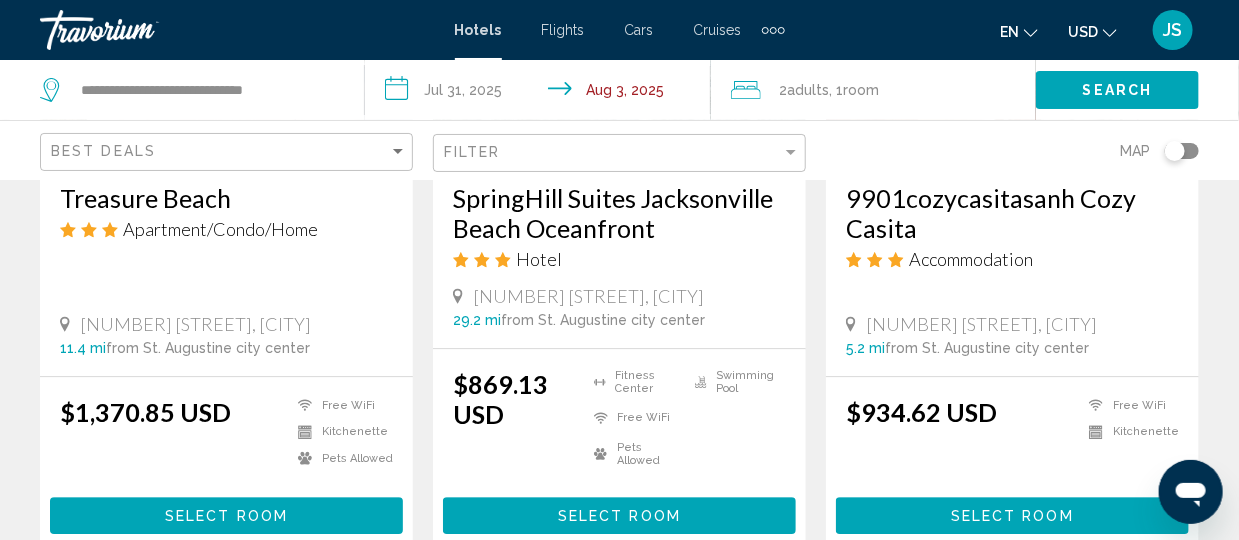 scroll, scrollTop: 1933, scrollLeft: 0, axis: vertical 